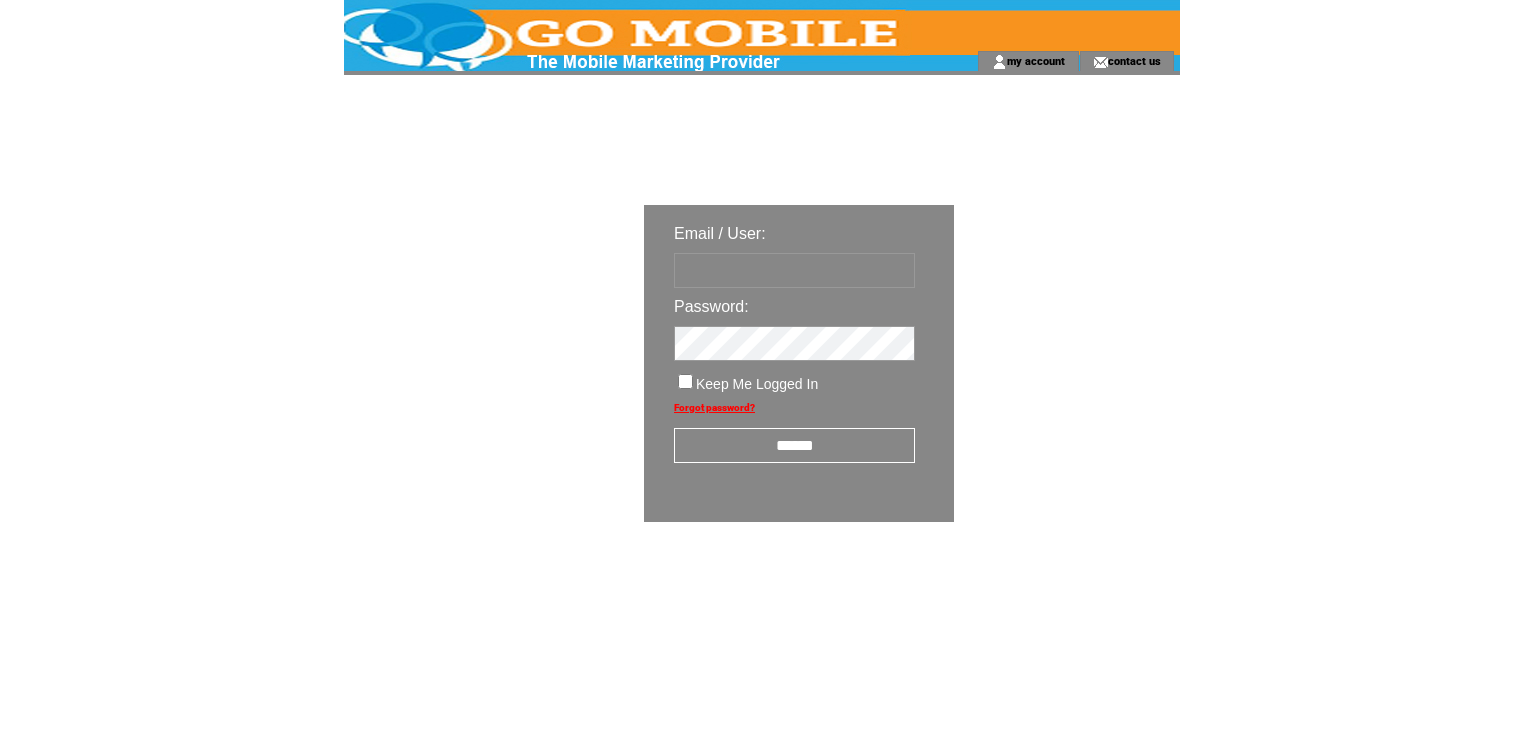 scroll, scrollTop: 0, scrollLeft: 0, axis: both 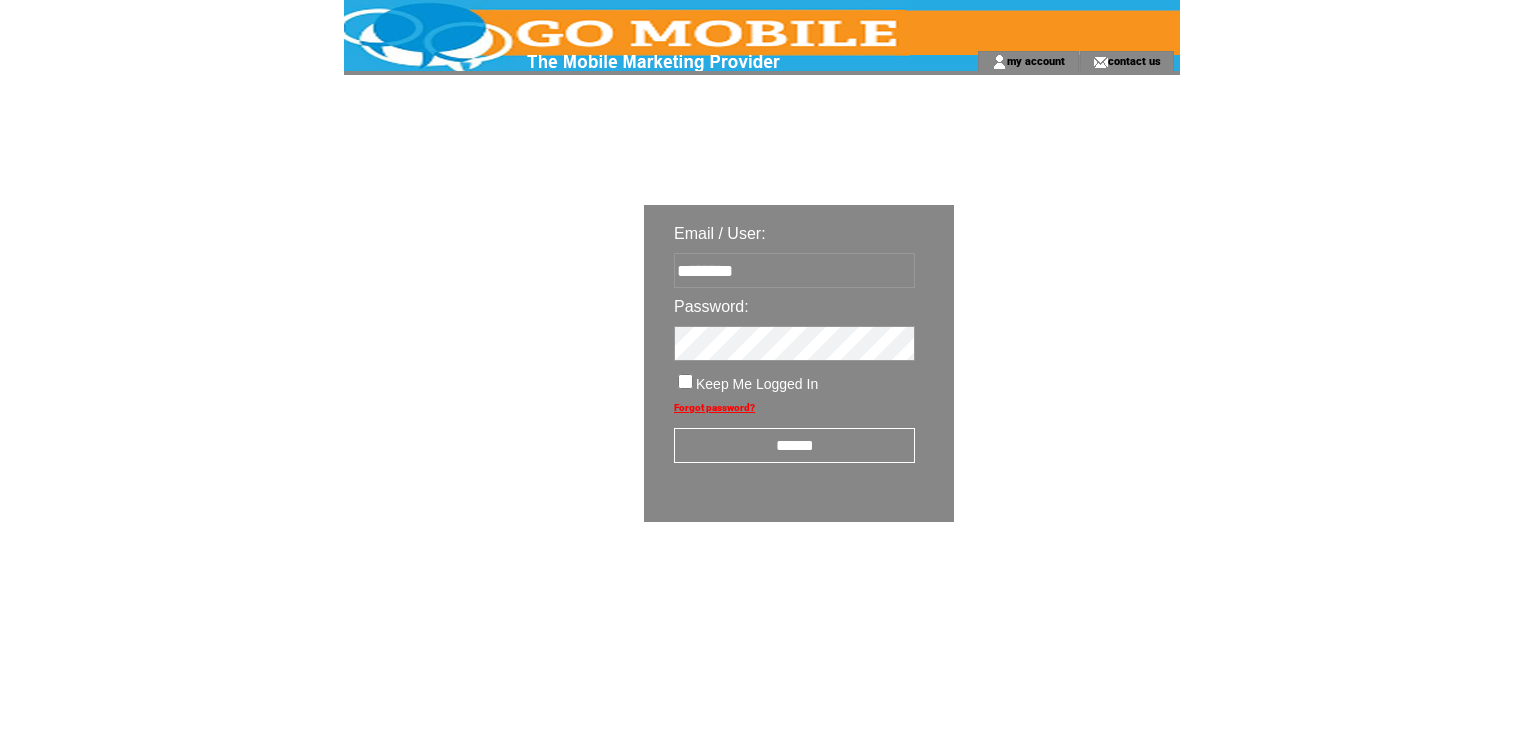 click on "******" at bounding box center (794, 445) 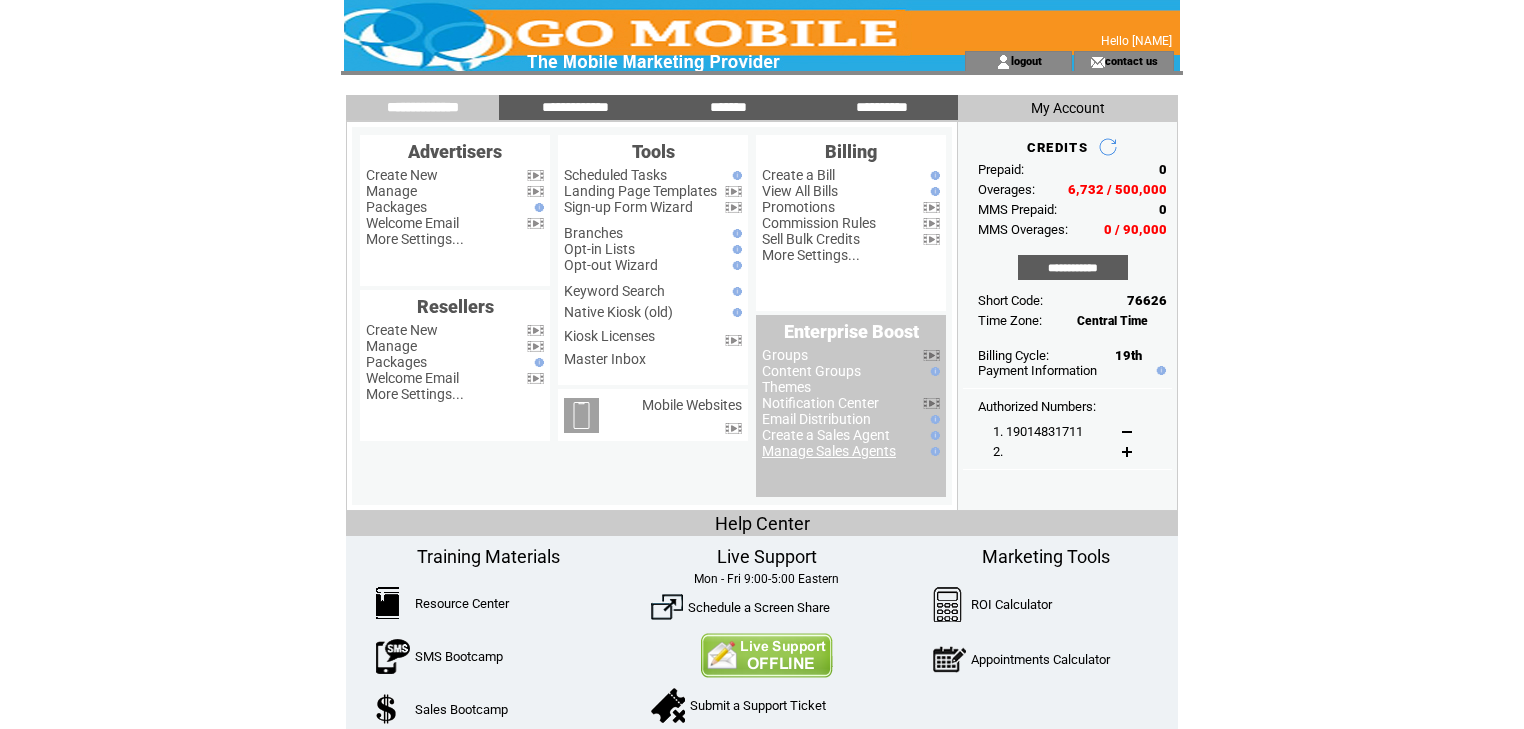 scroll, scrollTop: 0, scrollLeft: 0, axis: both 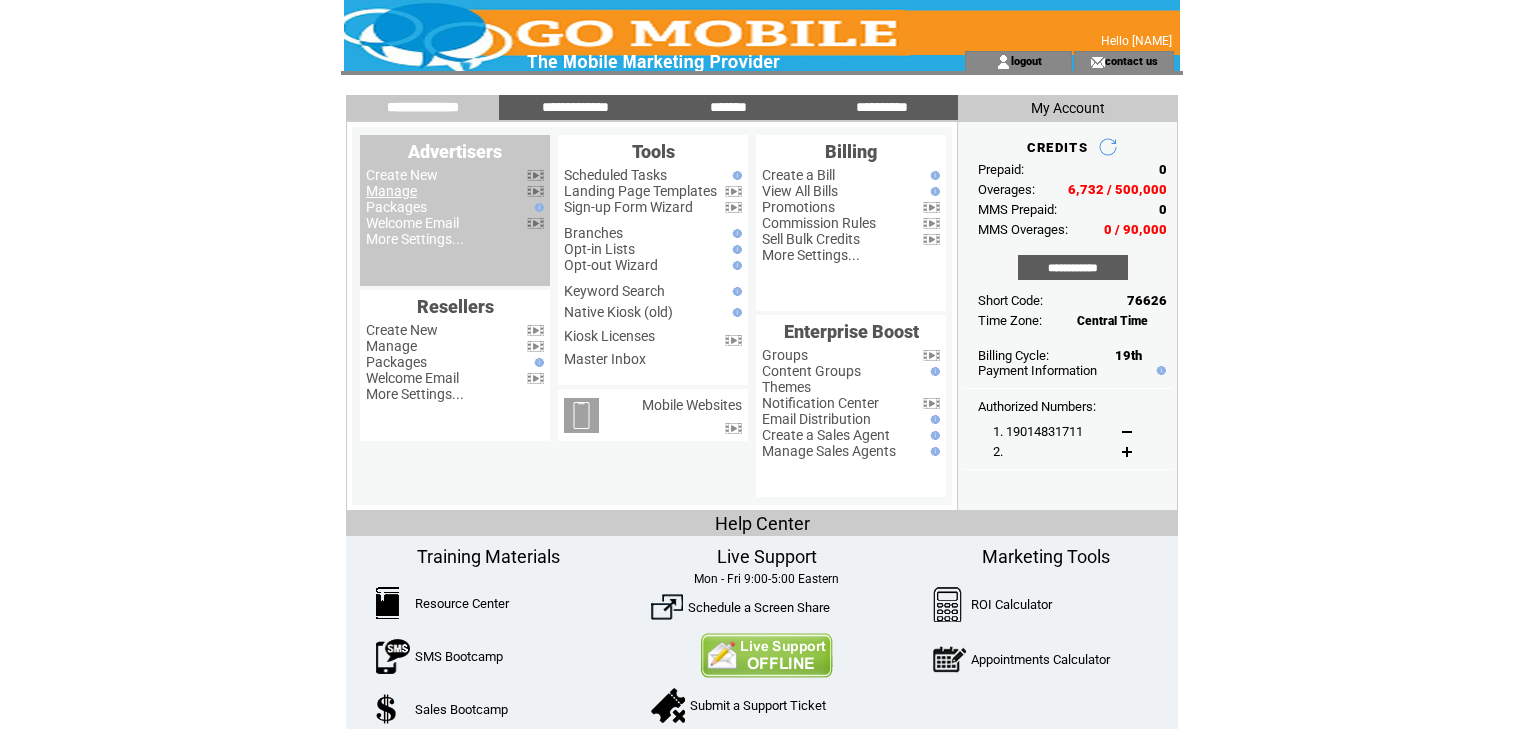 click on "Manage" at bounding box center (391, 191) 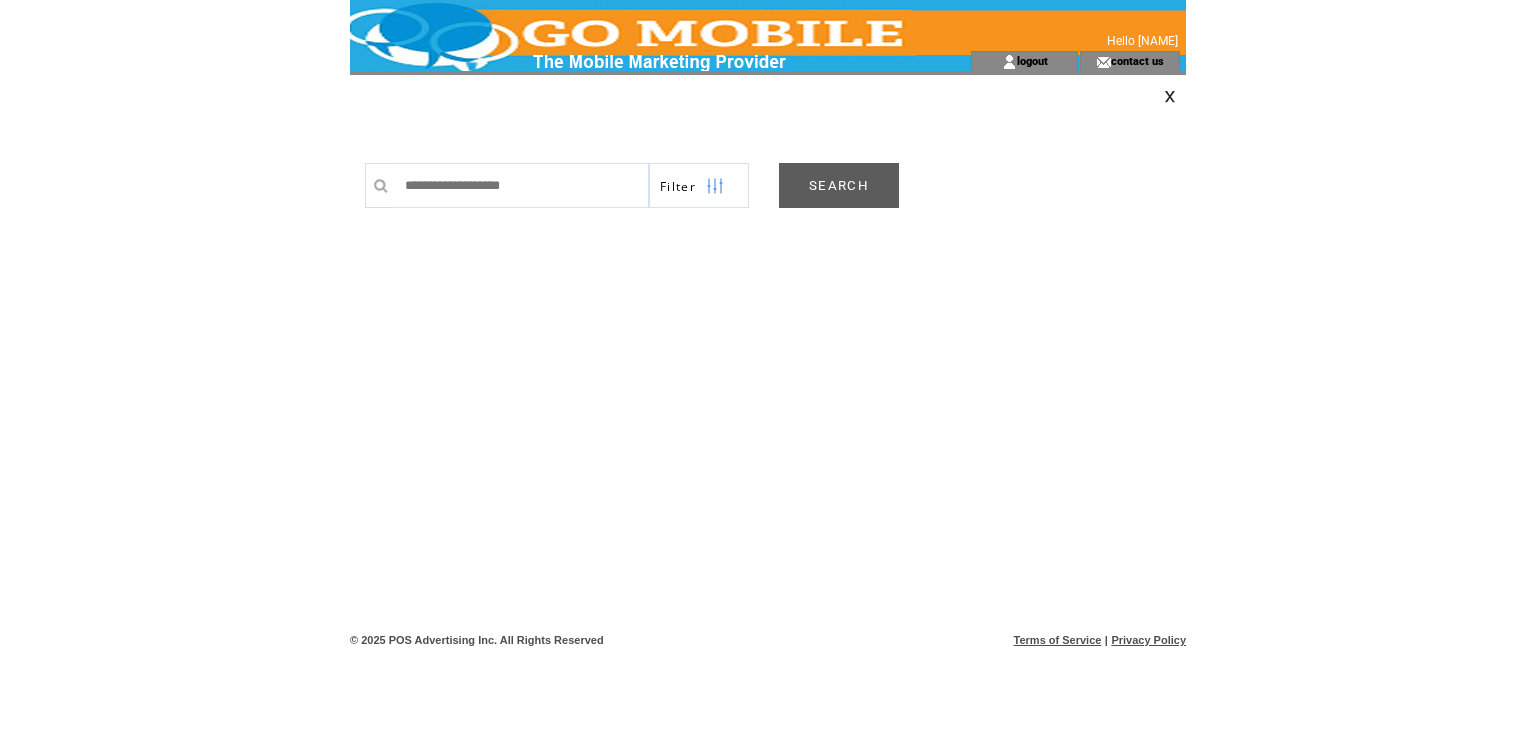 scroll, scrollTop: 0, scrollLeft: 0, axis: both 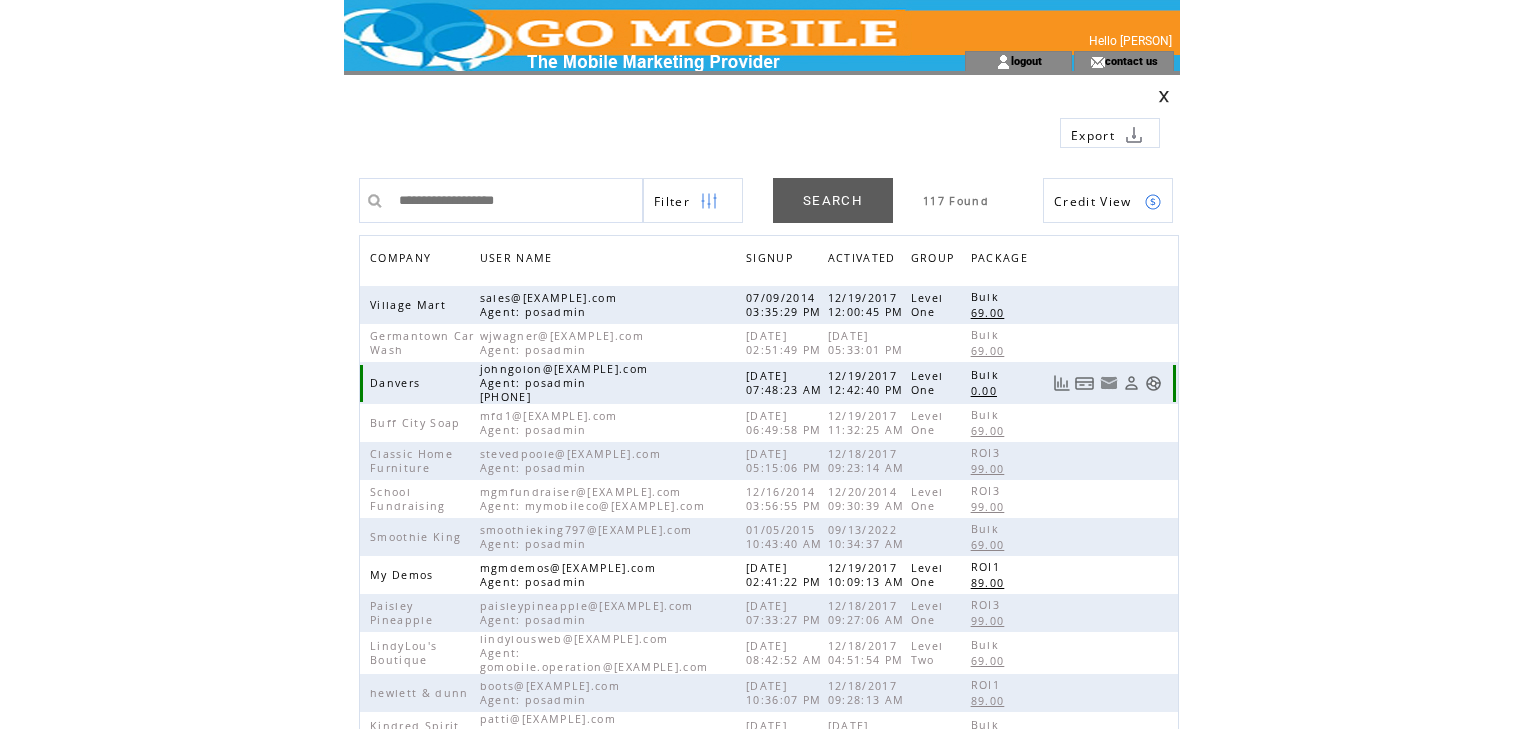click at bounding box center [1153, 383] 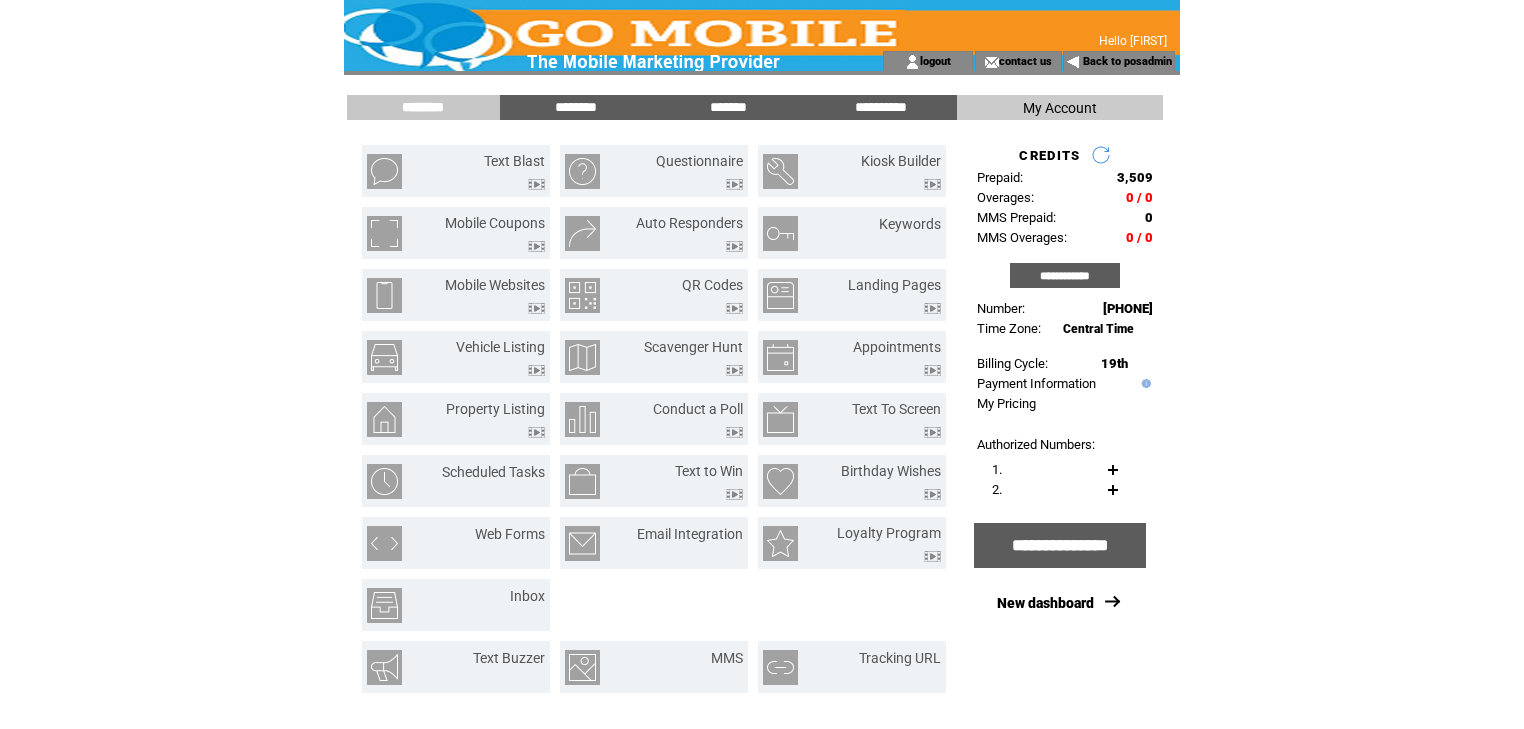 scroll, scrollTop: 0, scrollLeft: 0, axis: both 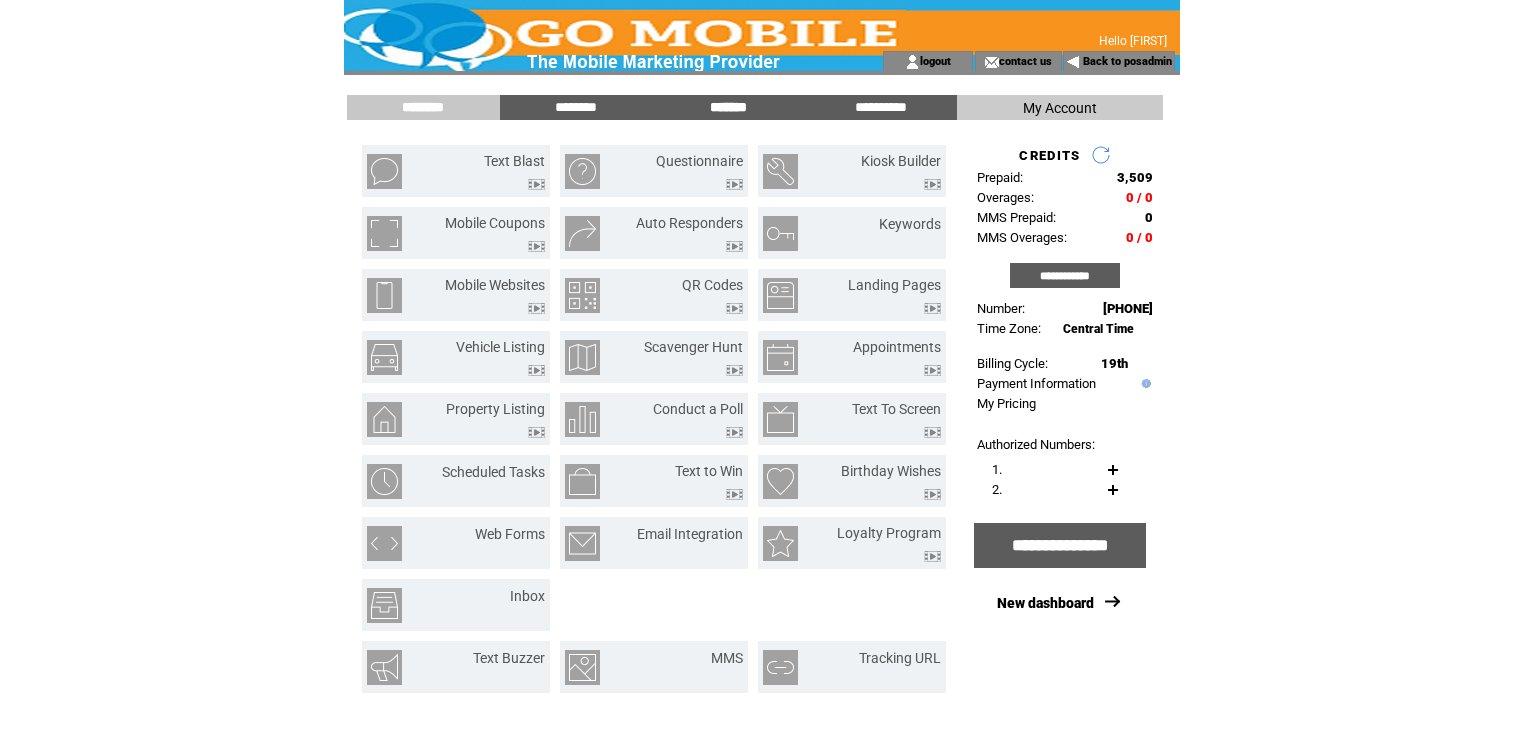 click on "*******" at bounding box center [728, 107] 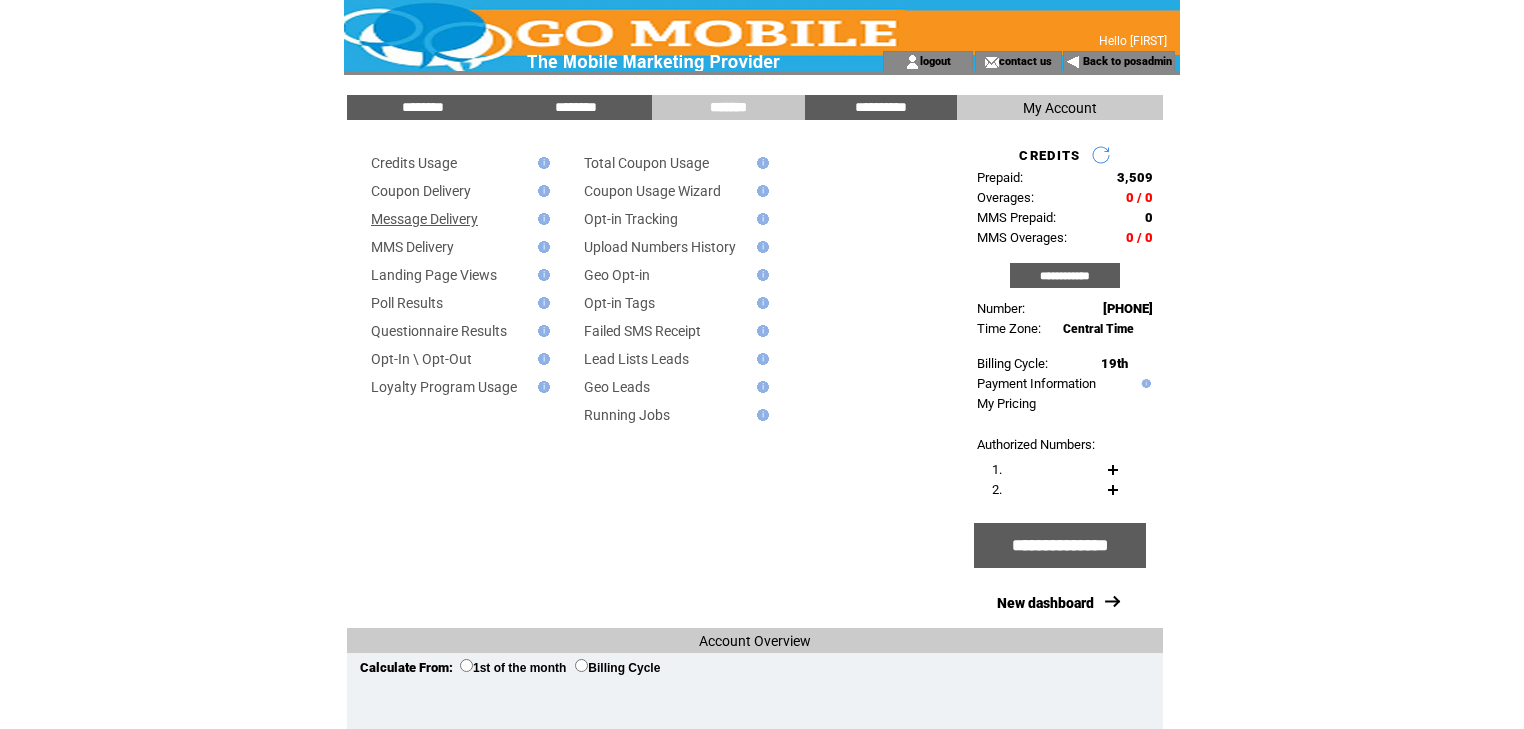 click on "Message Delivery" at bounding box center (424, 219) 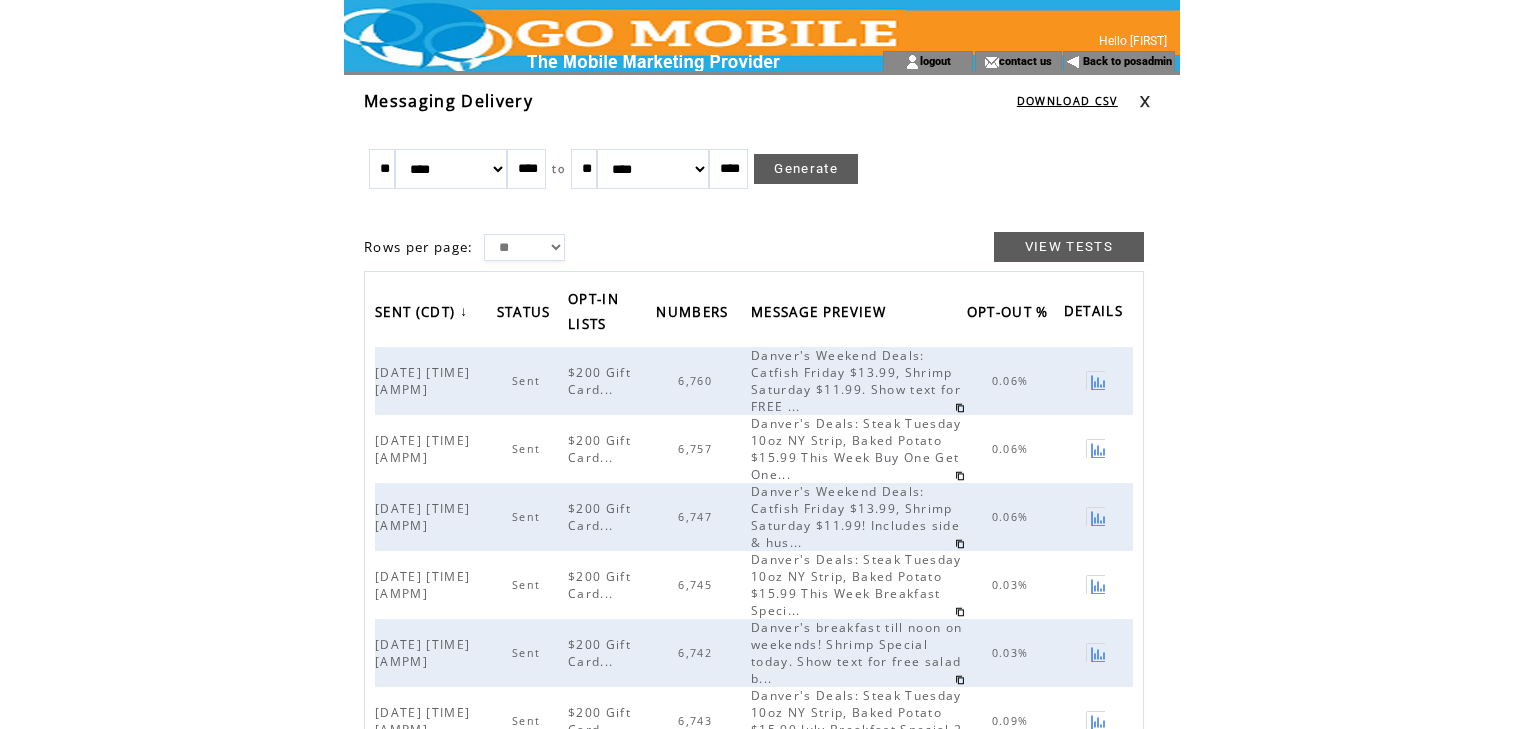 scroll, scrollTop: 0, scrollLeft: 0, axis: both 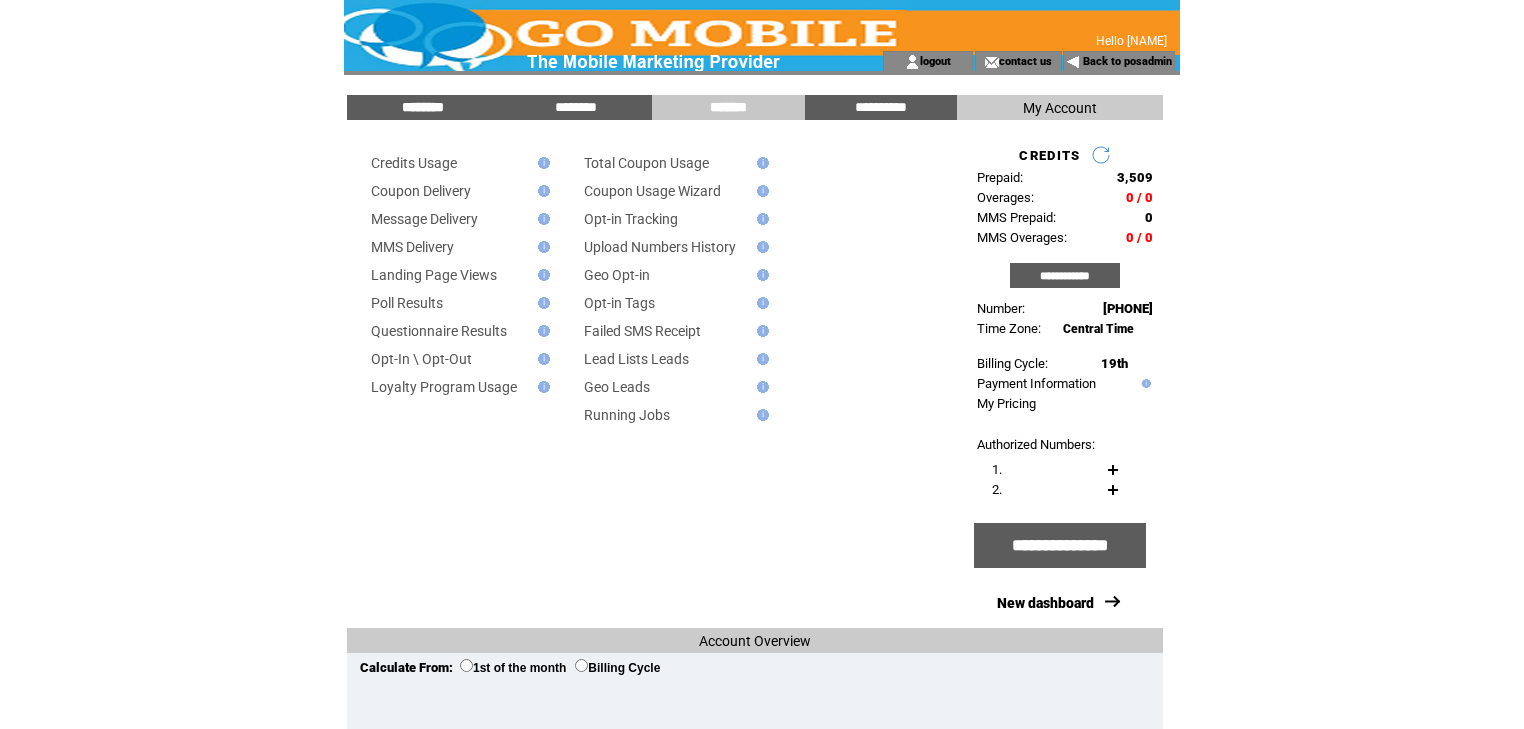 click on "********" at bounding box center (423, 107) 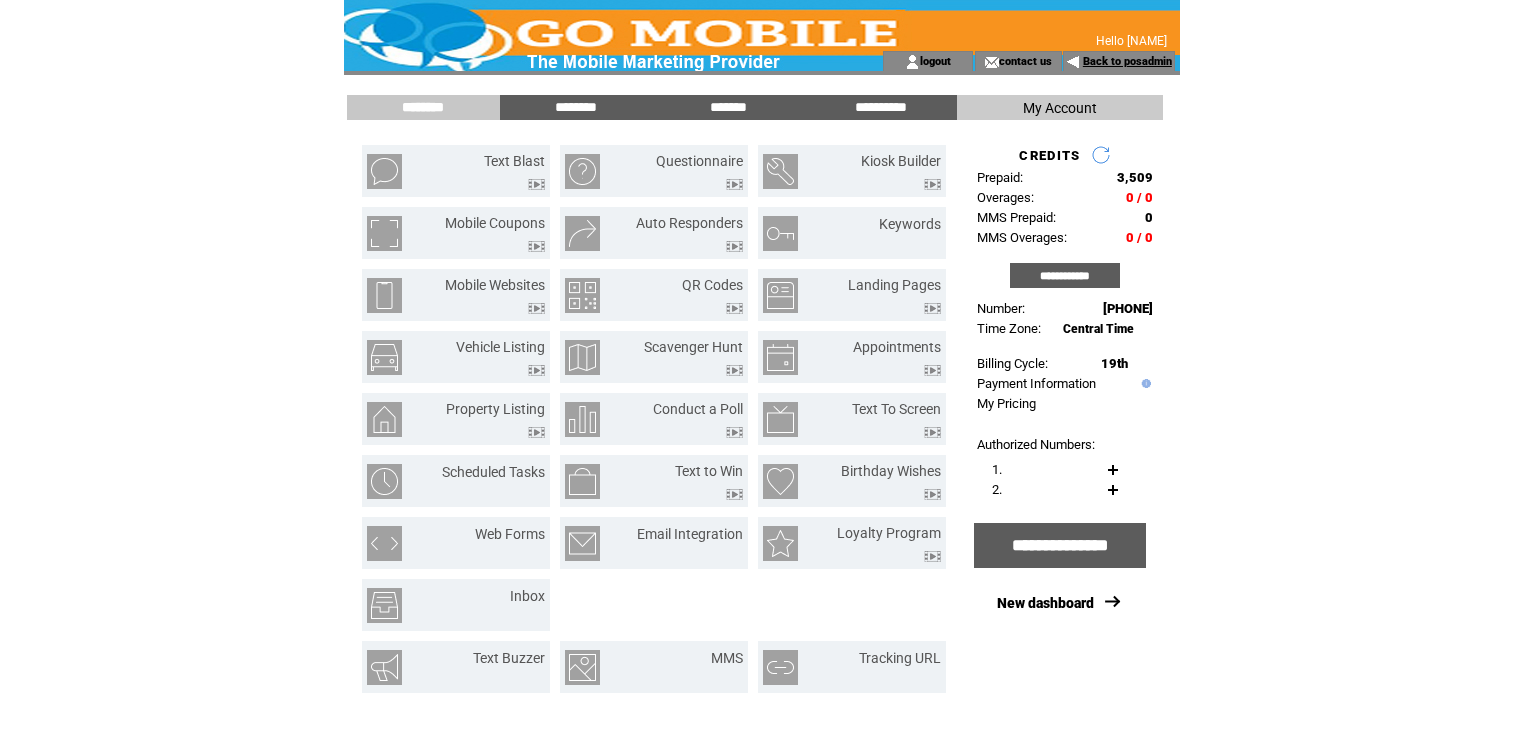 click on "Back to posadmin" at bounding box center [1127, 61] 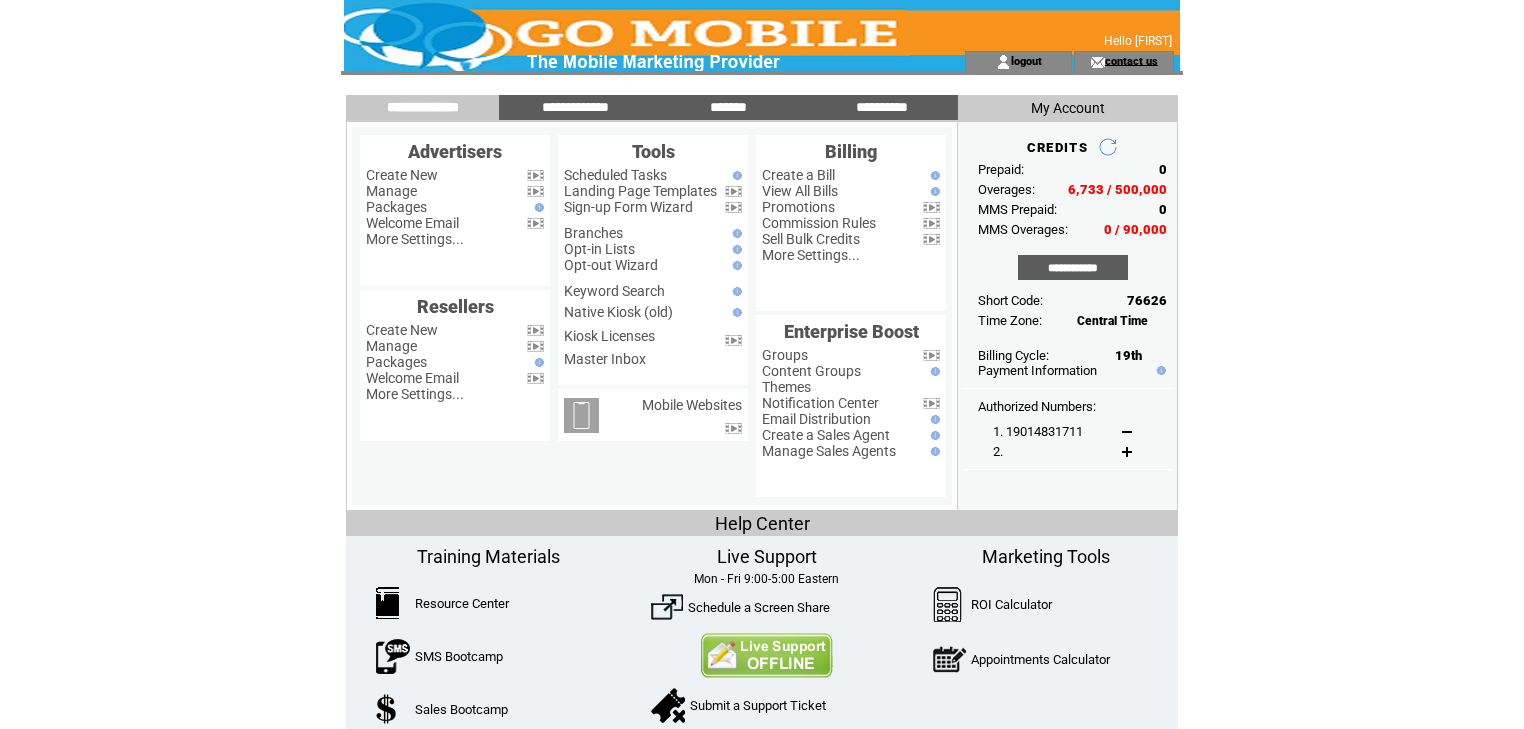 scroll, scrollTop: 0, scrollLeft: 0, axis: both 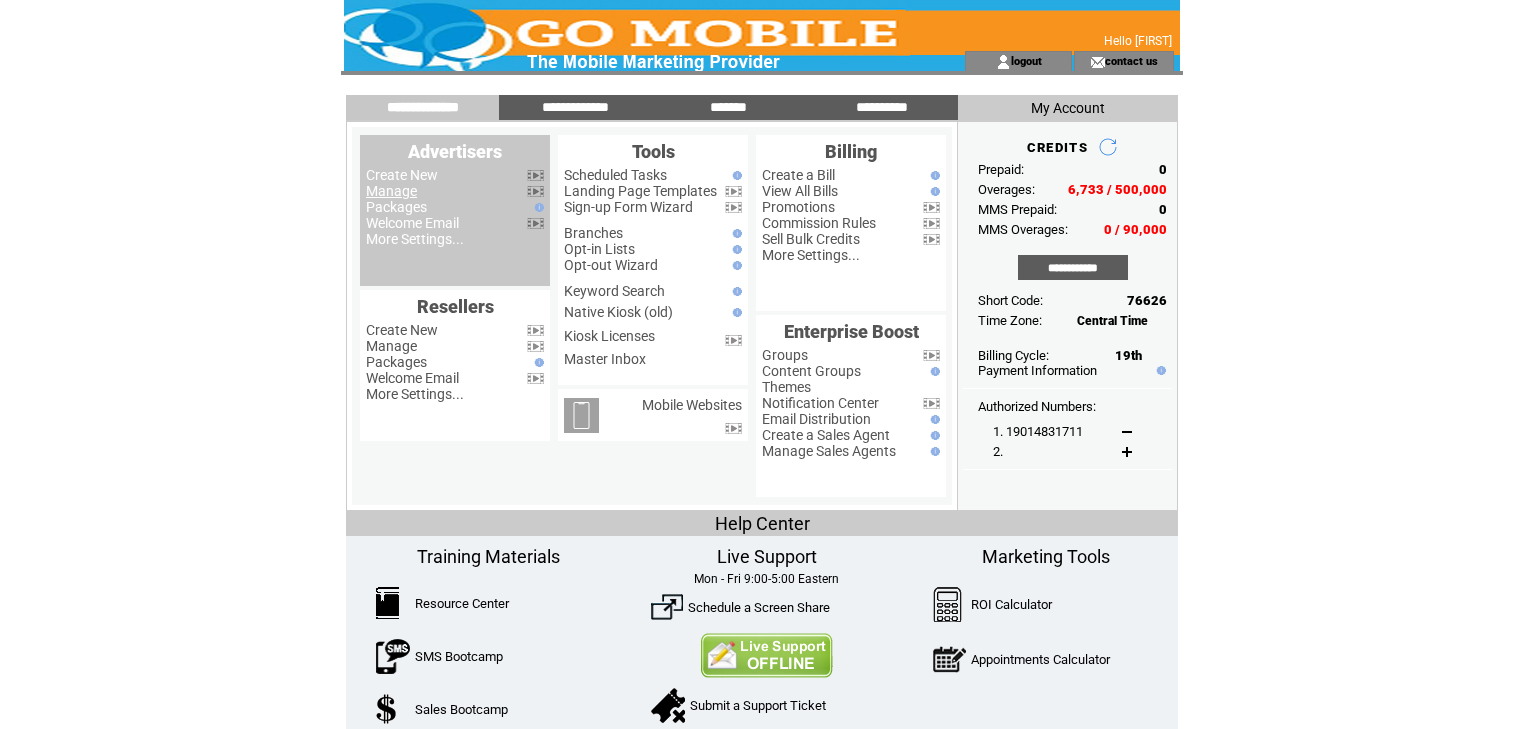 click on "Manage" at bounding box center [391, 191] 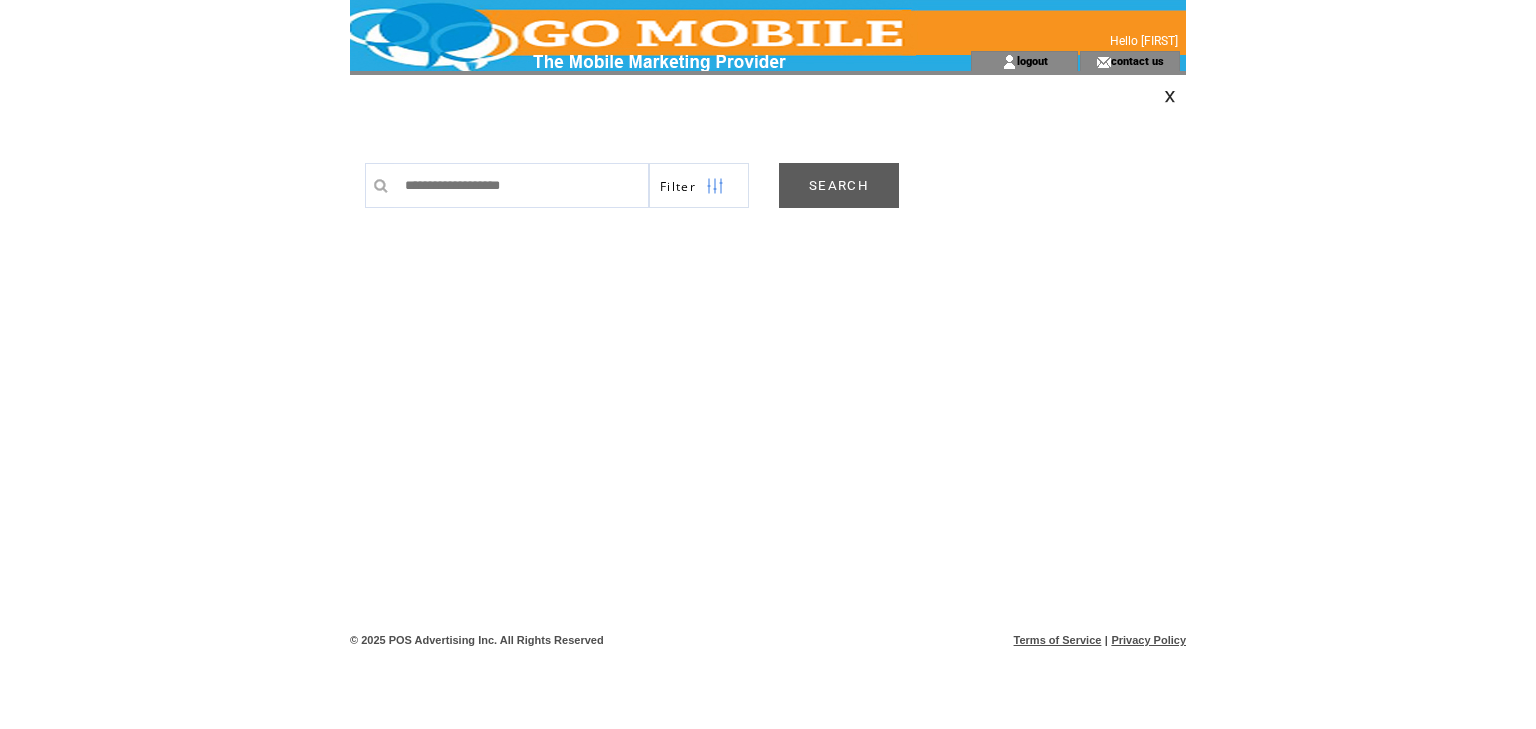 scroll, scrollTop: 0, scrollLeft: 0, axis: both 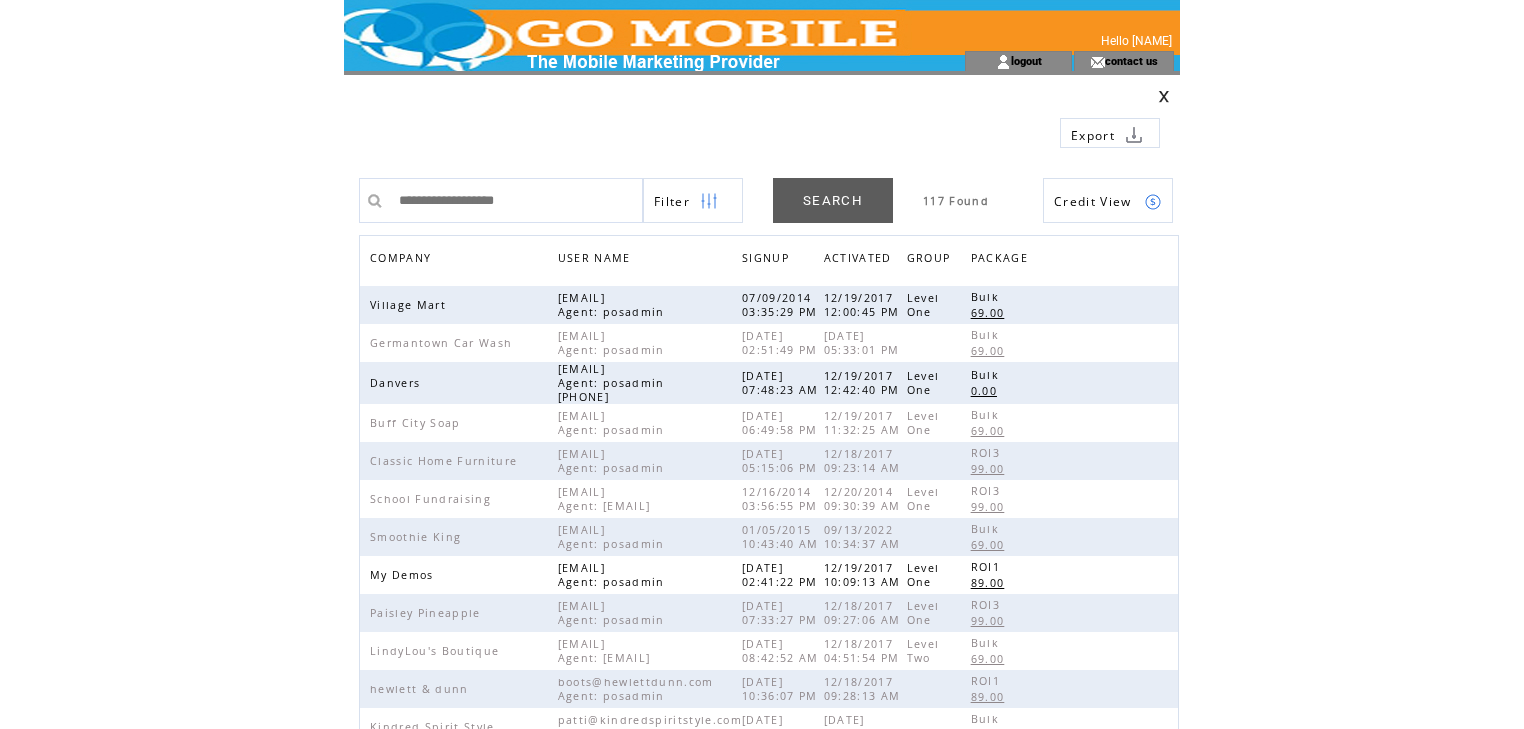 click on "COMPANY" at bounding box center (403, 260) 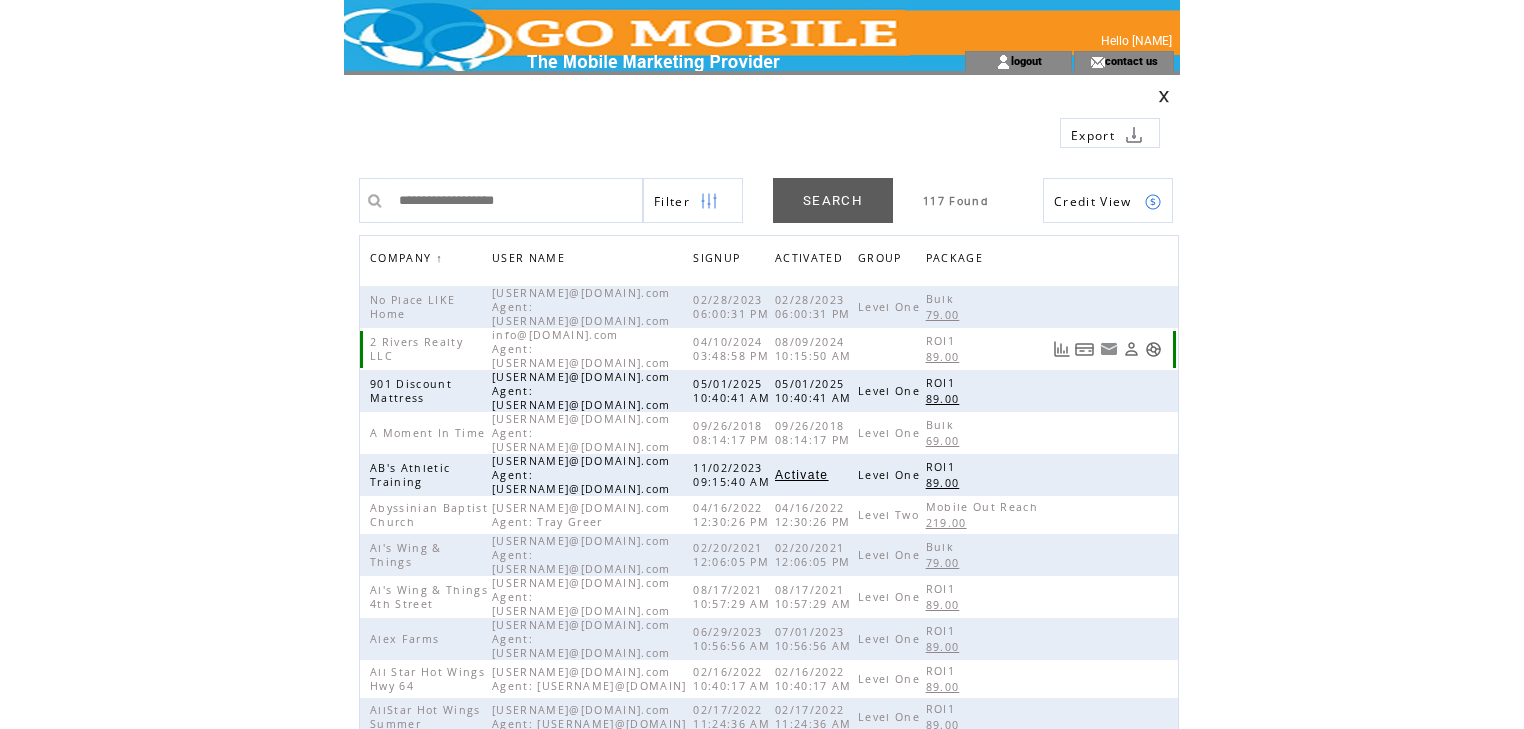scroll, scrollTop: 0, scrollLeft: 0, axis: both 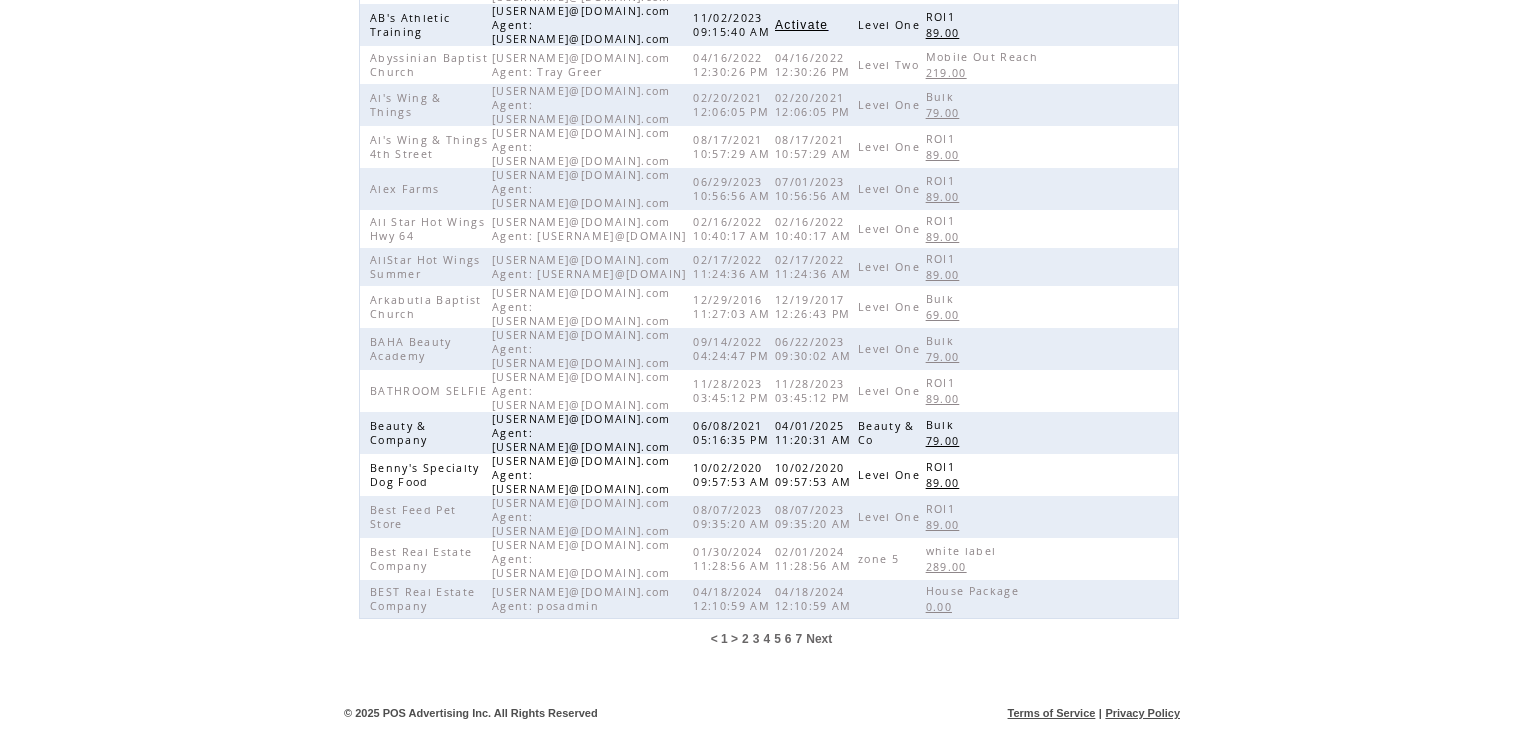 click on "5" at bounding box center [777, 639] 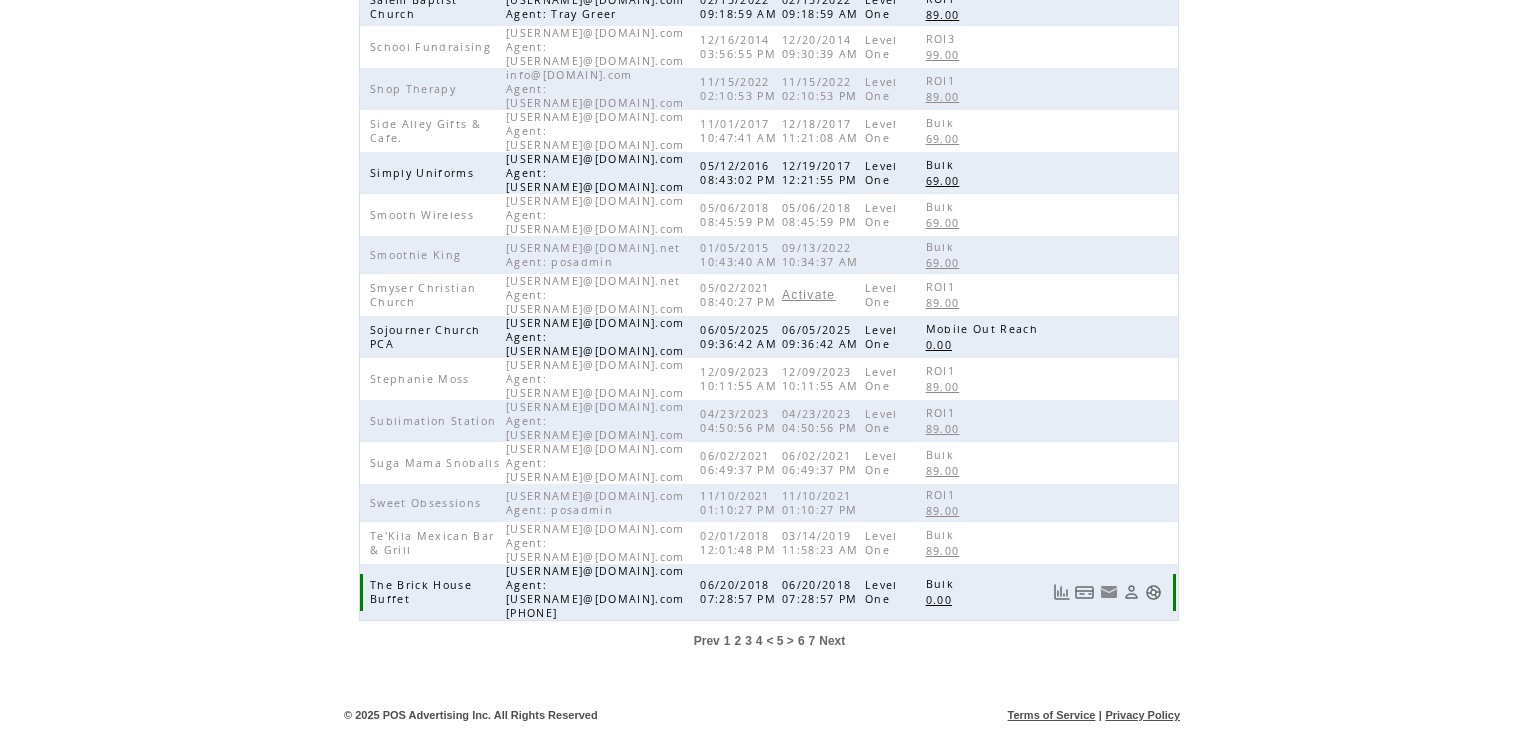 click at bounding box center (1153, 592) 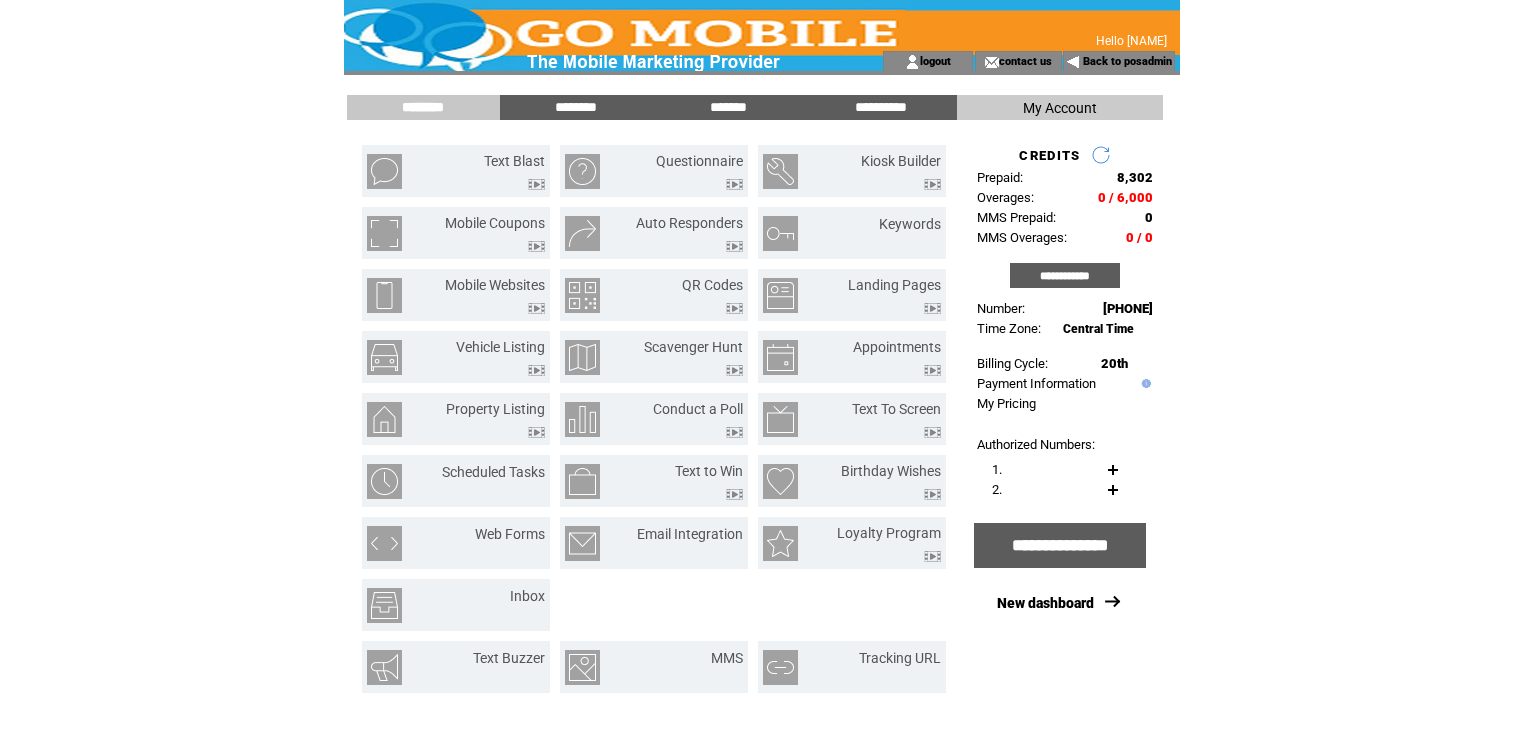 scroll, scrollTop: 0, scrollLeft: 0, axis: both 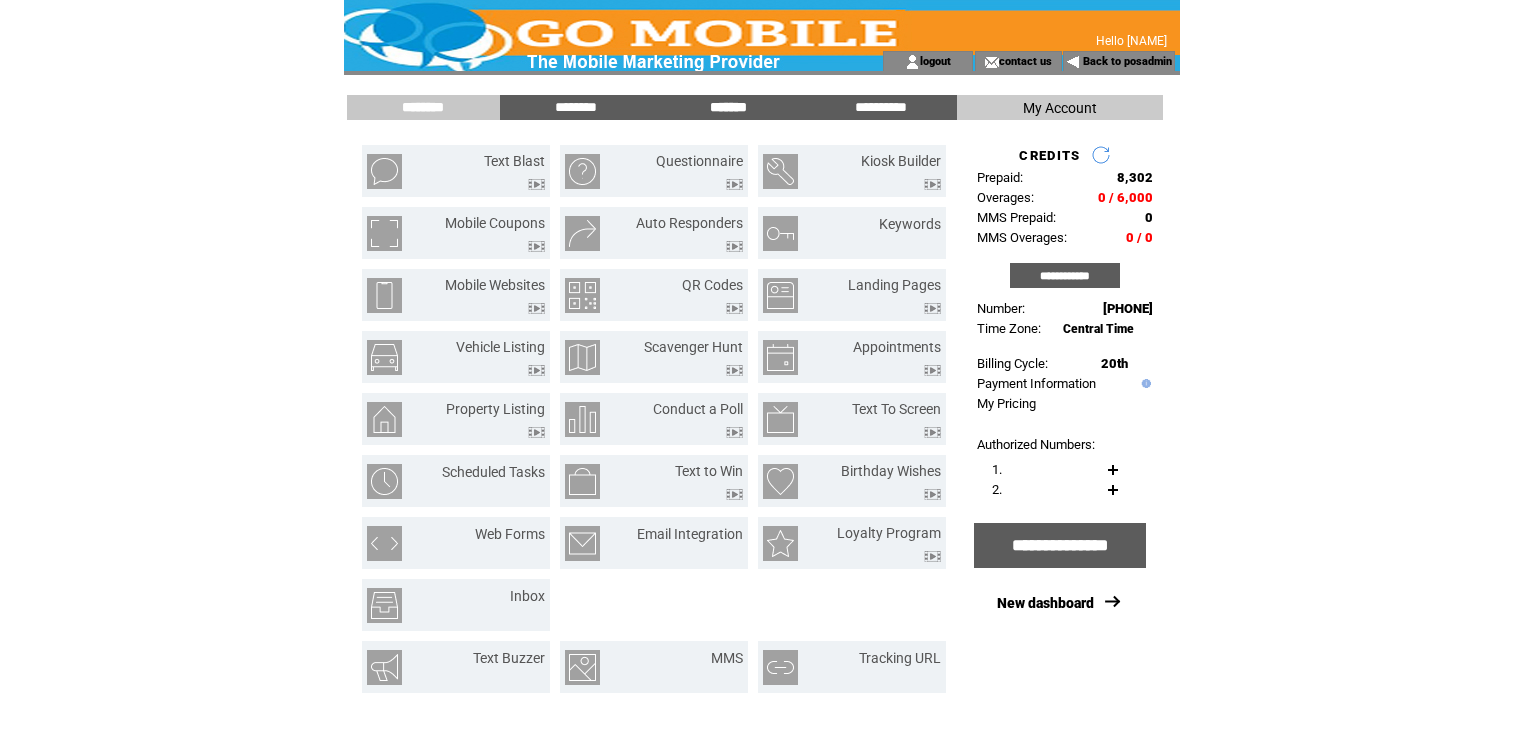 click on "*******" at bounding box center (728, 107) 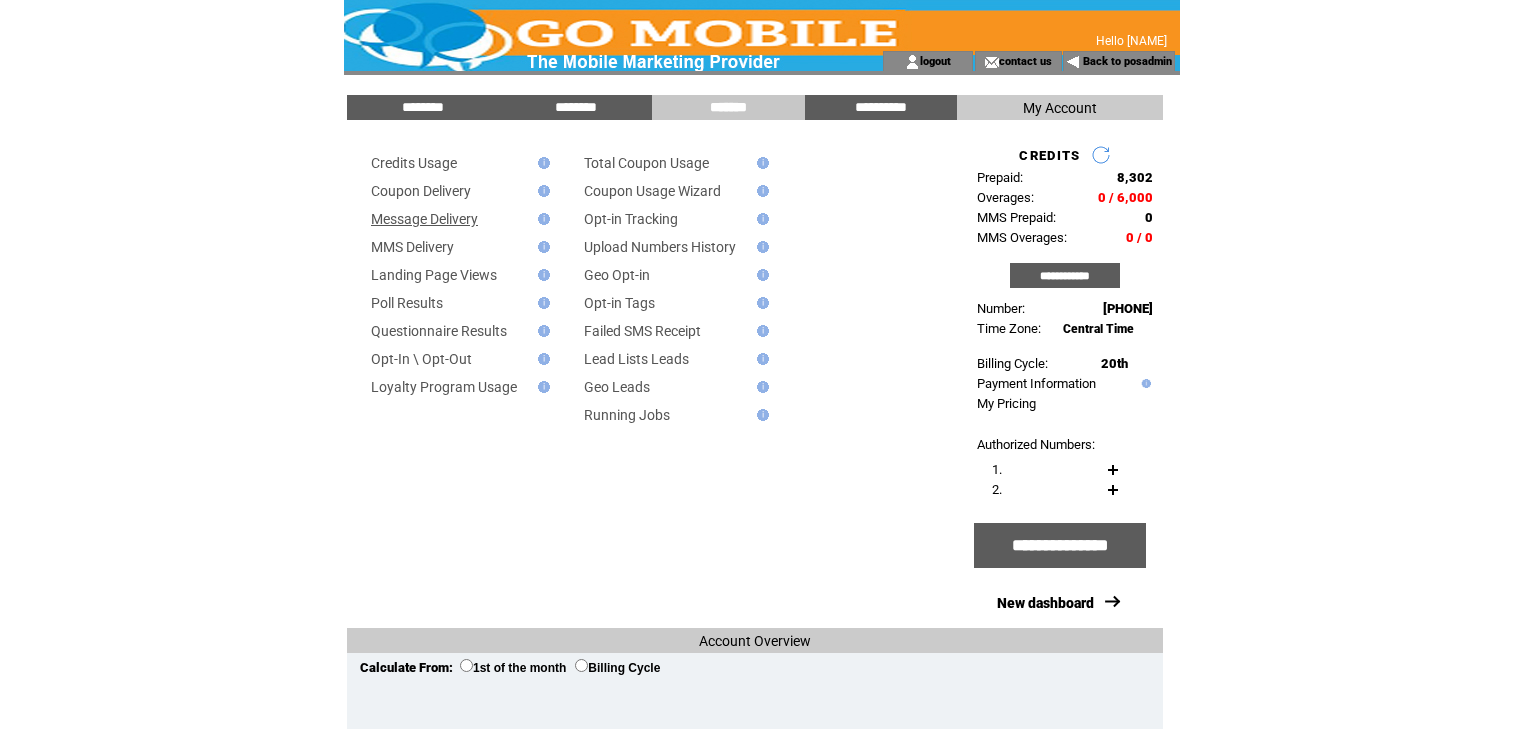 click on "Message Delivery" at bounding box center [424, 219] 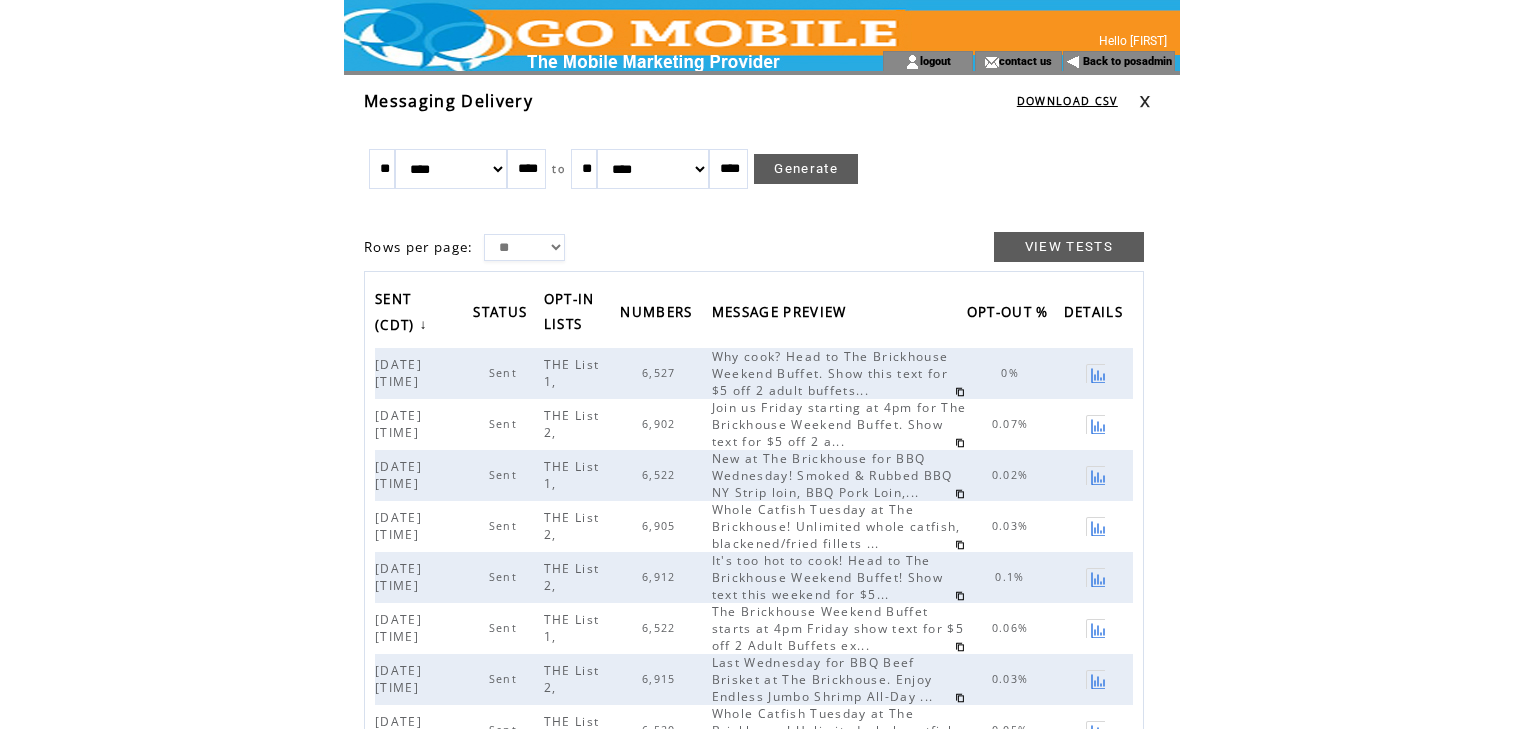 scroll, scrollTop: 0, scrollLeft: 0, axis: both 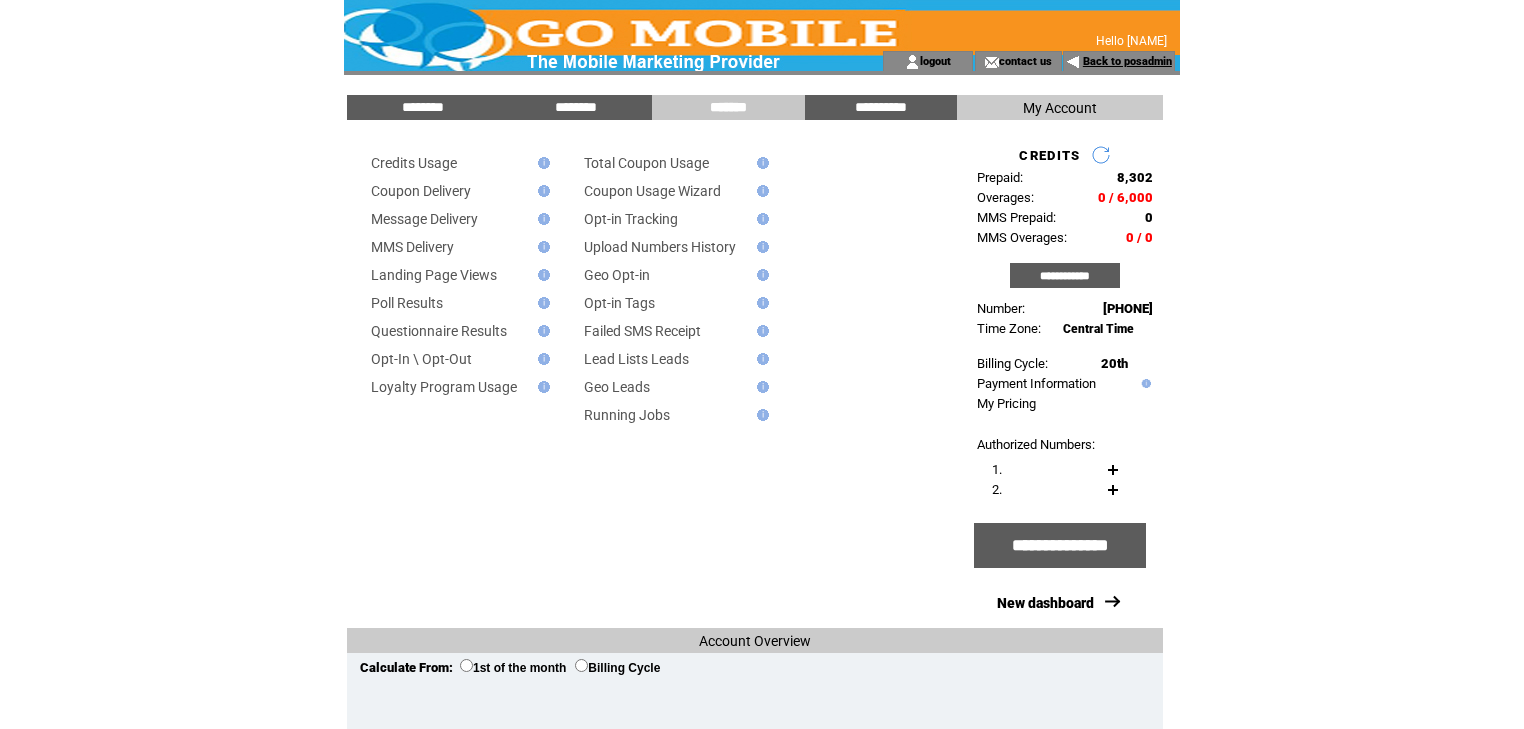 click on "Back to posadmin" at bounding box center (1127, 61) 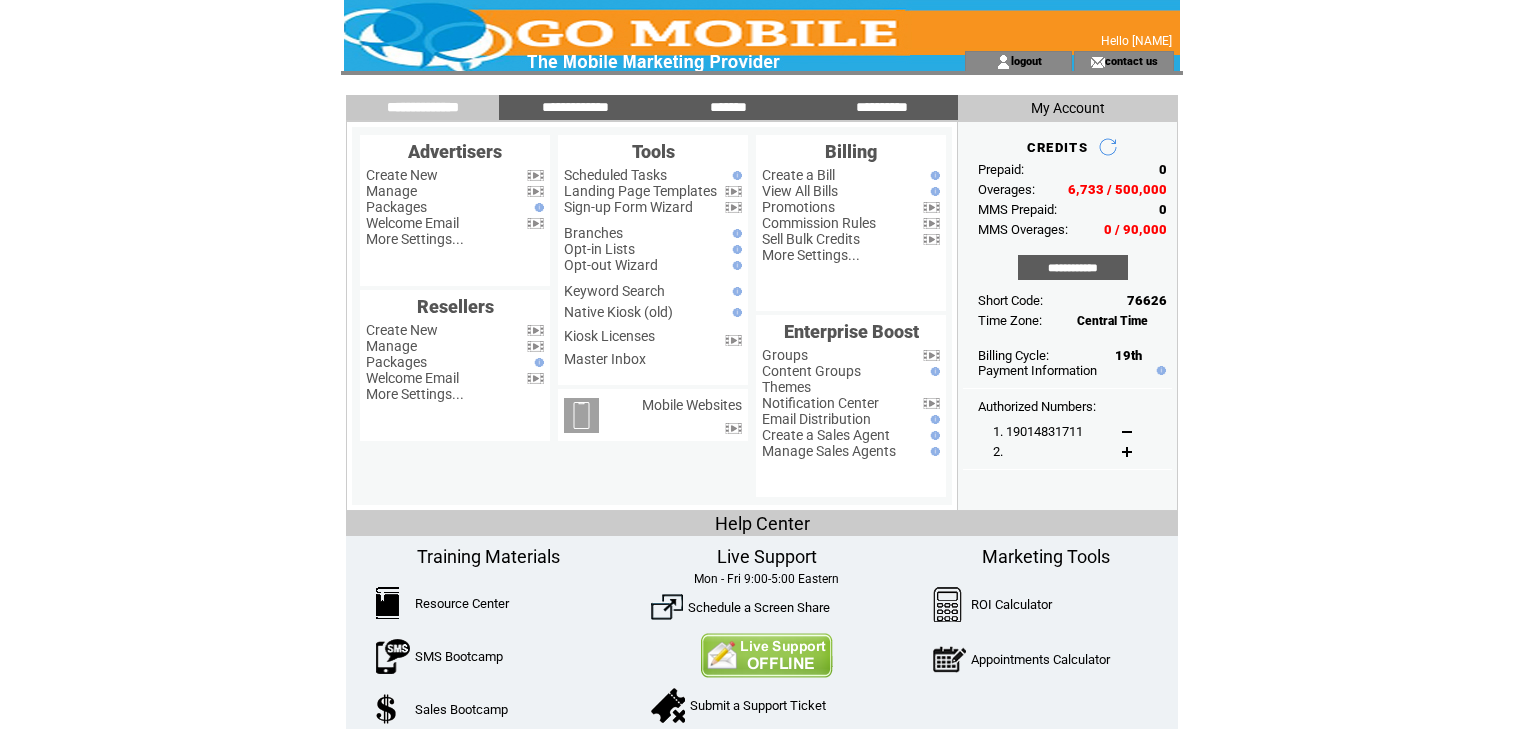 scroll, scrollTop: 0, scrollLeft: 0, axis: both 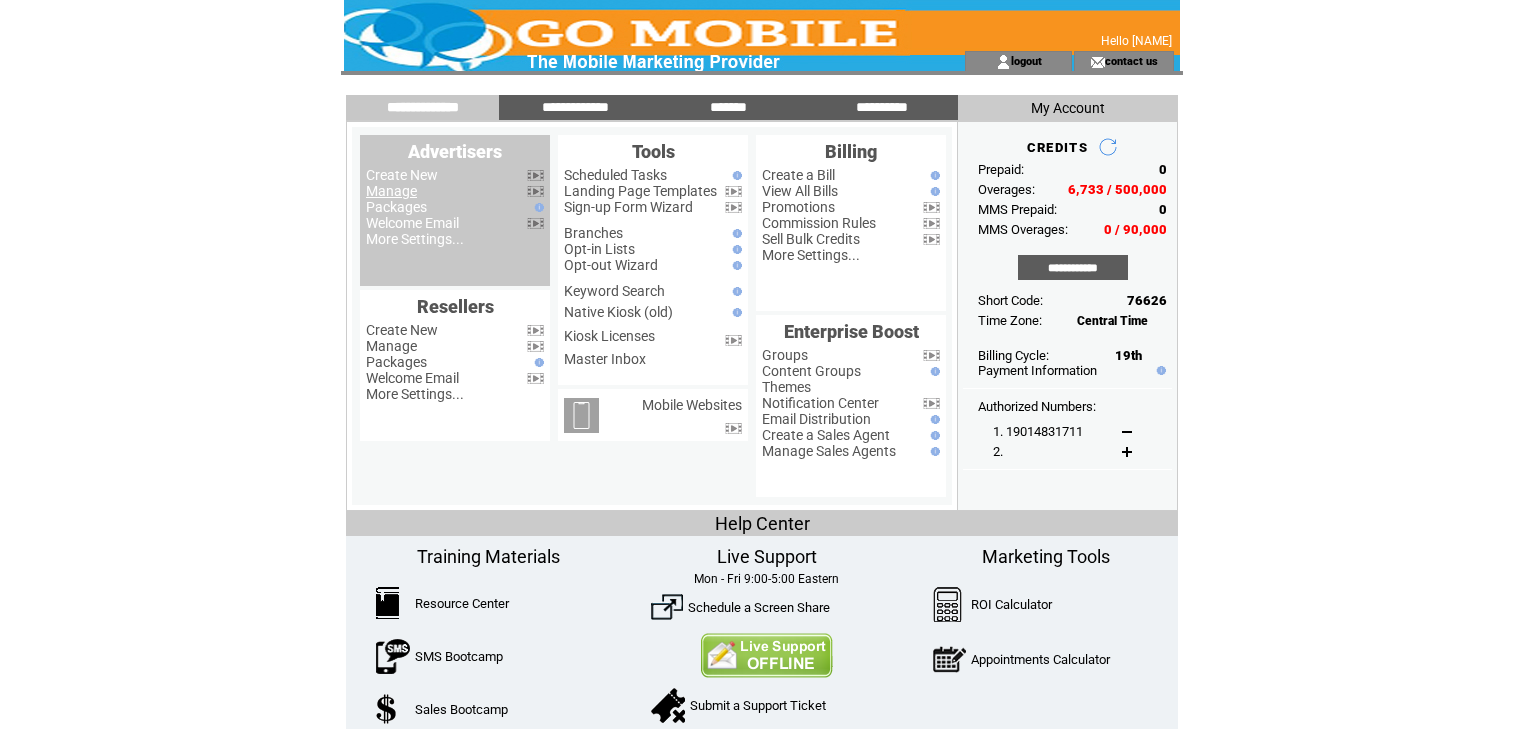 click on "Manage" at bounding box center [391, 191] 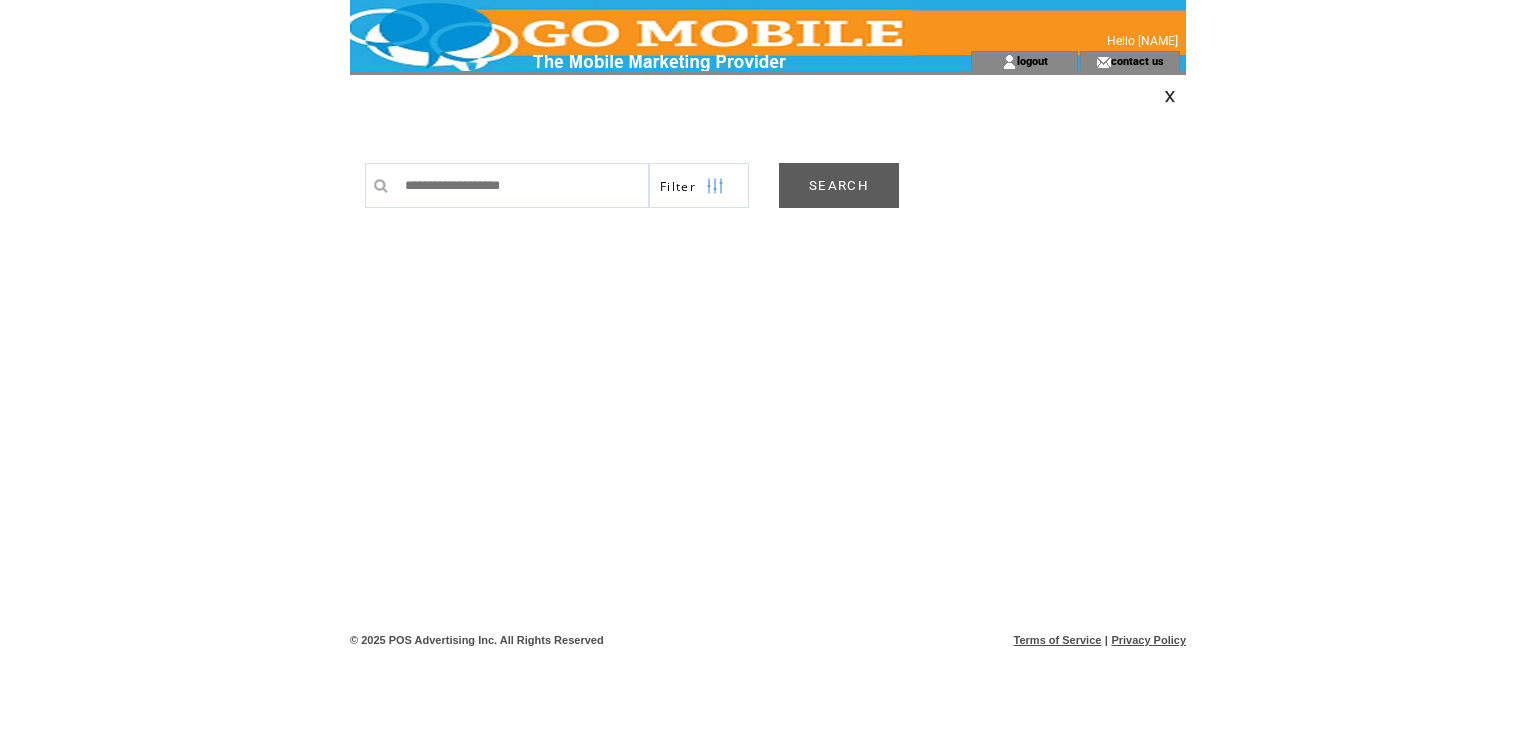 scroll, scrollTop: 0, scrollLeft: 0, axis: both 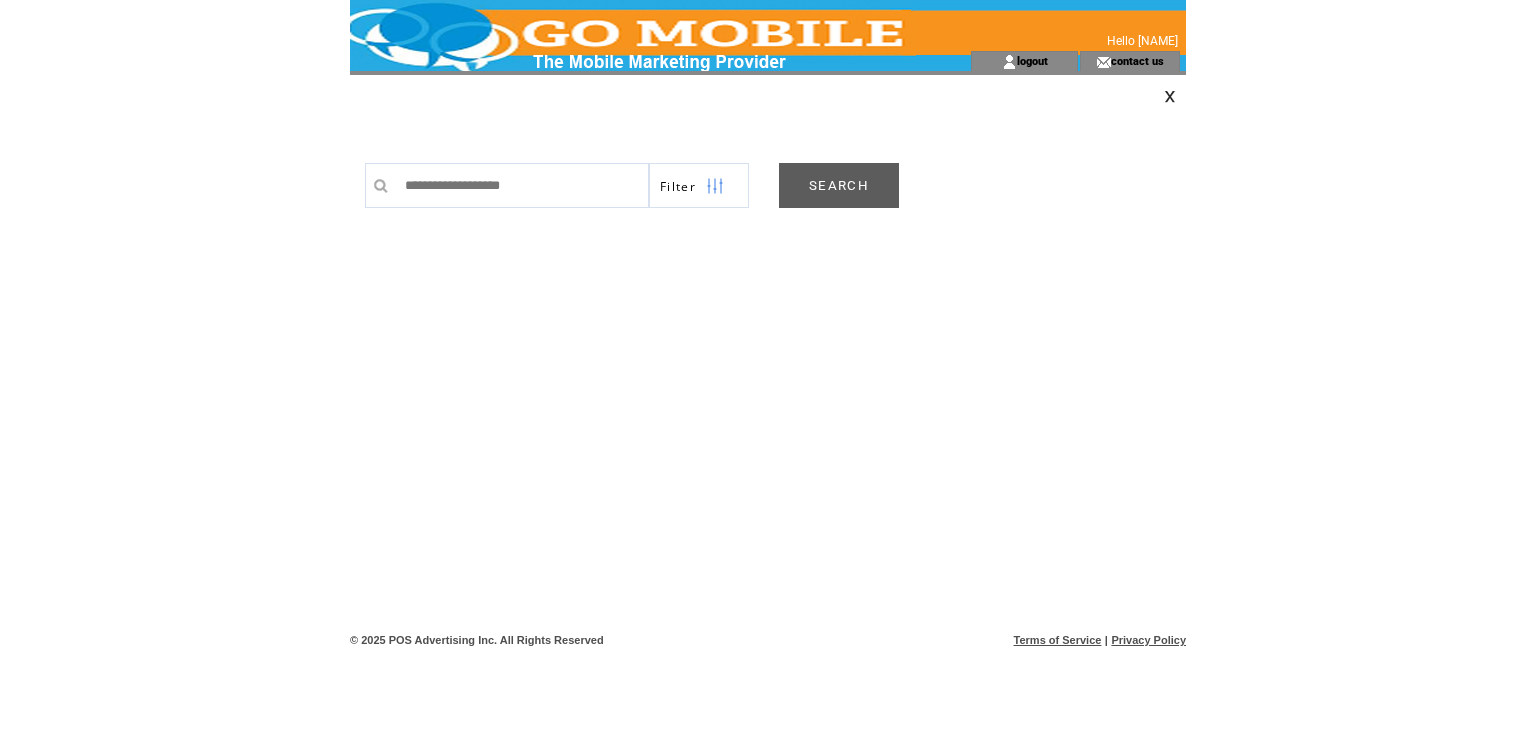 click on "SEARCH" at bounding box center [839, 185] 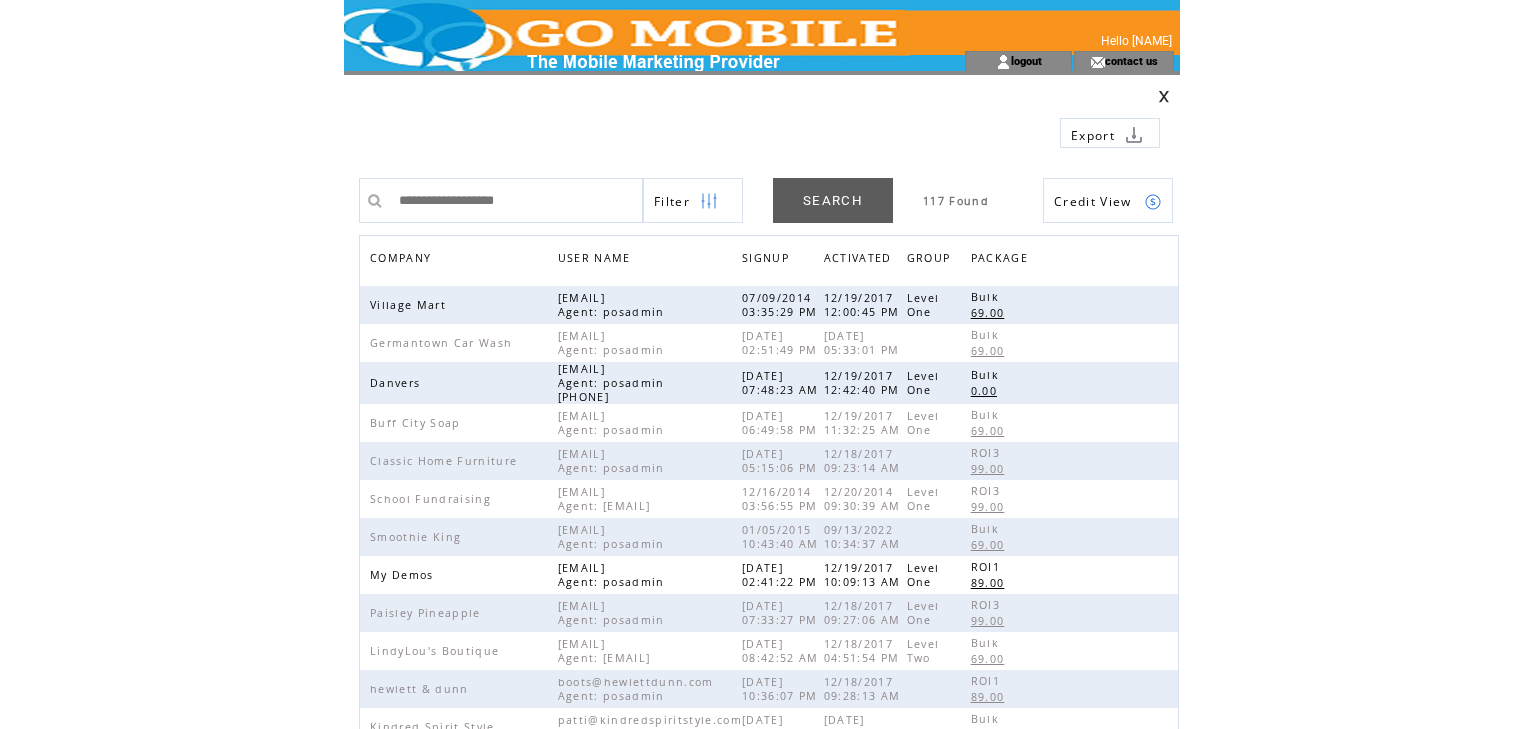 scroll, scrollTop: 0, scrollLeft: 0, axis: both 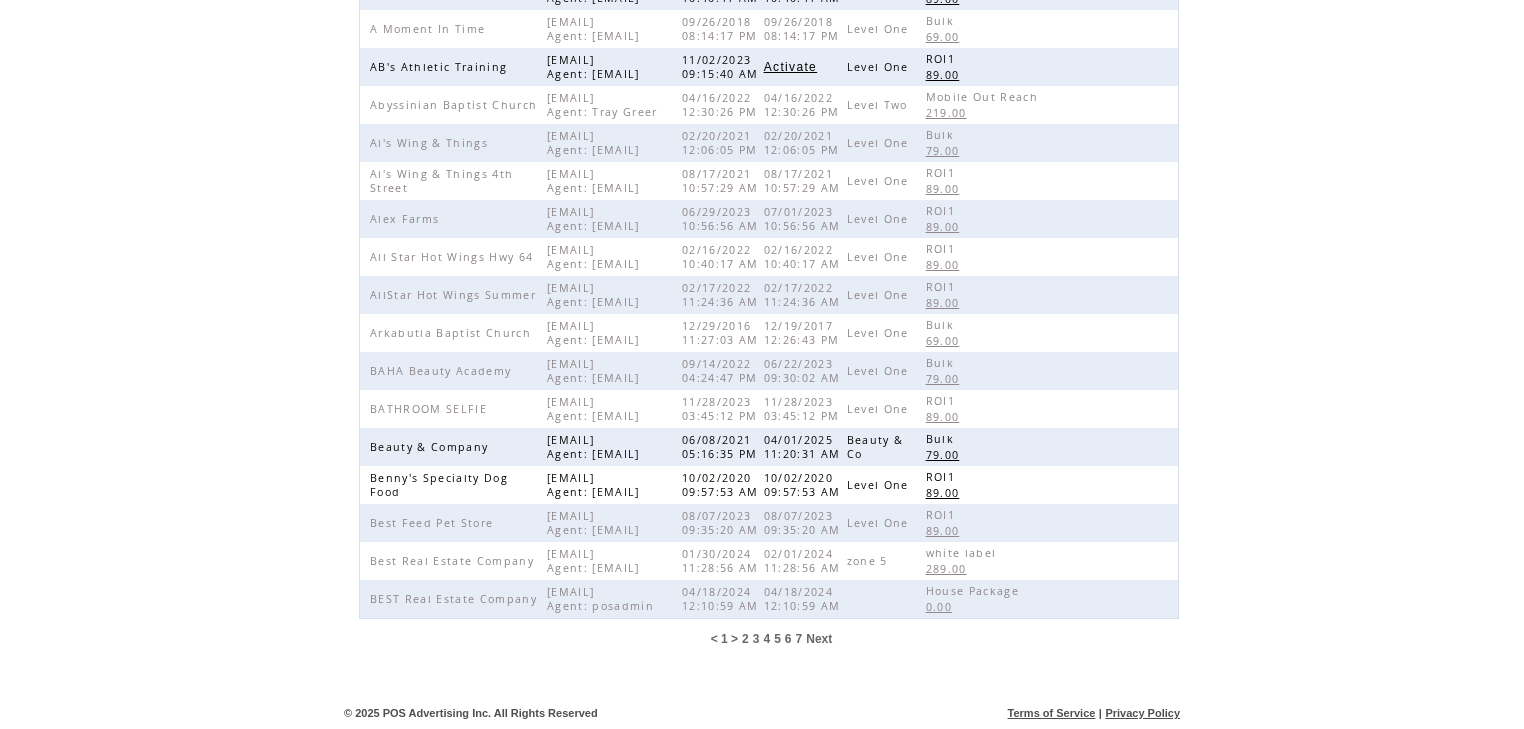 click on "2" at bounding box center (745, 639) 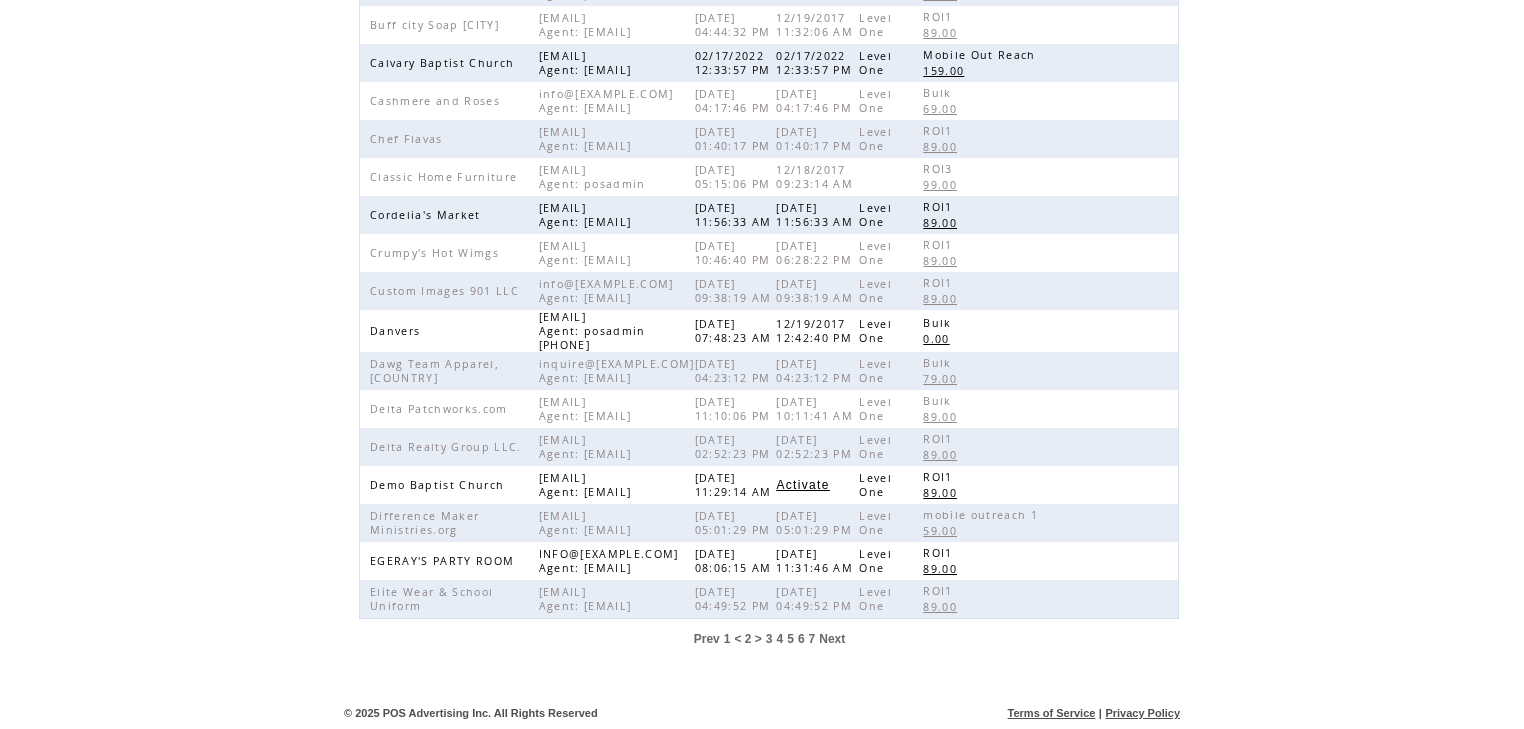 scroll, scrollTop: 400, scrollLeft: 0, axis: vertical 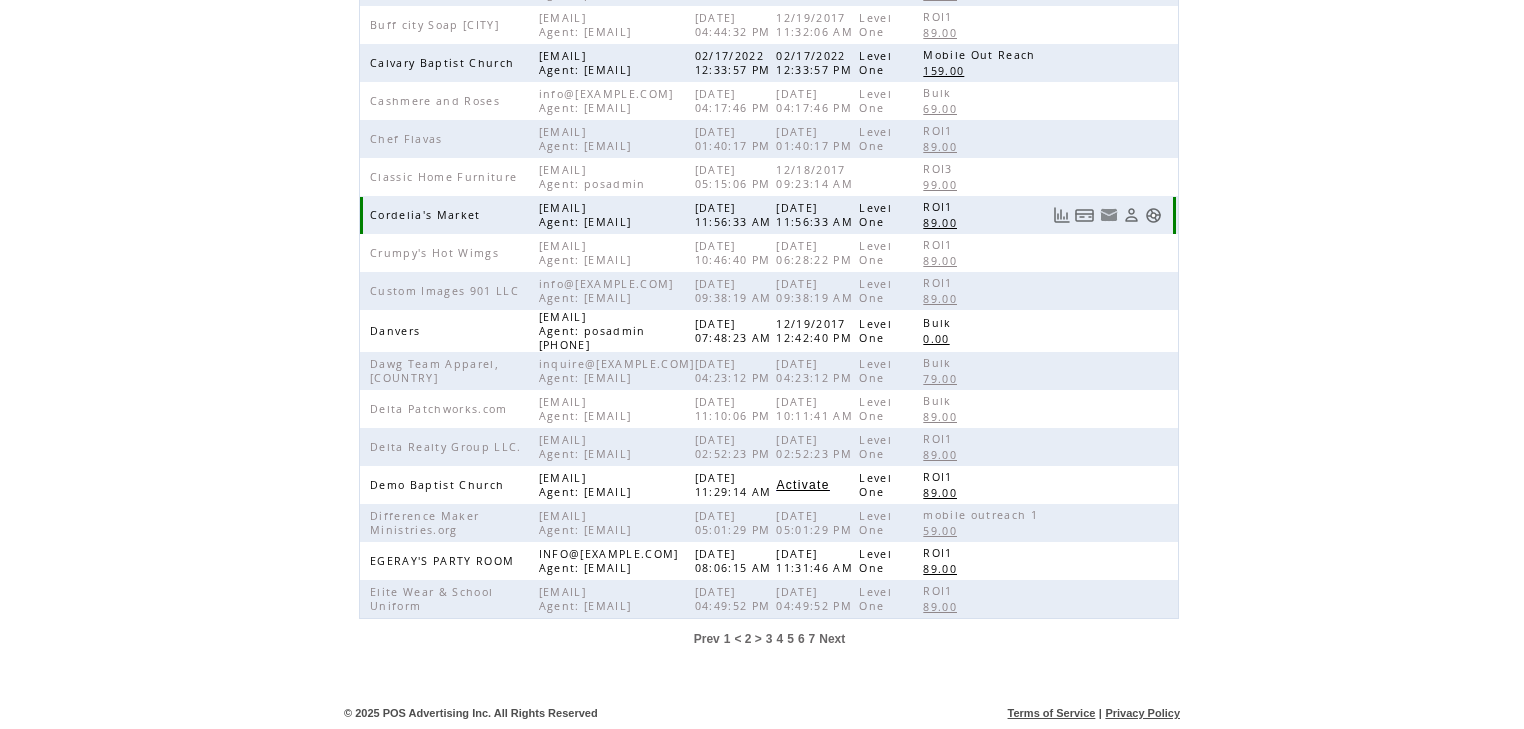 click at bounding box center (1153, 215) 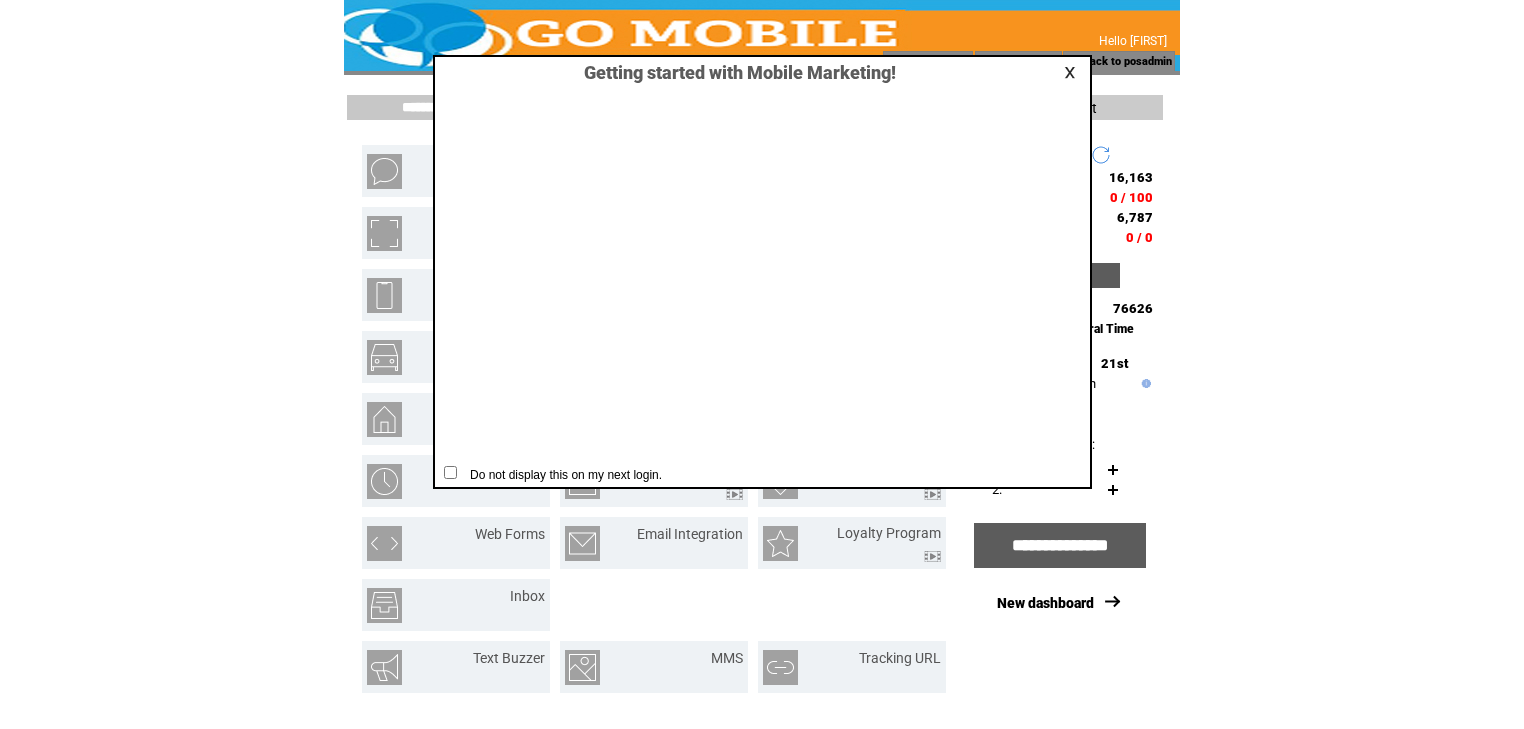 scroll, scrollTop: 0, scrollLeft: 0, axis: both 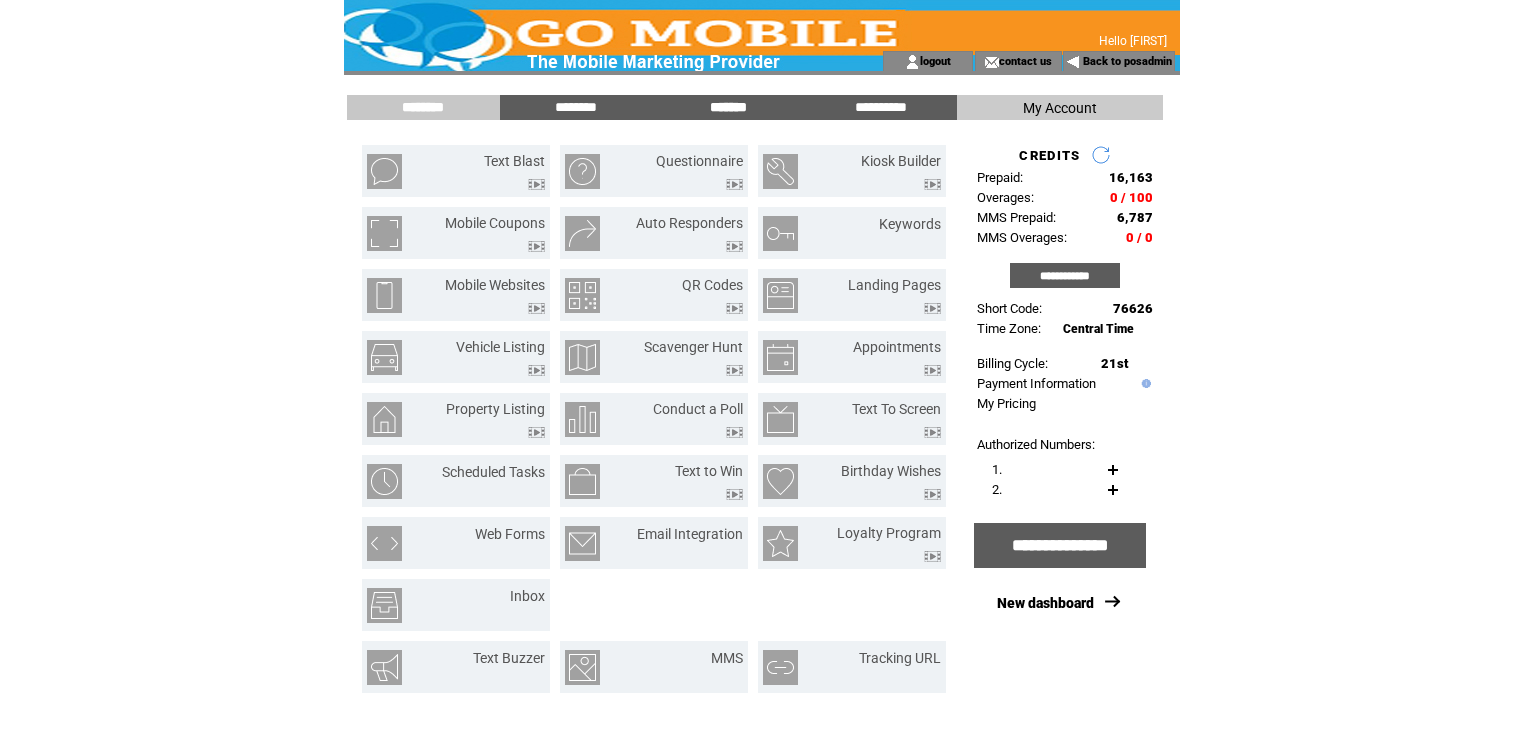click on "*******" at bounding box center [728, 107] 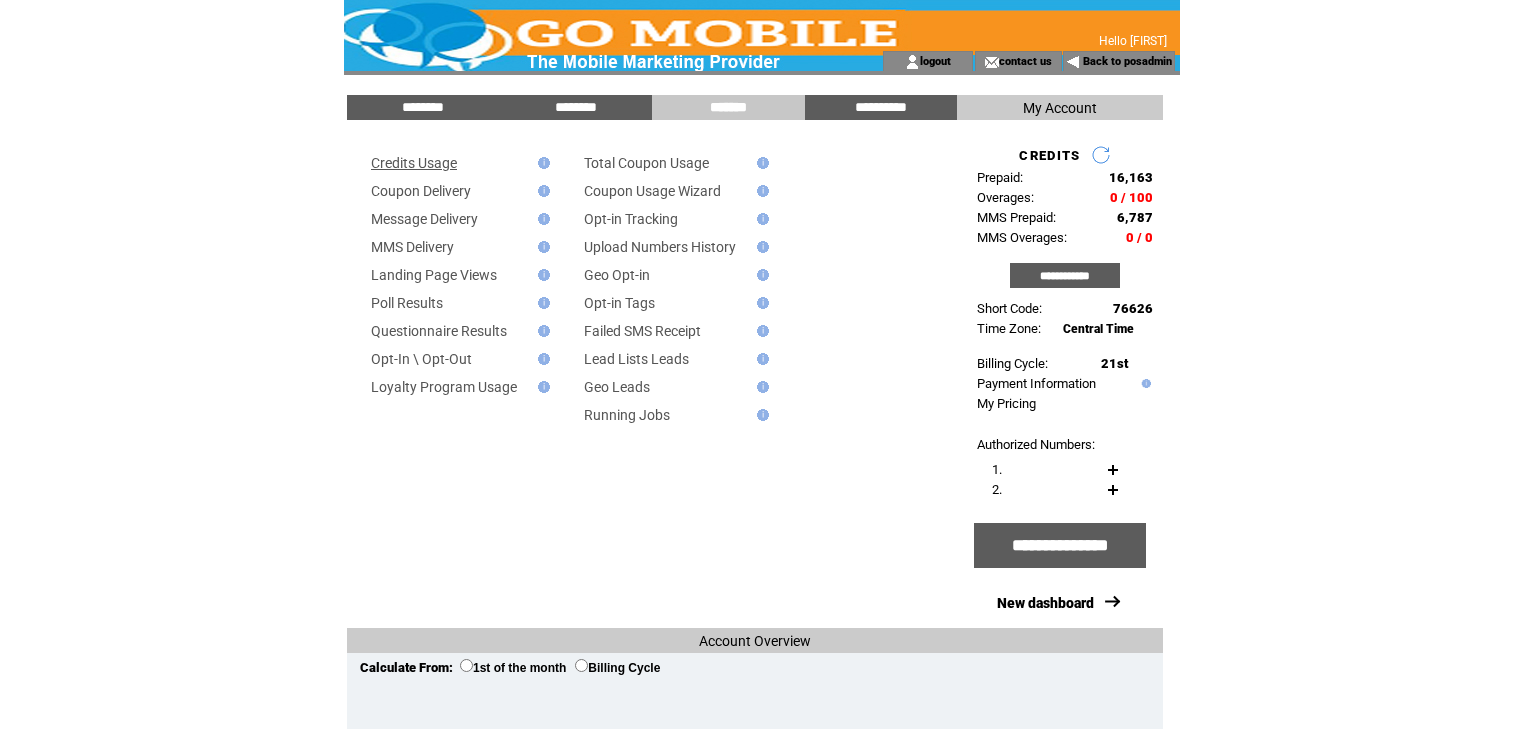 click on "Credits Usage" at bounding box center [414, 163] 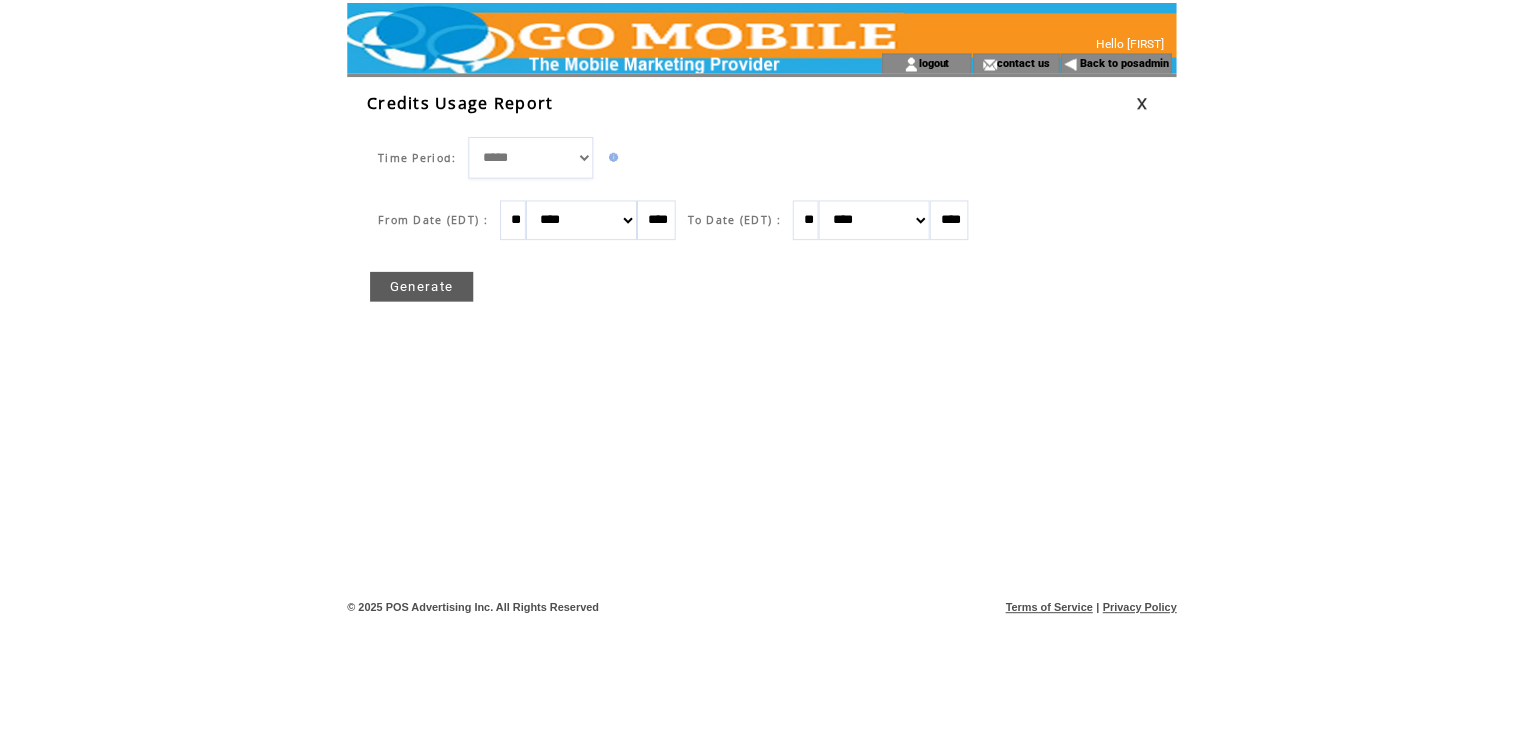 scroll, scrollTop: 0, scrollLeft: 0, axis: both 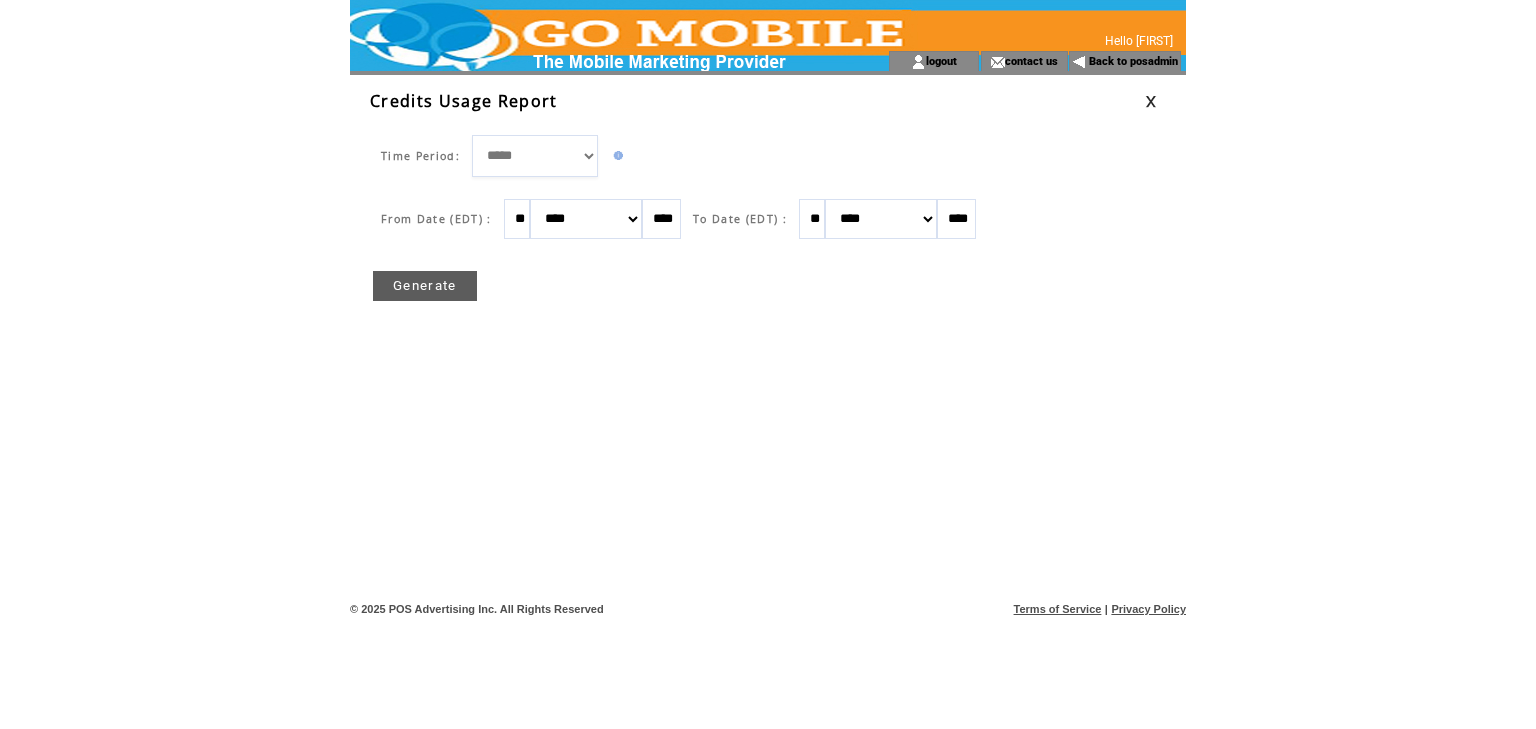 click on "******* 		 ******** 		 ***** 		 ***** 		 *** 		 **** 		 **** 		 ****** 		 ********* 		 ******* 		 ******** 		 ********" at bounding box center (586, 219) 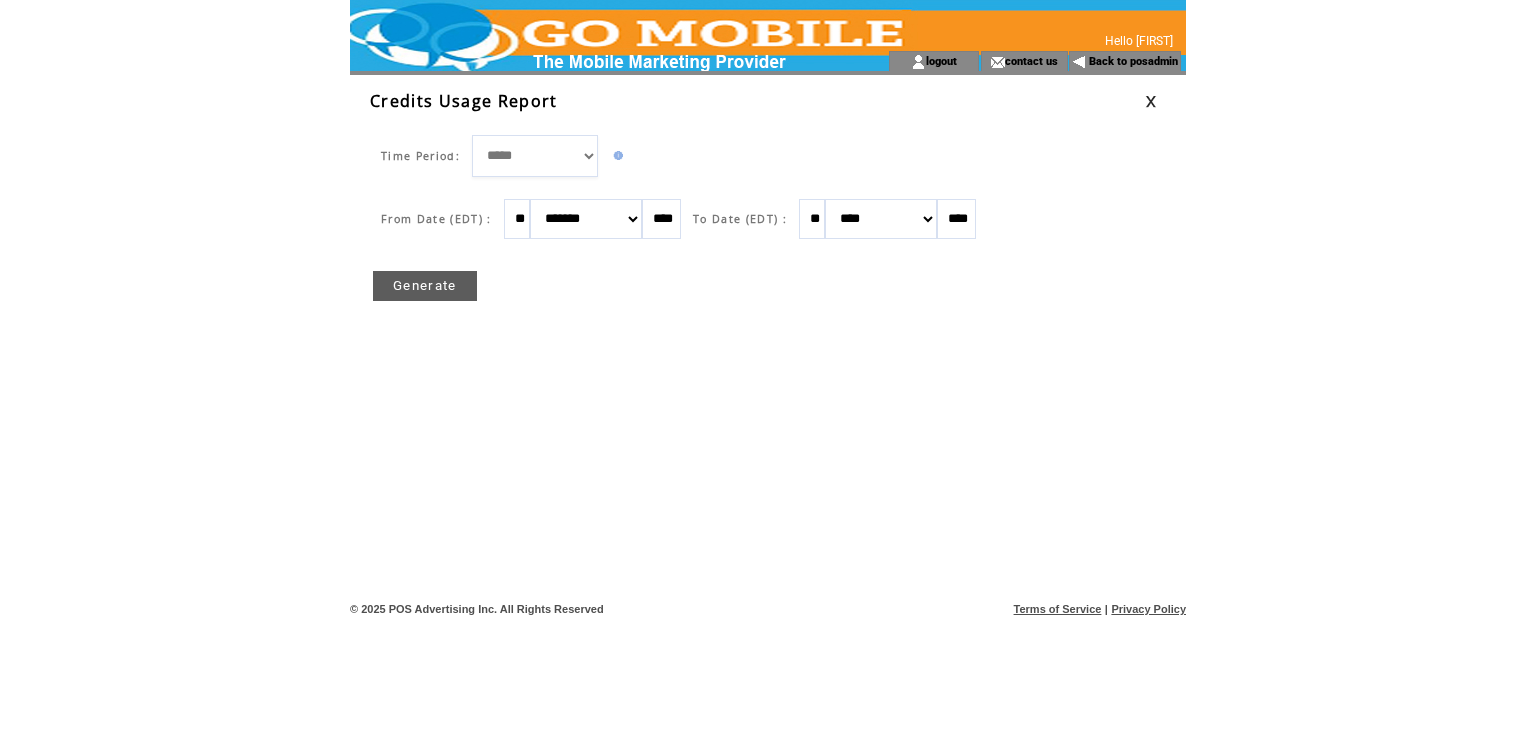 click on "Generate" at bounding box center [425, 286] 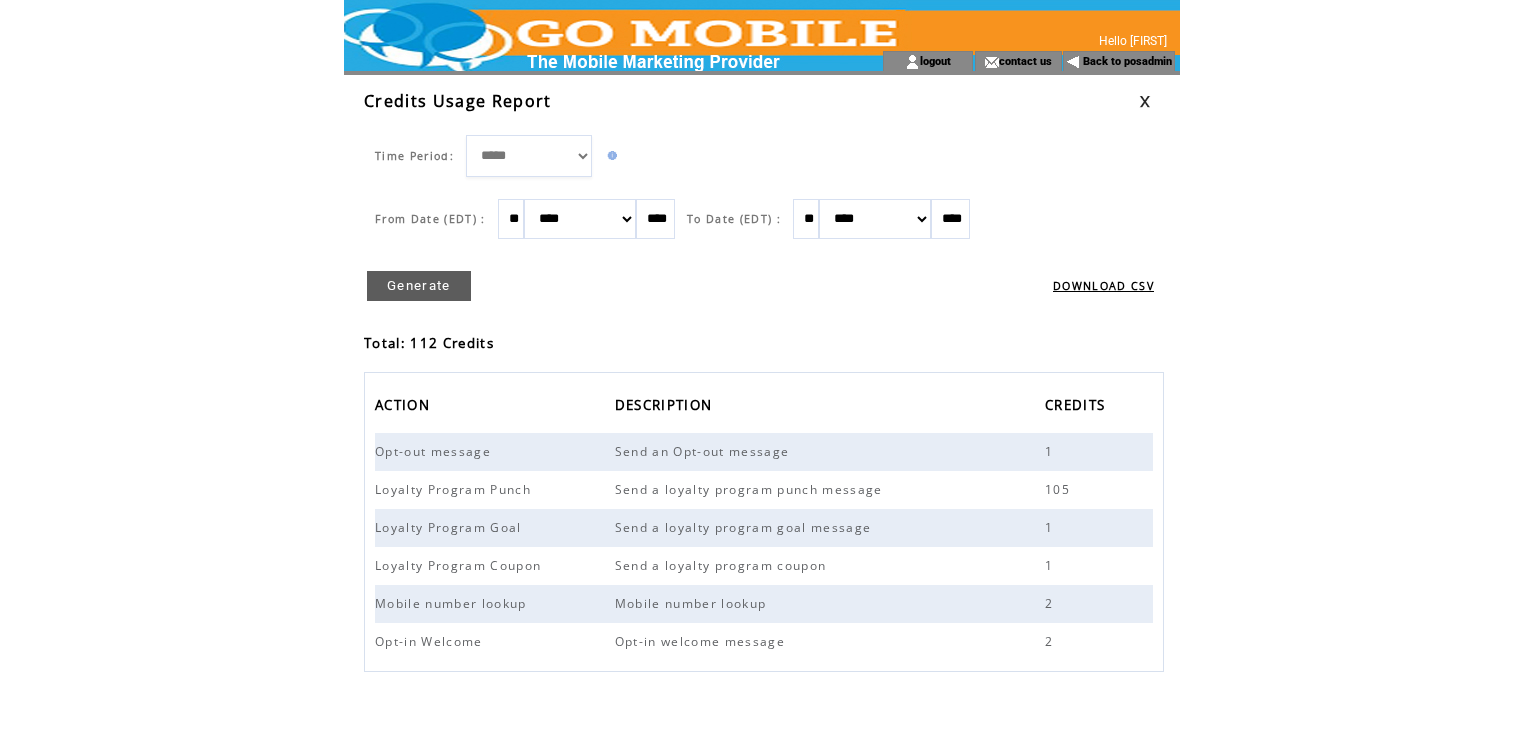 scroll, scrollTop: 0, scrollLeft: 0, axis: both 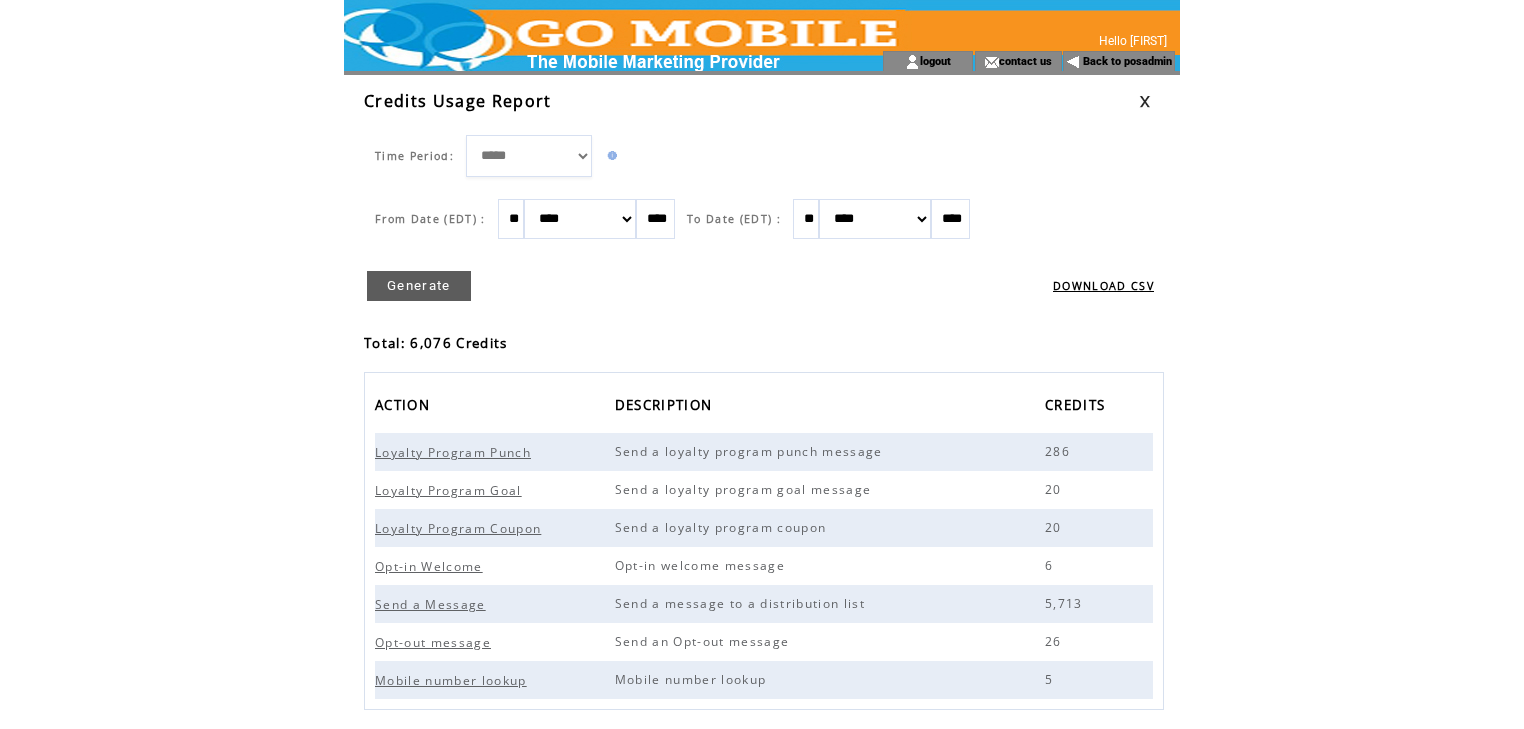 click at bounding box center [1145, 101] 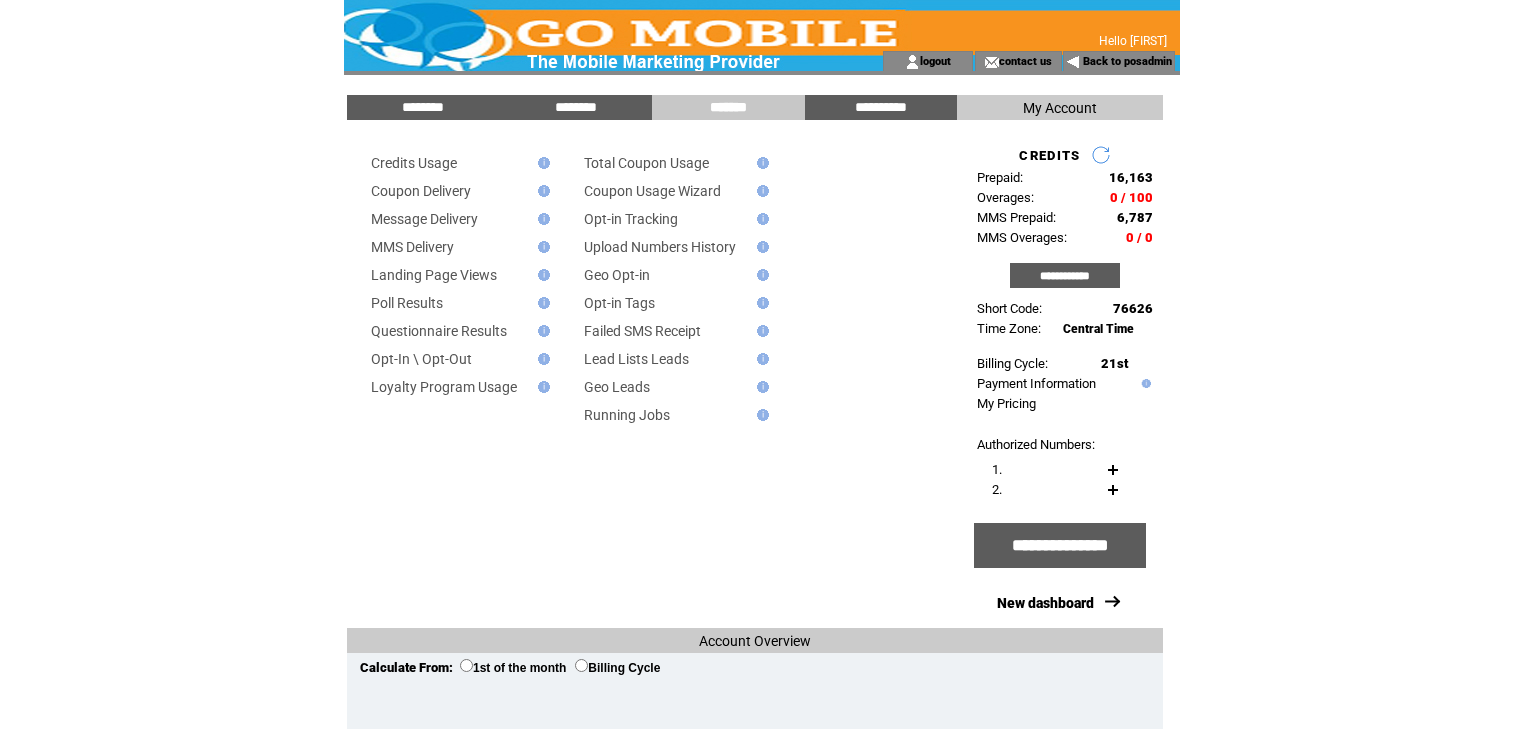 scroll, scrollTop: 0, scrollLeft: 0, axis: both 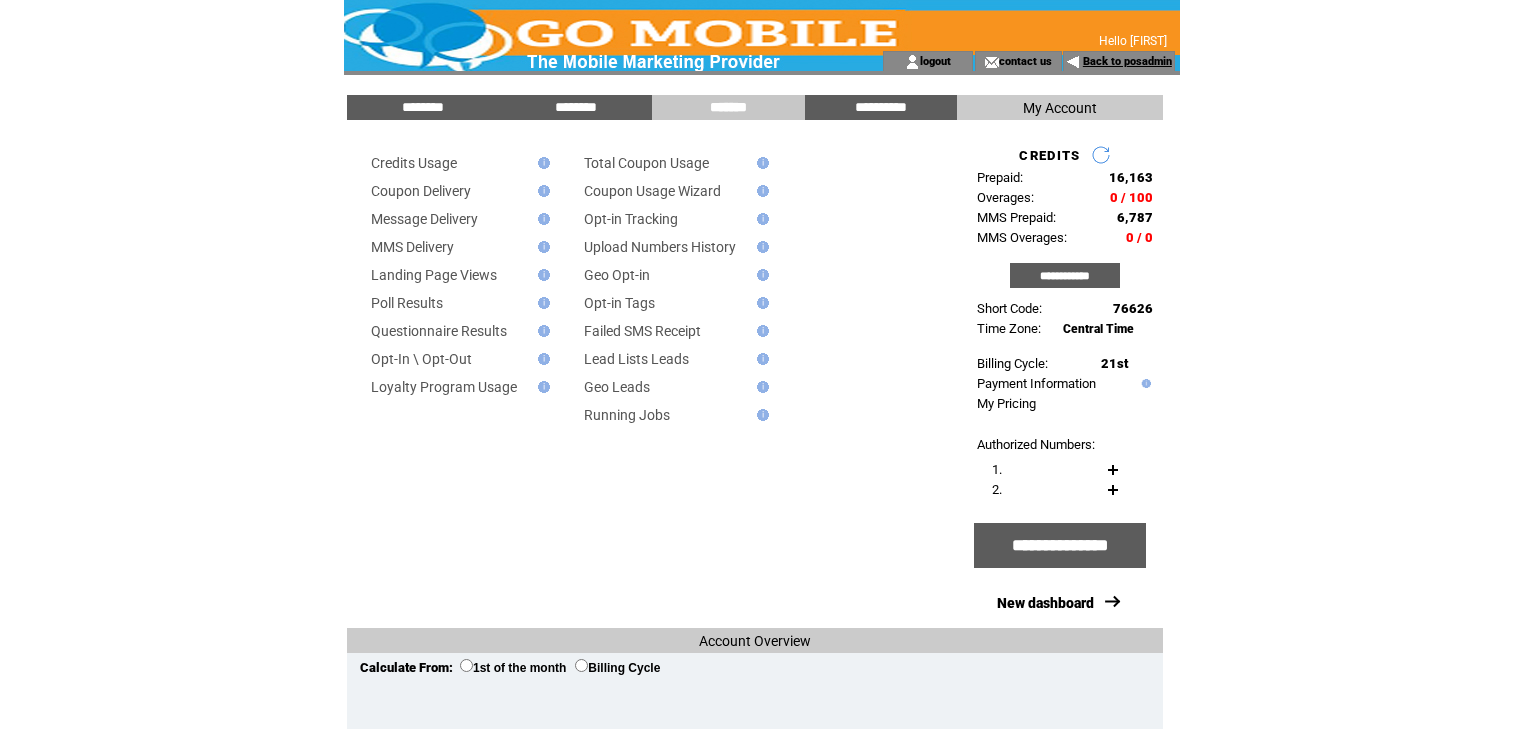 click on "Back to posadmin" at bounding box center [1127, 61] 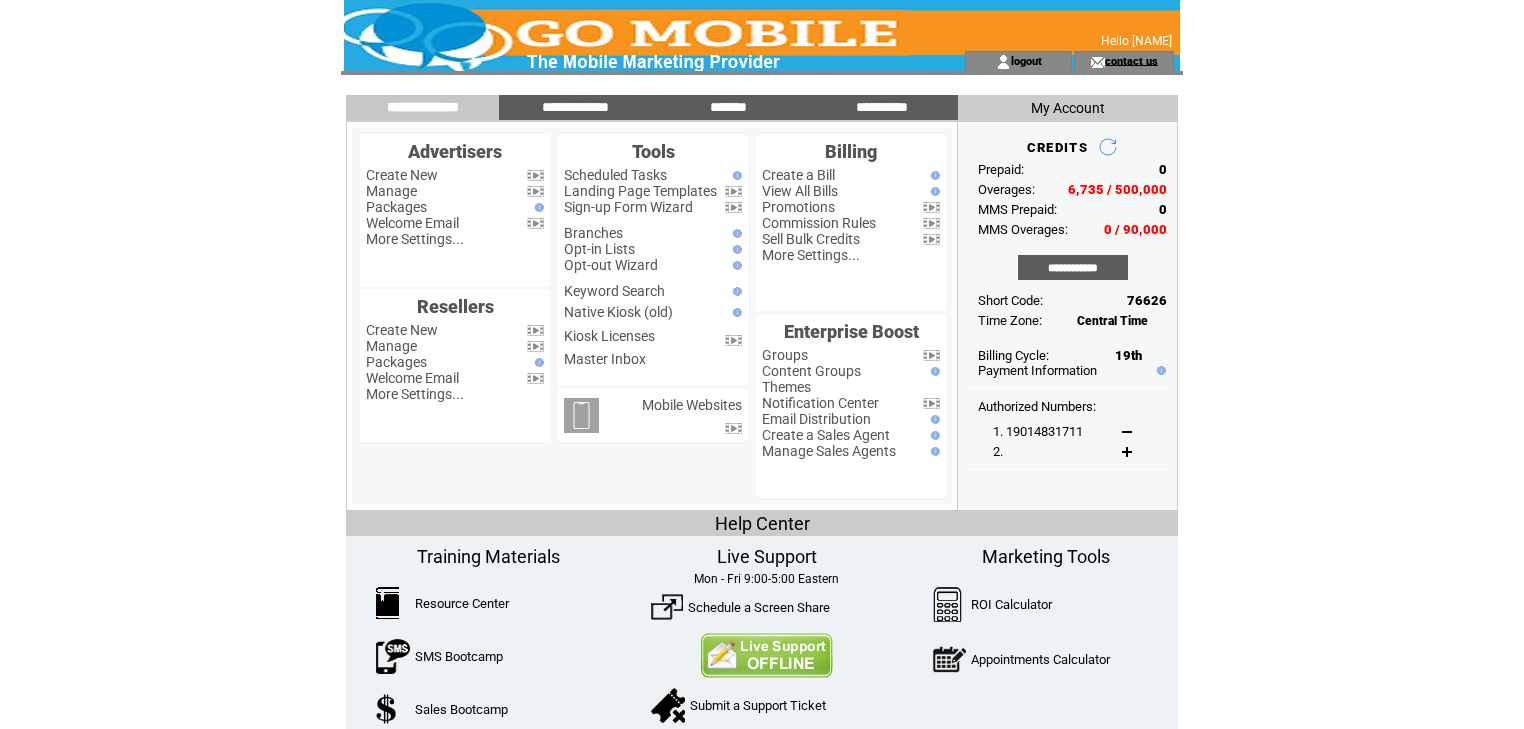 scroll, scrollTop: 0, scrollLeft: 0, axis: both 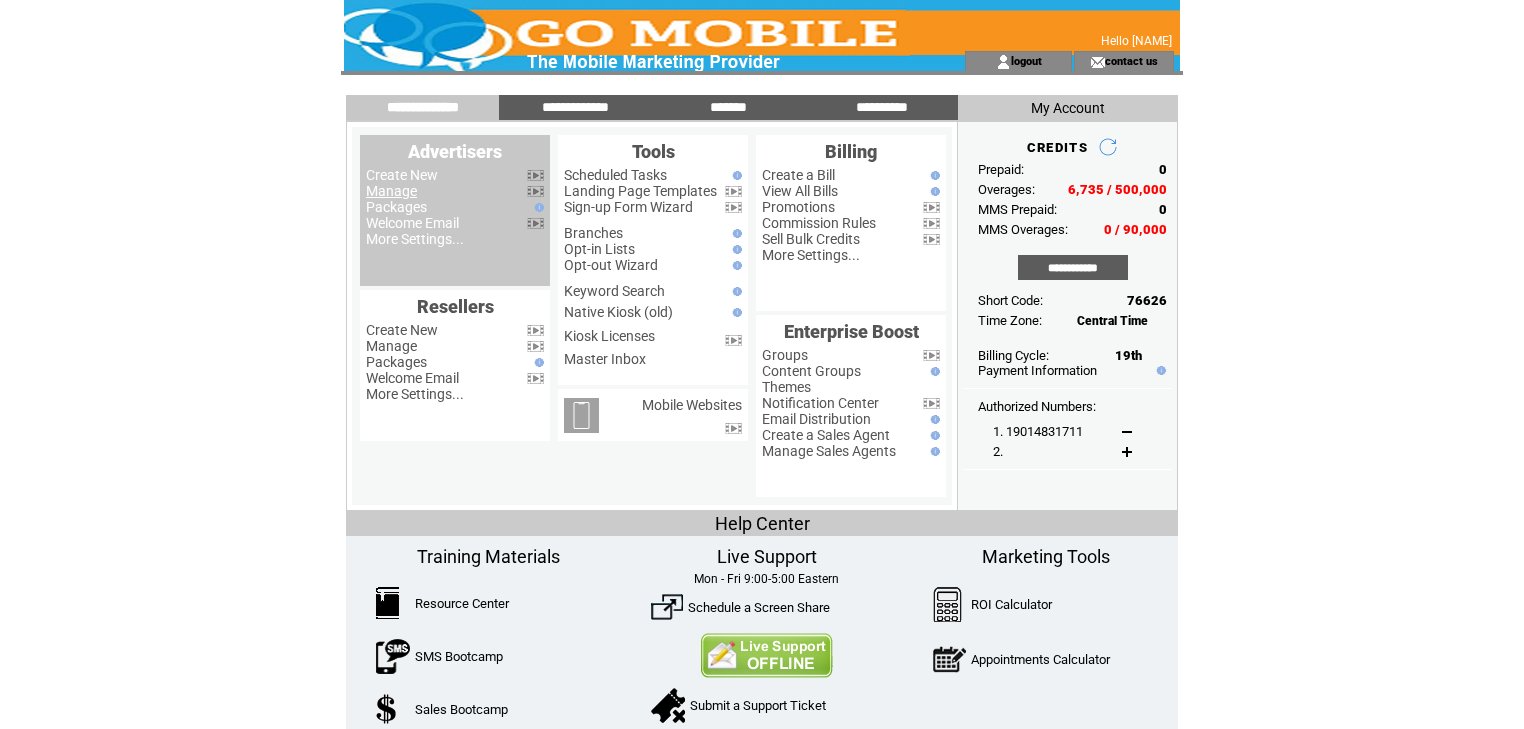 click on "Manage" at bounding box center (391, 191) 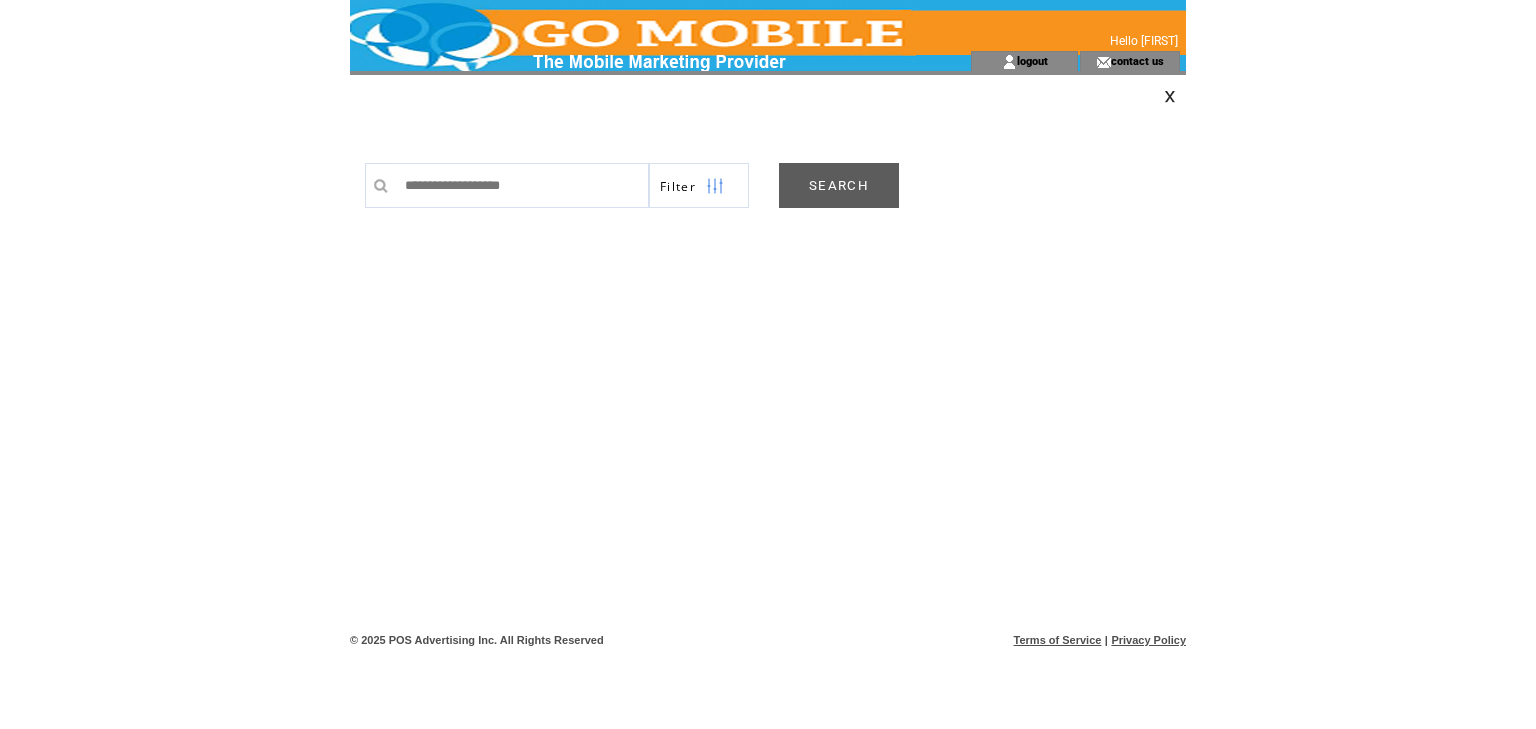 scroll, scrollTop: 0, scrollLeft: 0, axis: both 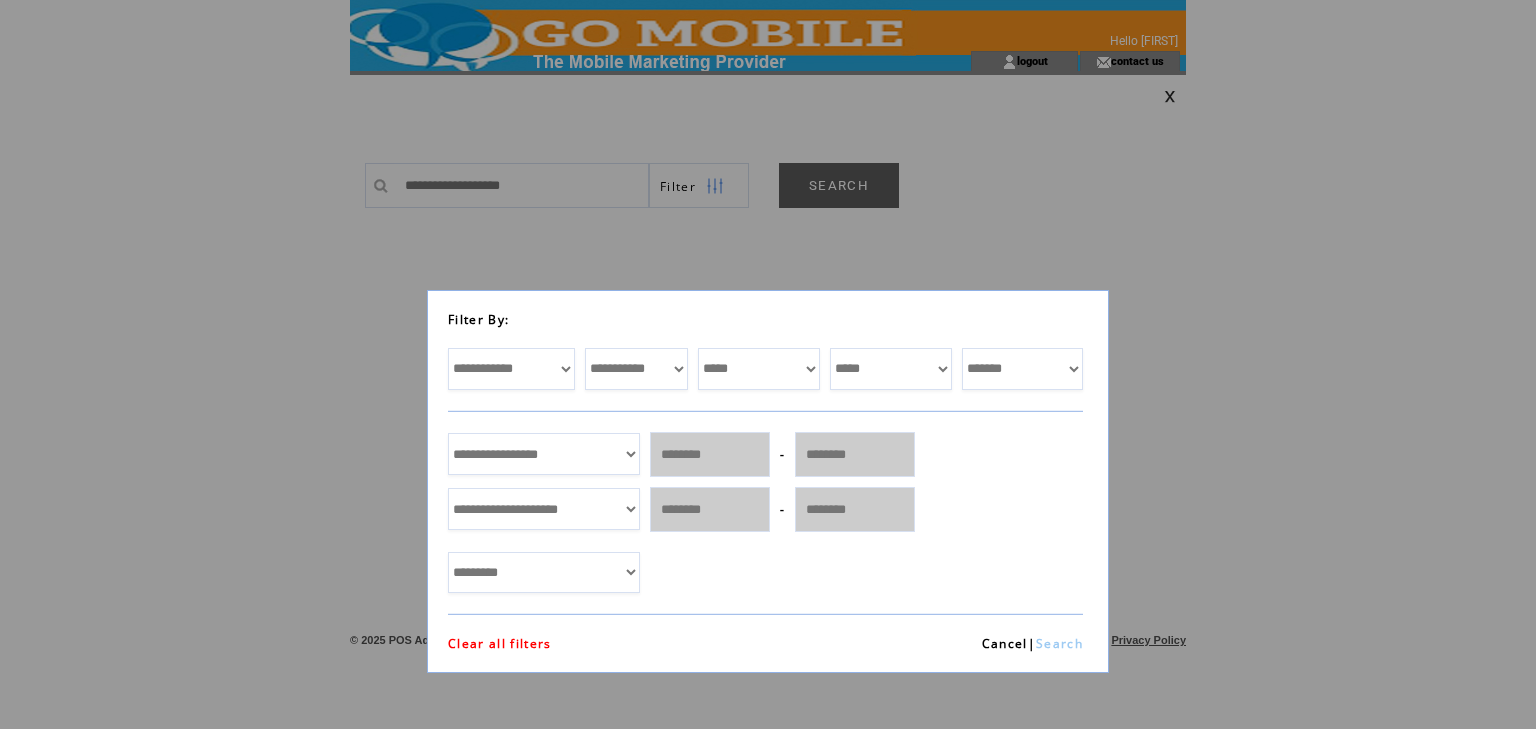 click on "**********" at bounding box center [511, 369] 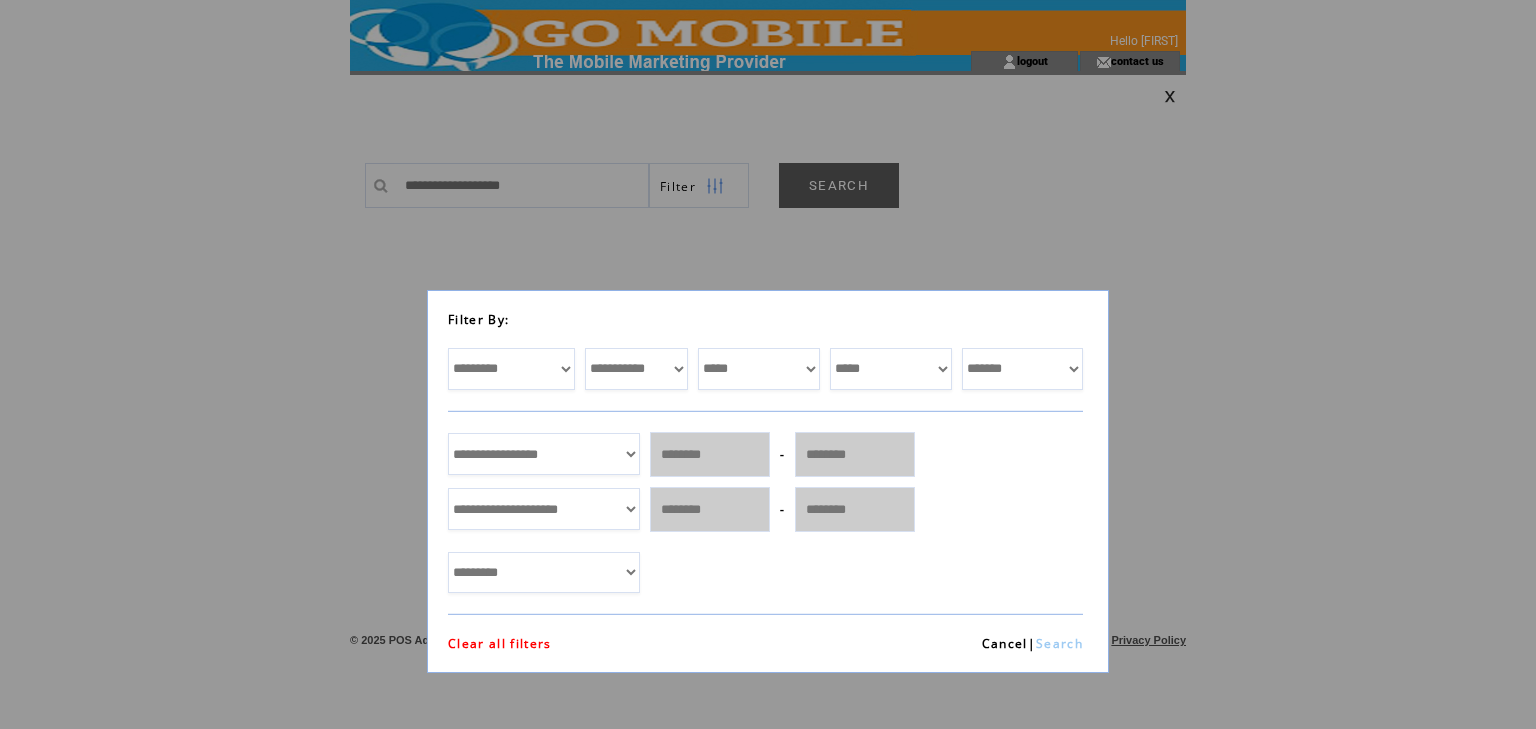 click on "**********" at bounding box center [636, 369] 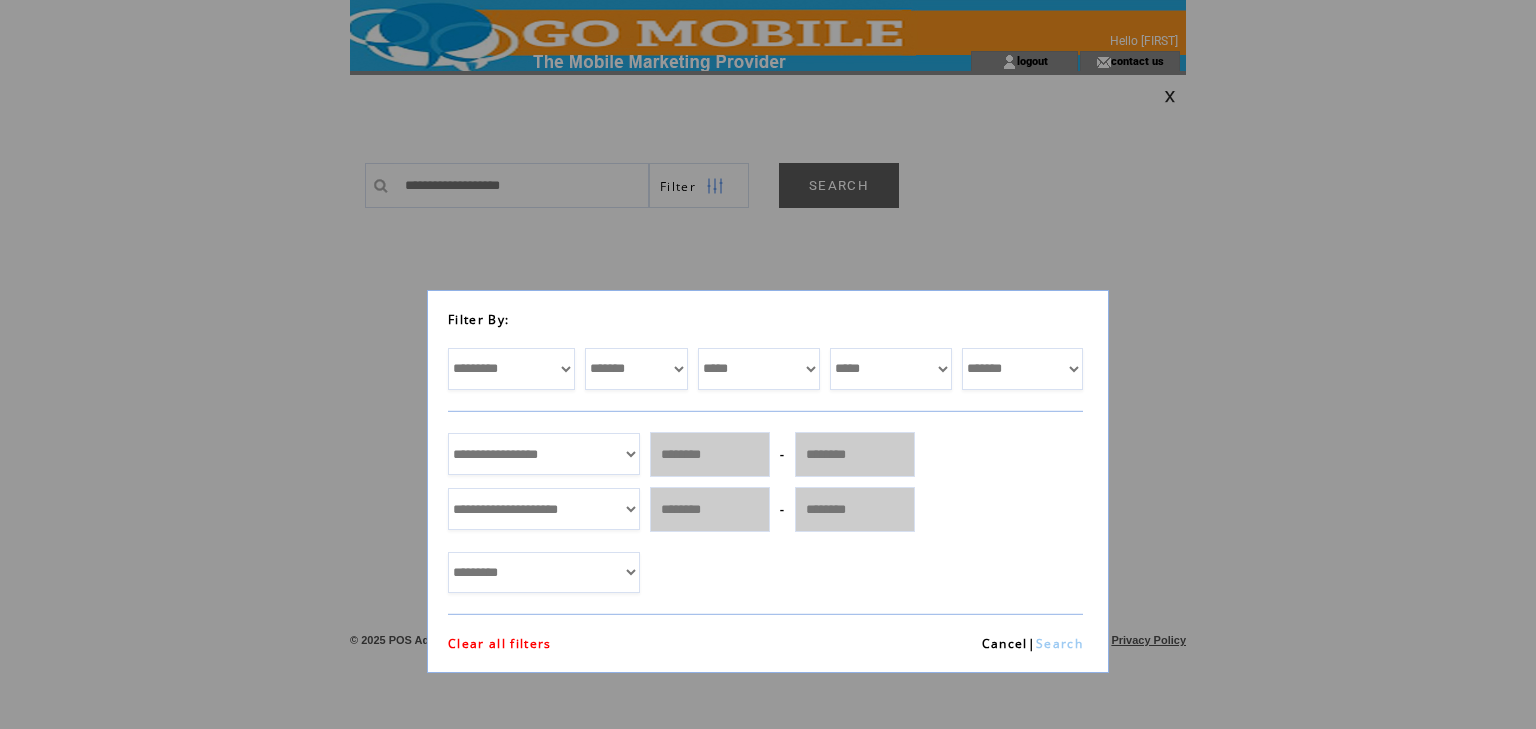 click on "Search" at bounding box center (1059, 643) 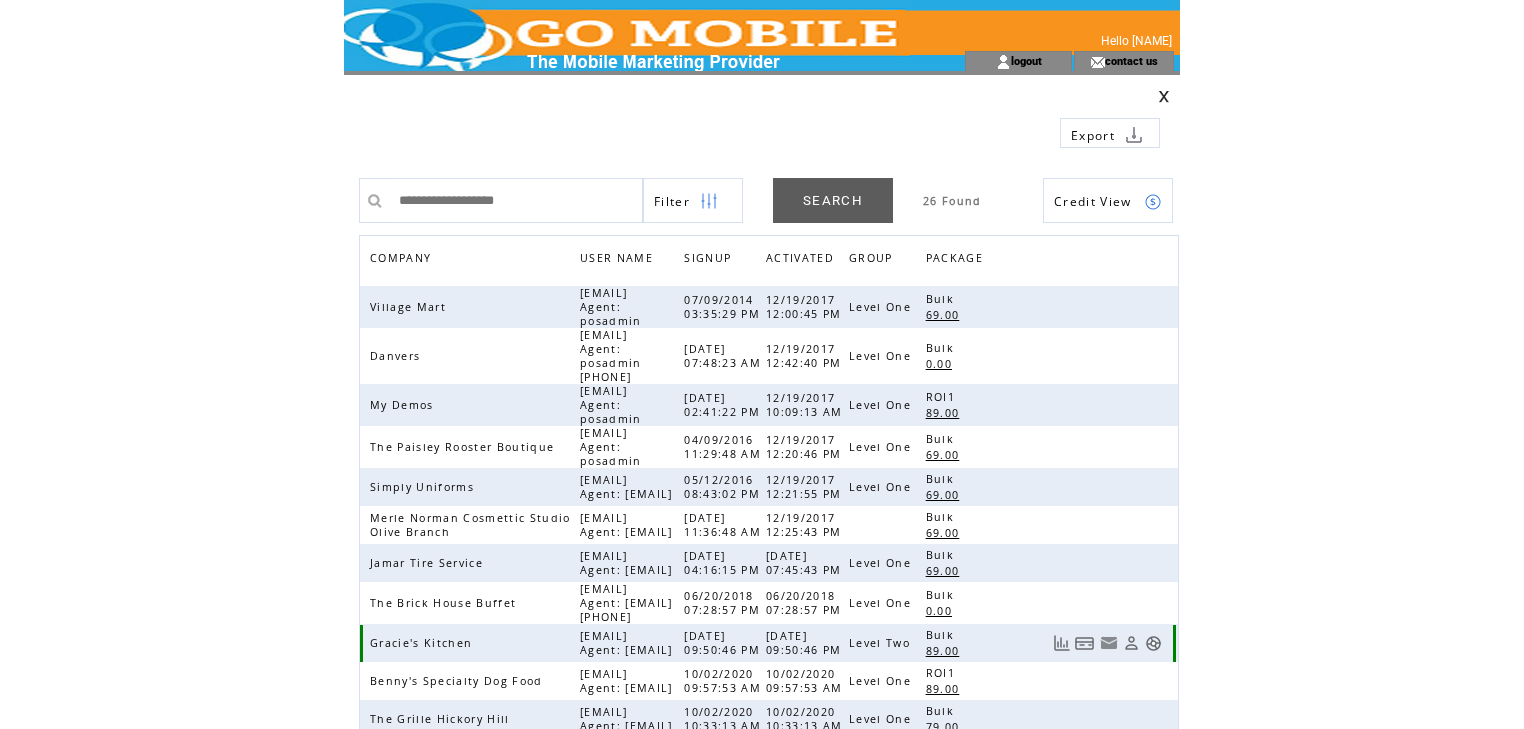 scroll, scrollTop: 0, scrollLeft: 0, axis: both 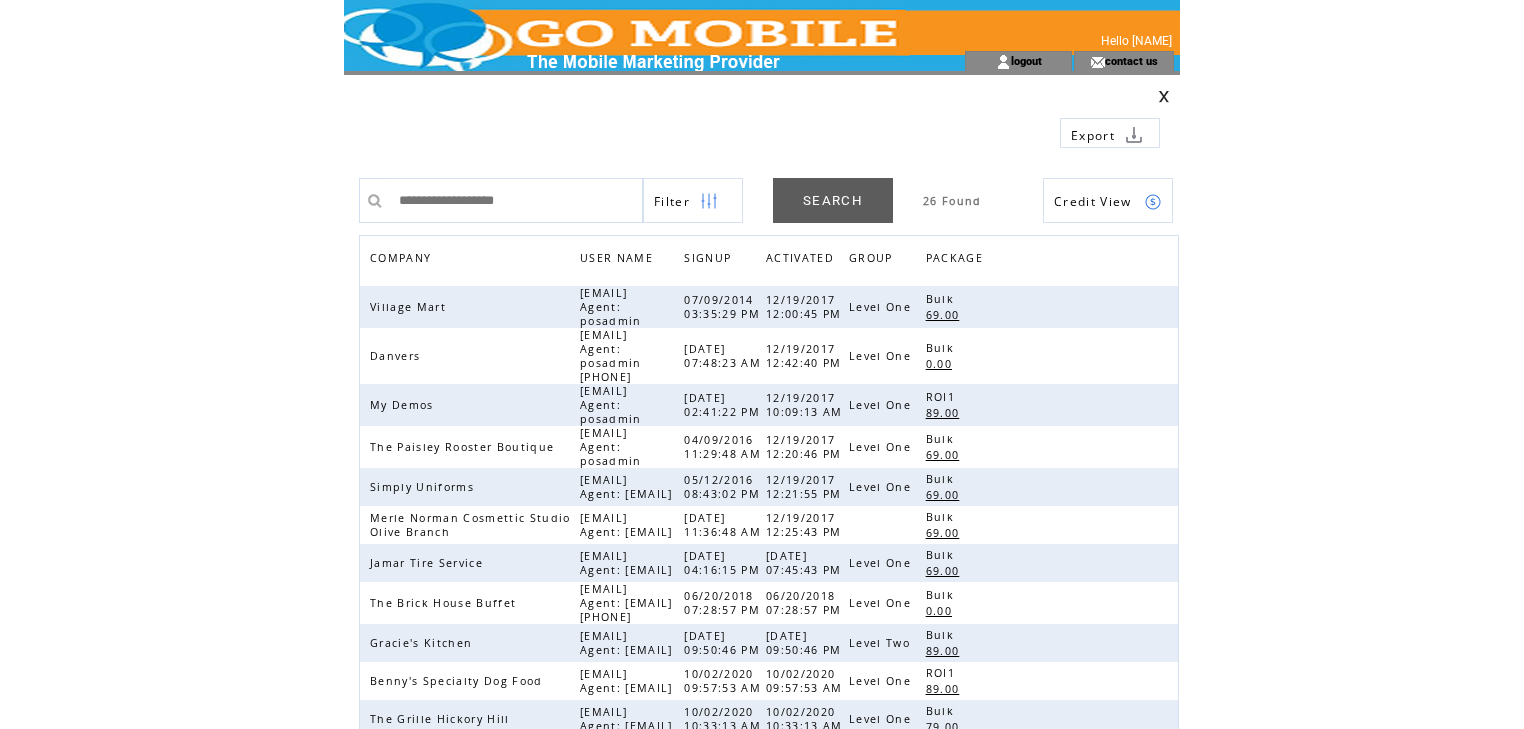 click on "COMPANY" at bounding box center (403, 260) 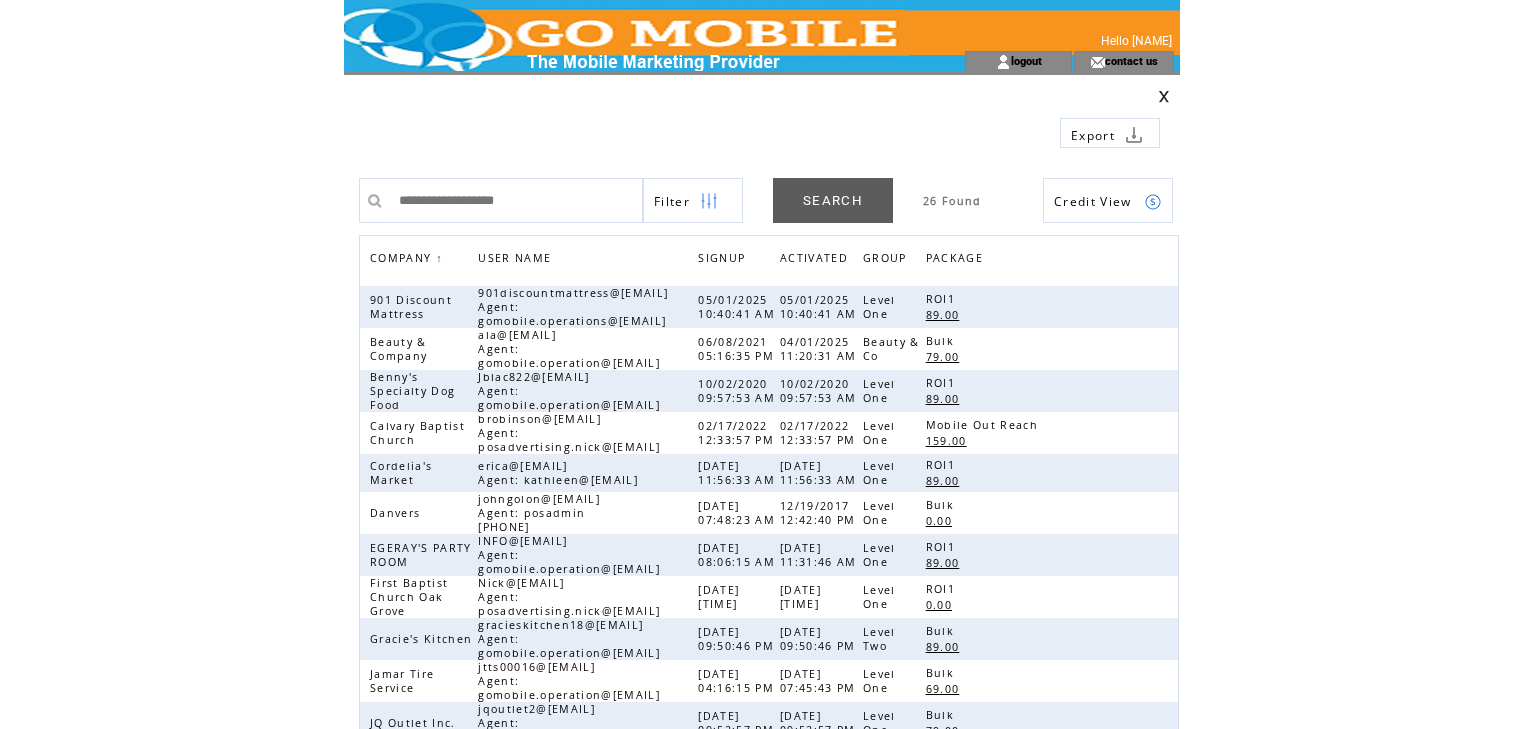 scroll, scrollTop: 0, scrollLeft: 0, axis: both 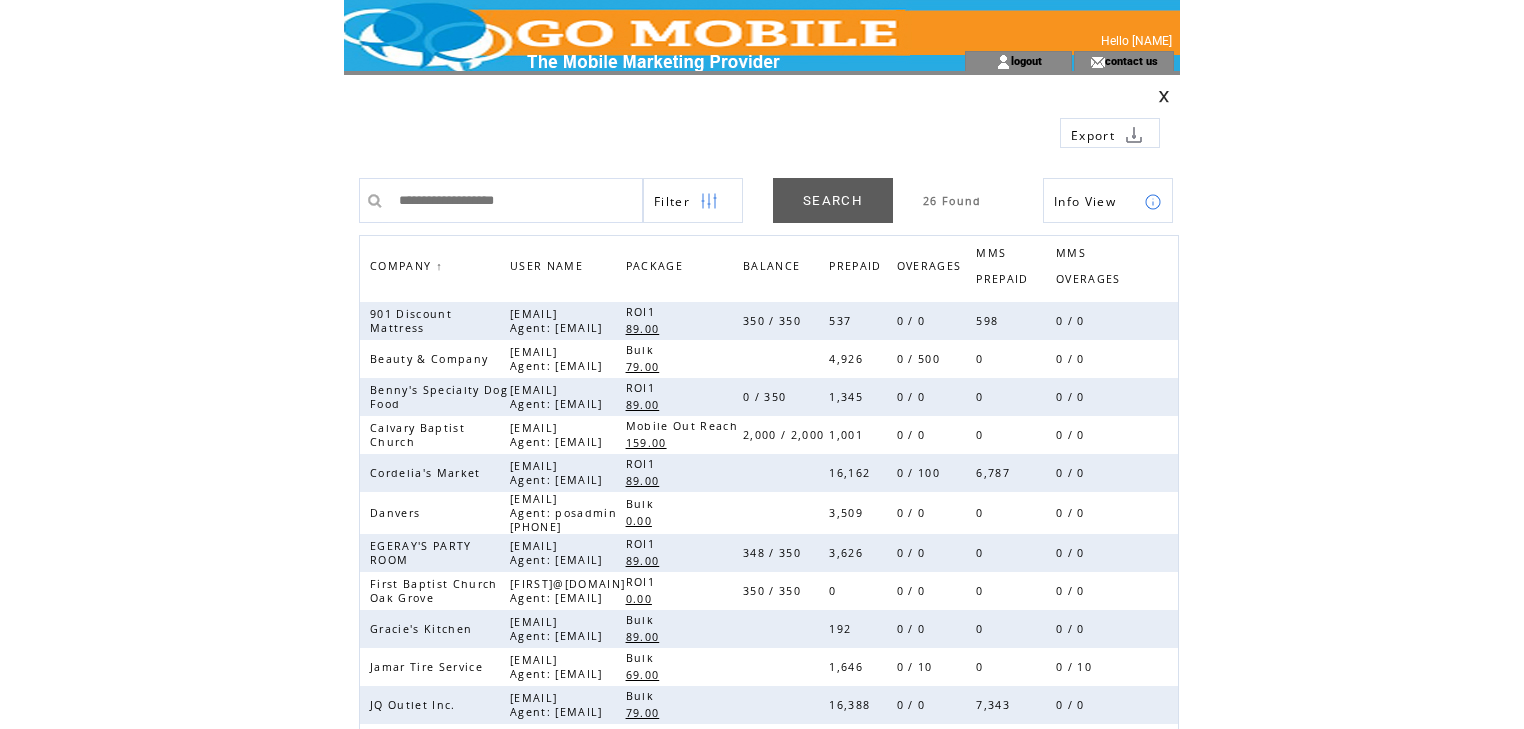 click at bounding box center (1153, 202) 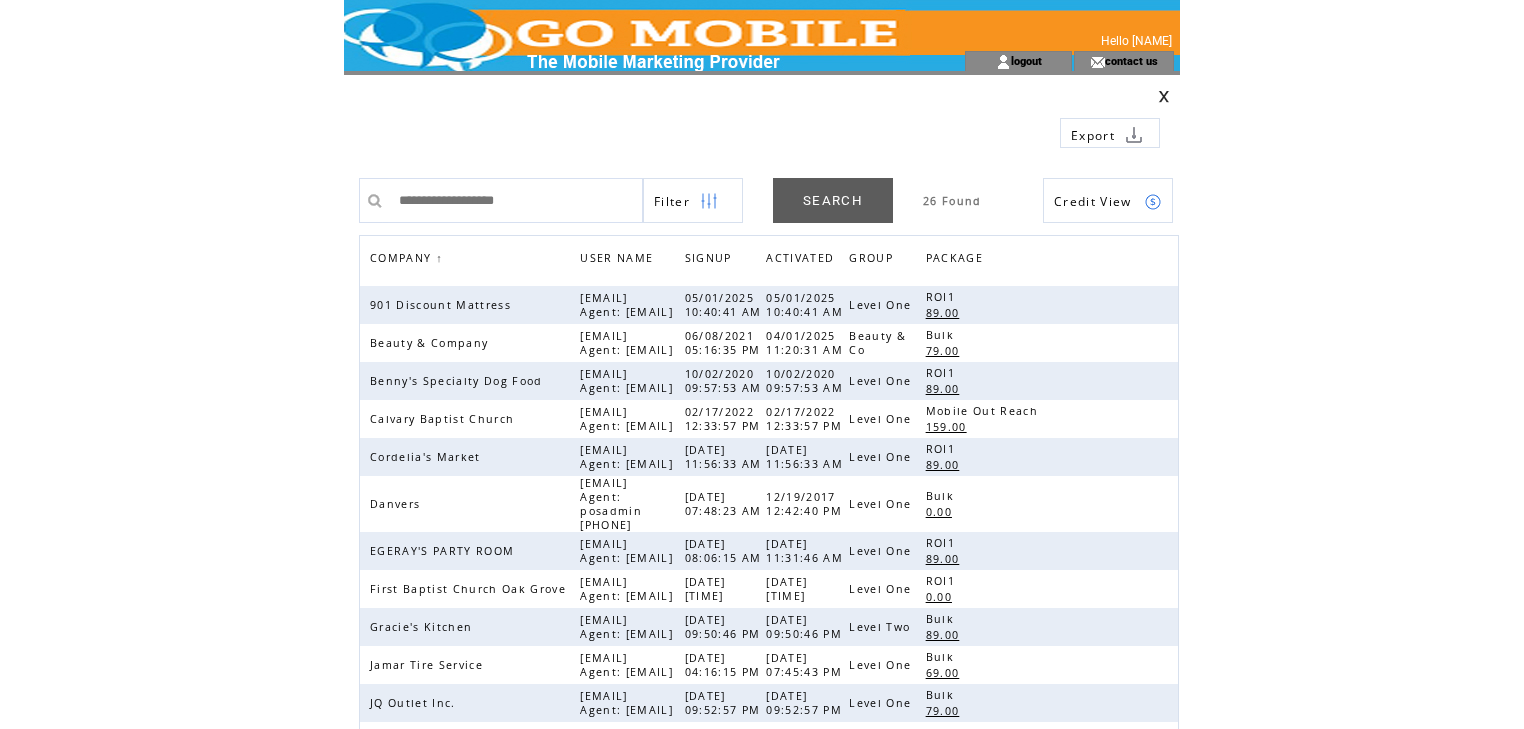 scroll, scrollTop: 0, scrollLeft: 0, axis: both 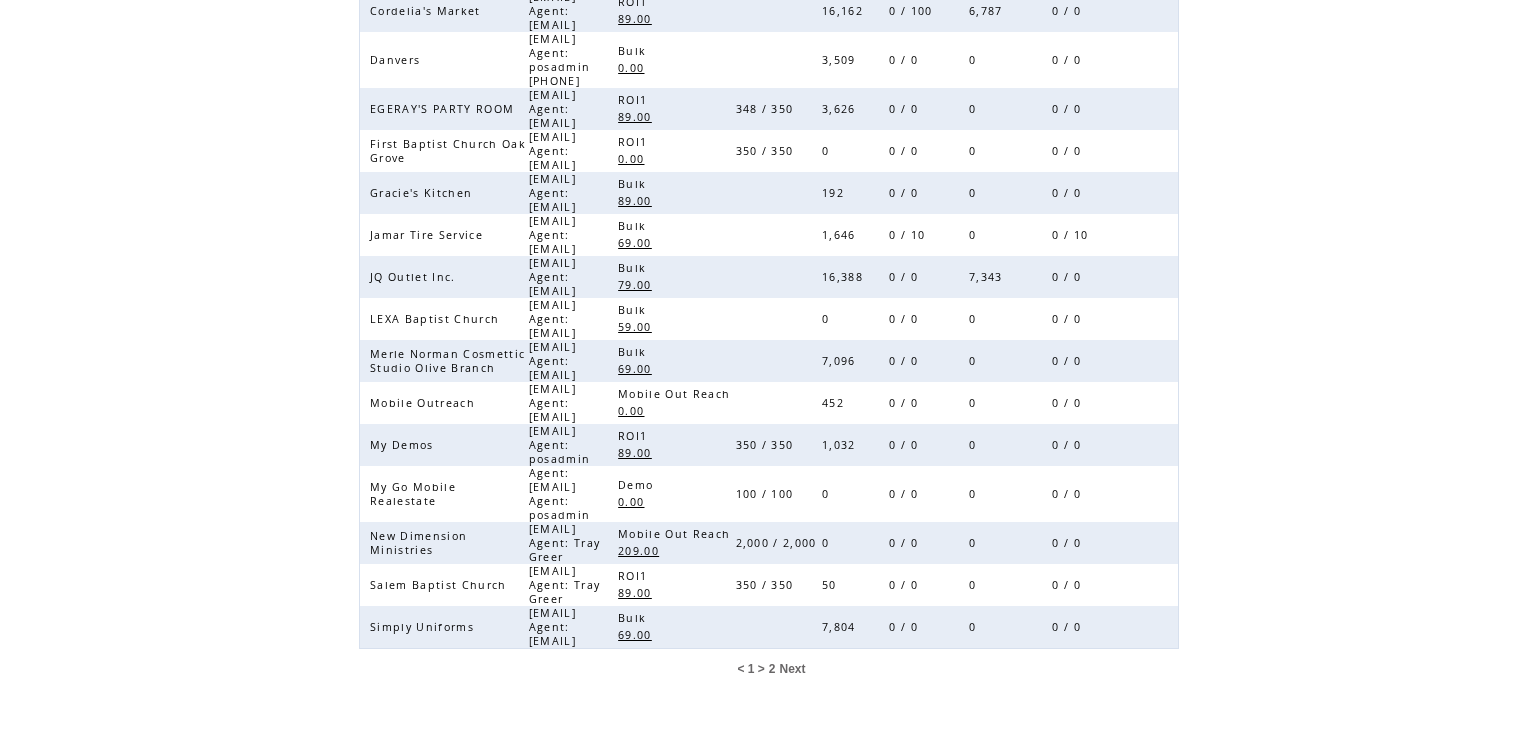 click on "2" at bounding box center [772, 669] 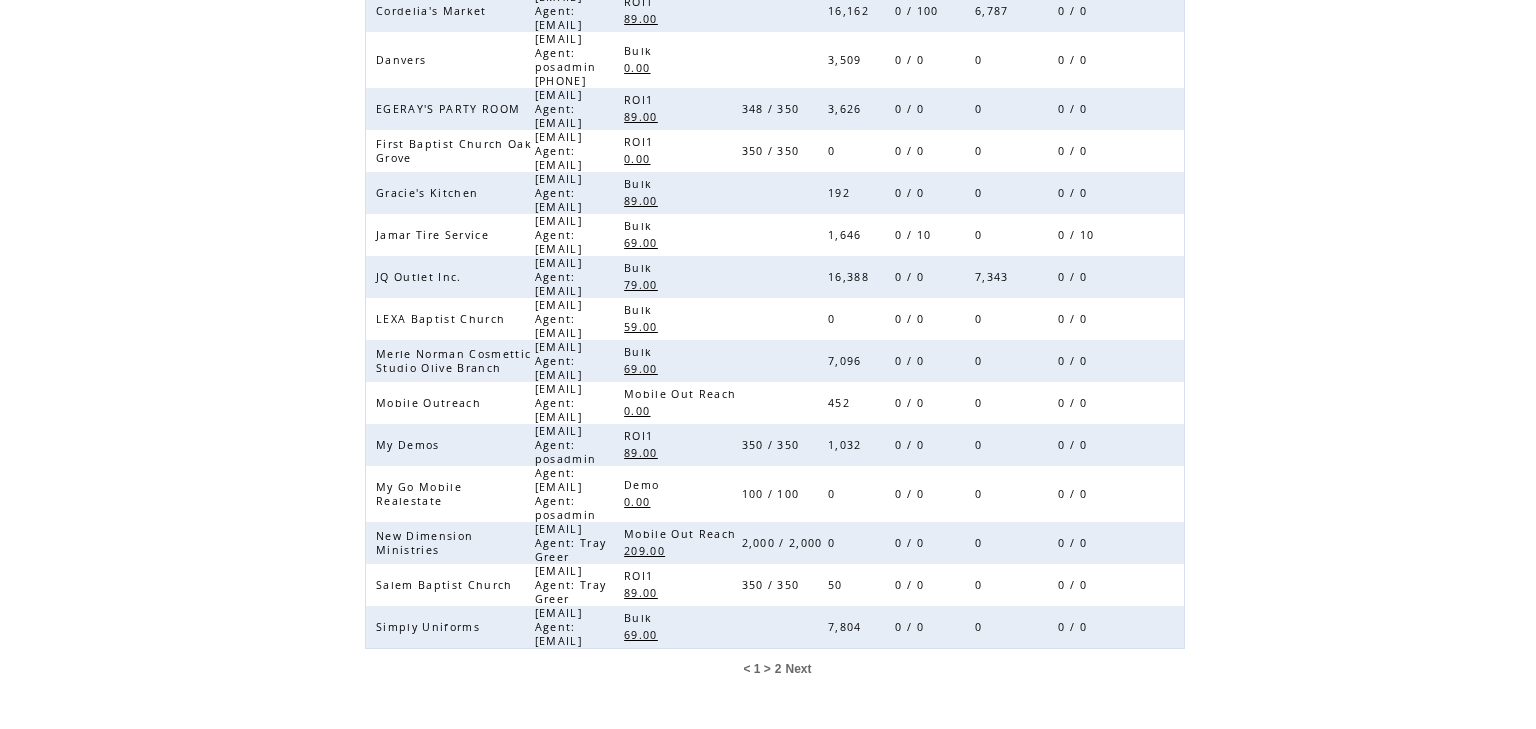 scroll, scrollTop: 0, scrollLeft: 0, axis: both 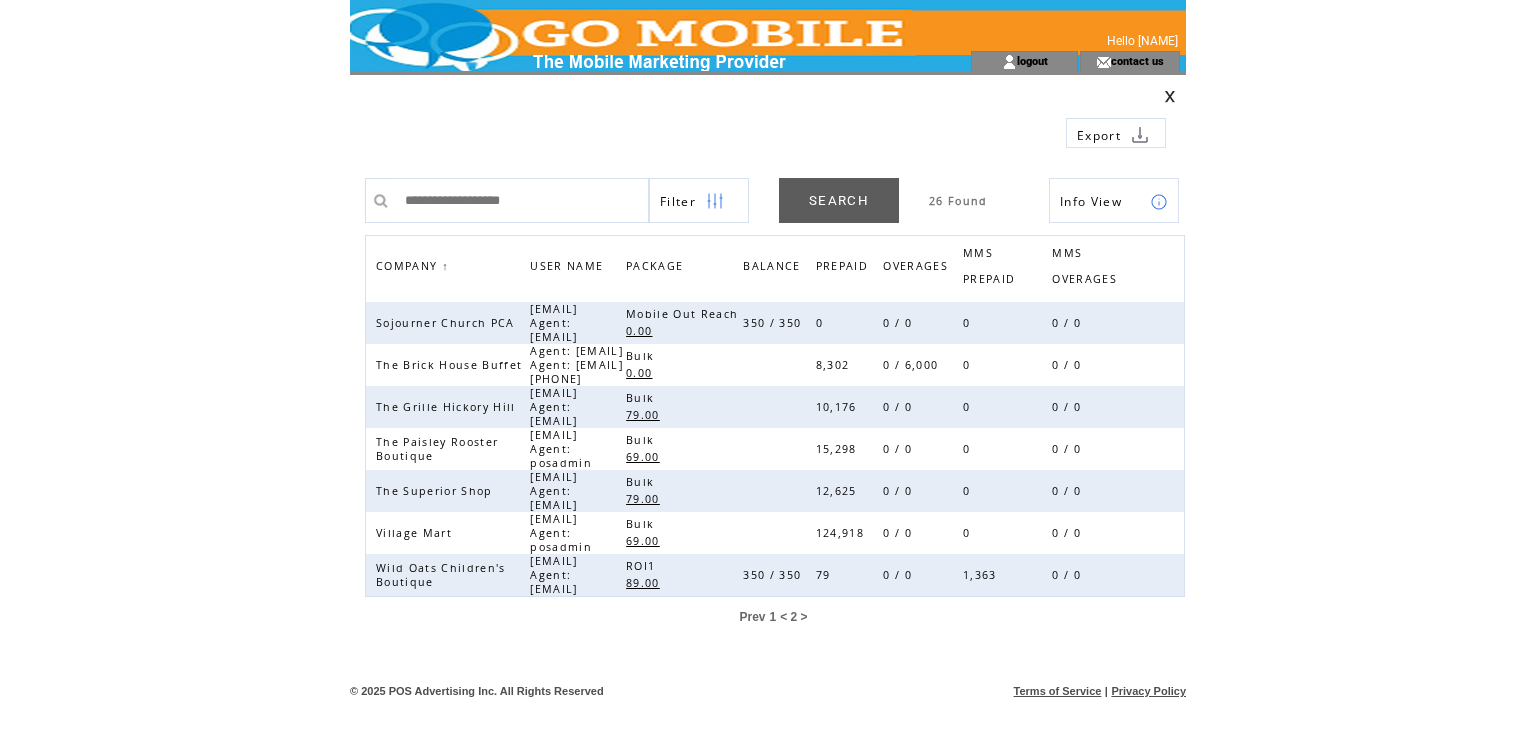 click at bounding box center [1170, 96] 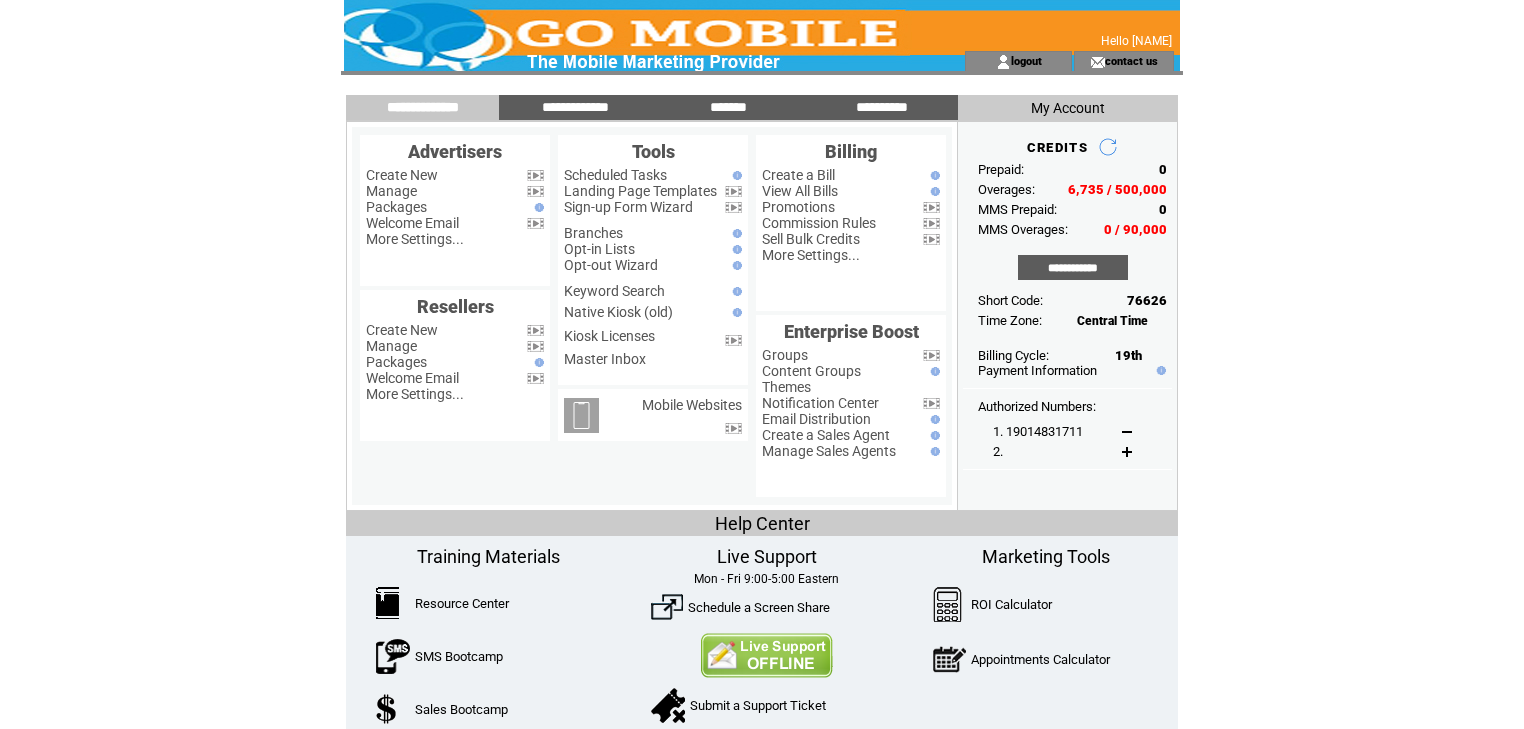 scroll, scrollTop: 0, scrollLeft: 0, axis: both 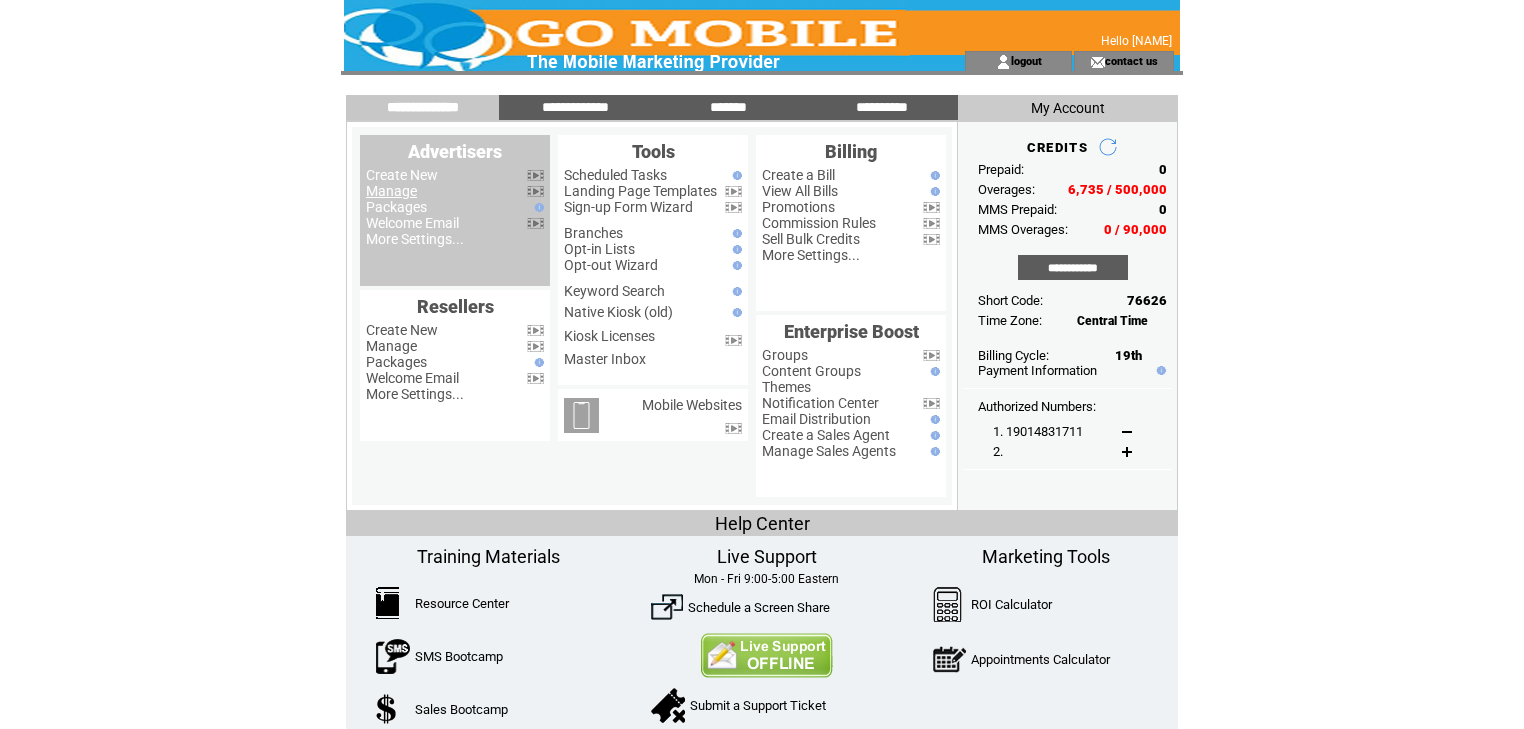 click on "Manage" at bounding box center [391, 191] 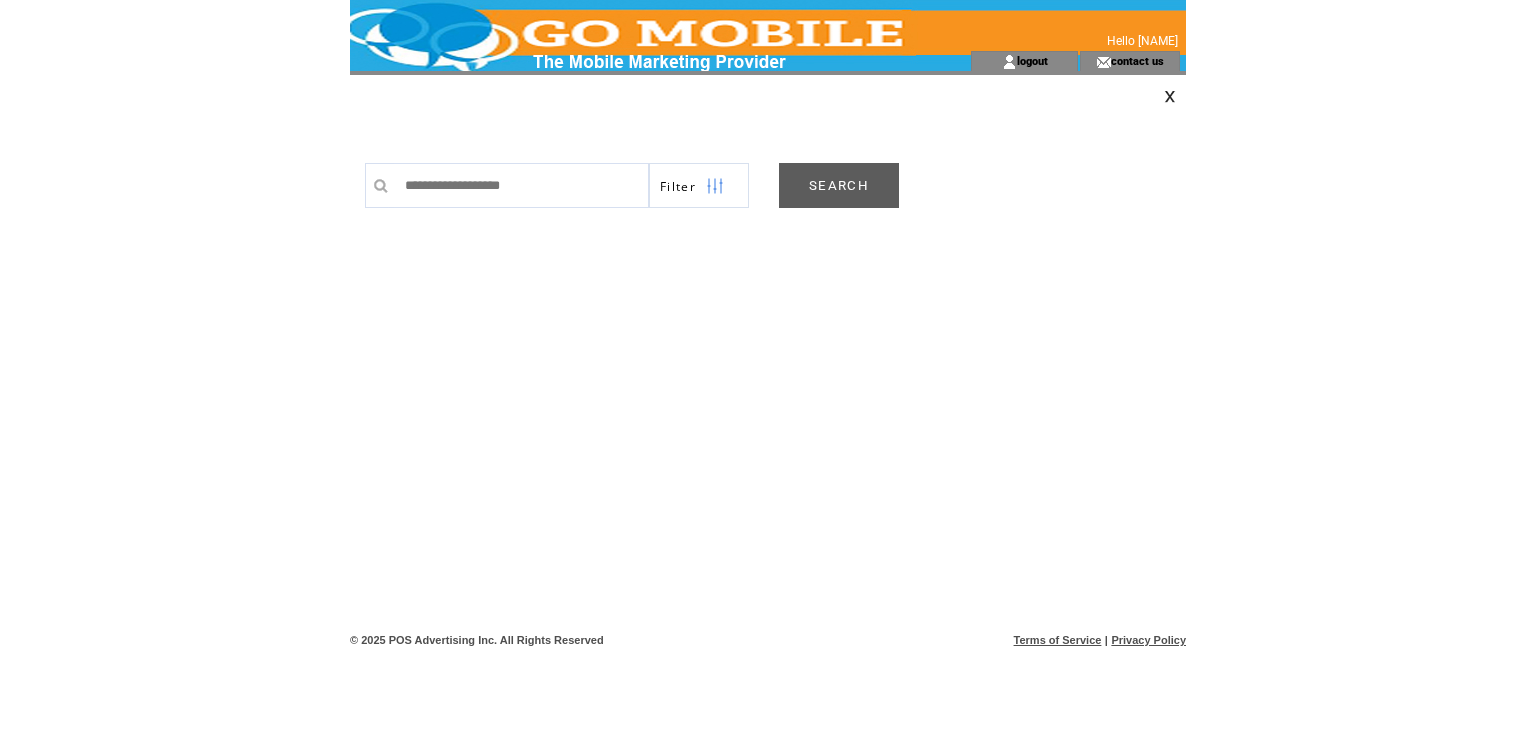 scroll, scrollTop: 0, scrollLeft: 0, axis: both 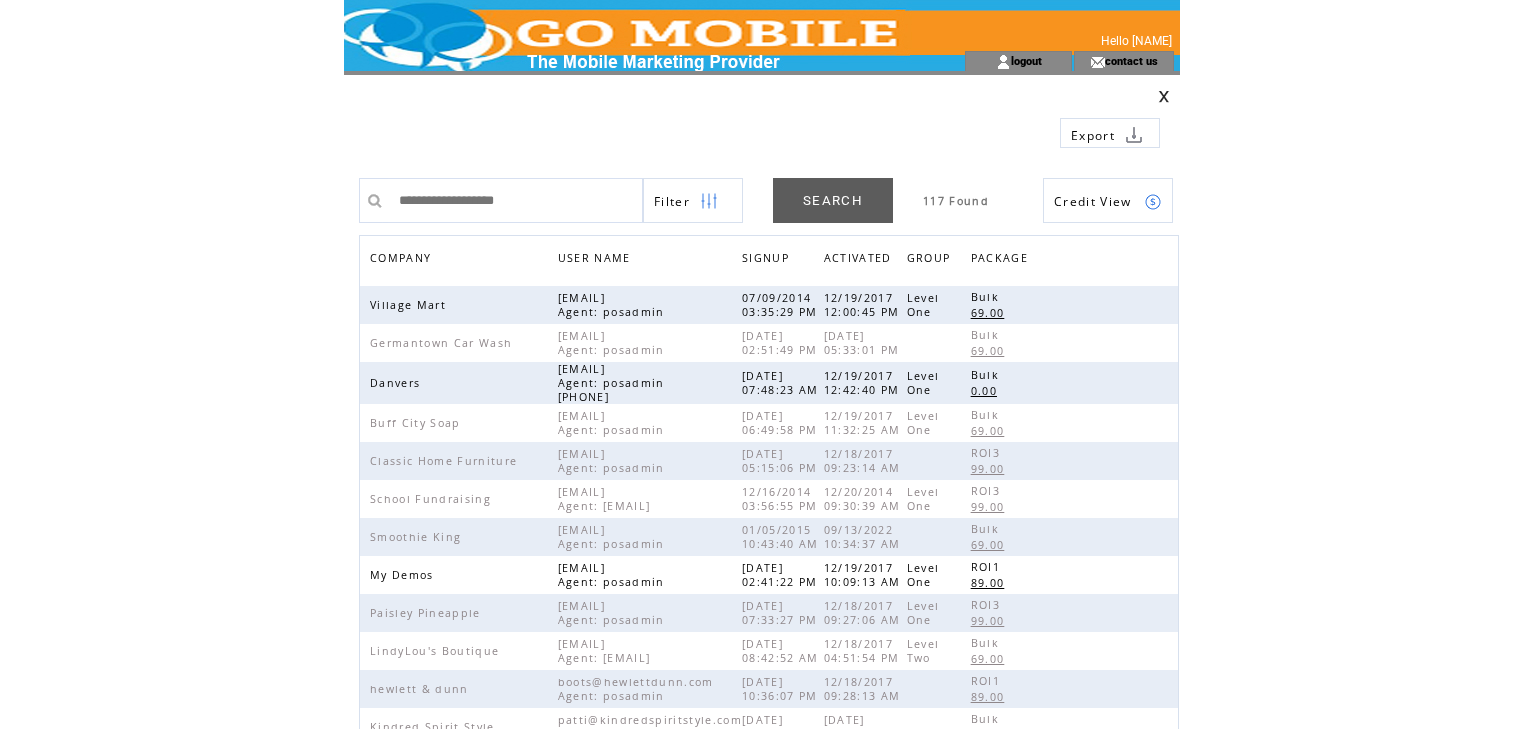 click on "COMPANY" at bounding box center (403, 260) 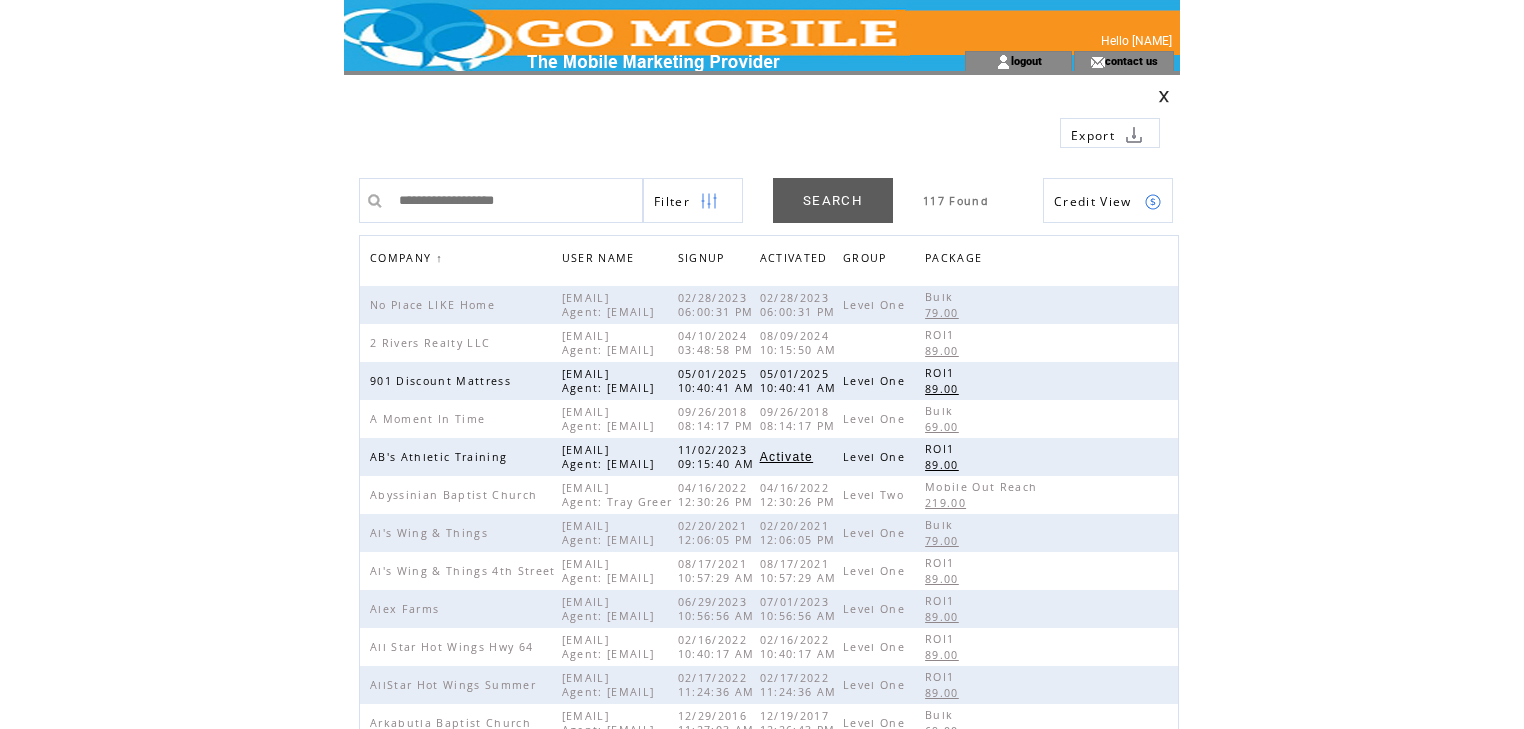 scroll, scrollTop: 0, scrollLeft: 0, axis: both 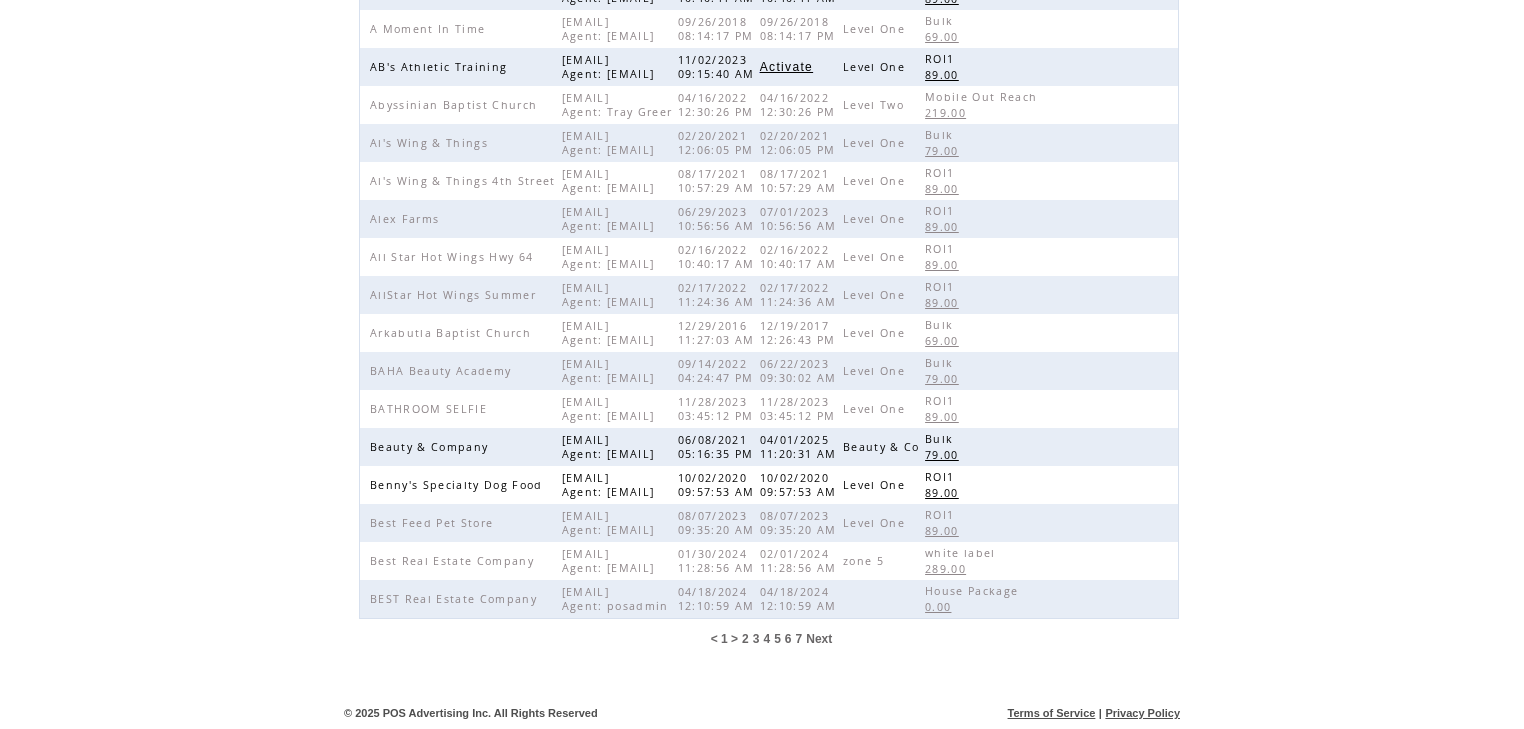 click on "5" at bounding box center (777, 639) 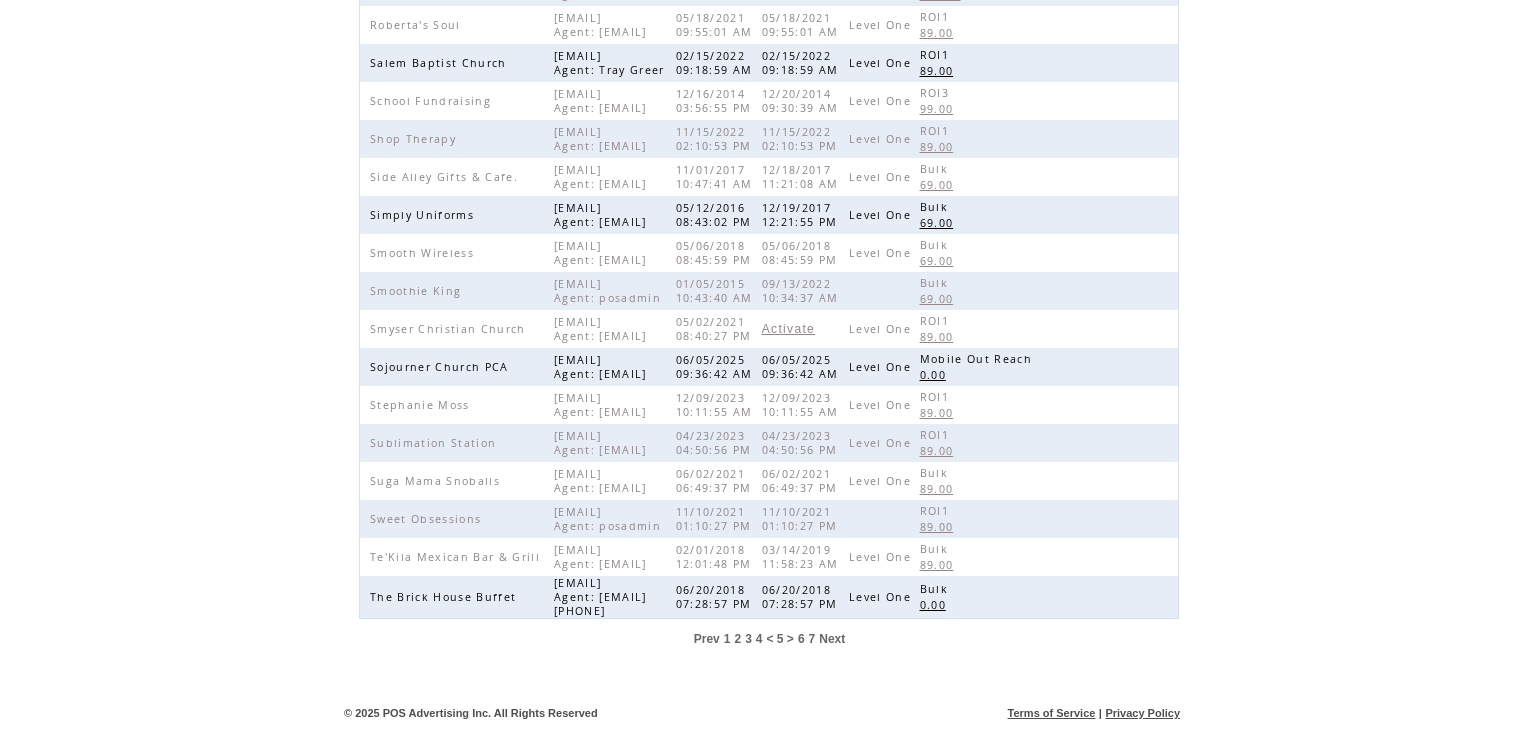 click on "6" at bounding box center (801, 639) 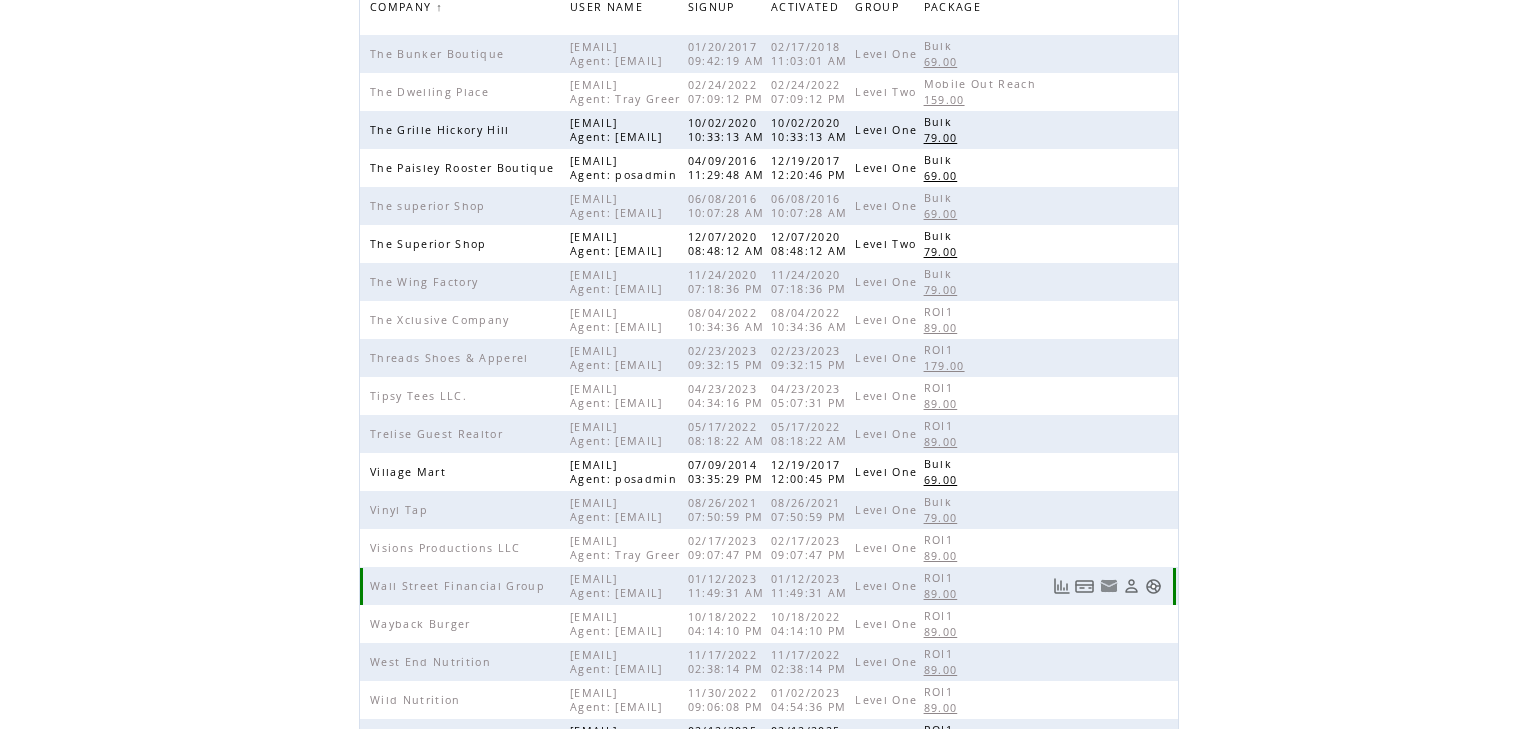 scroll, scrollTop: 222, scrollLeft: 0, axis: vertical 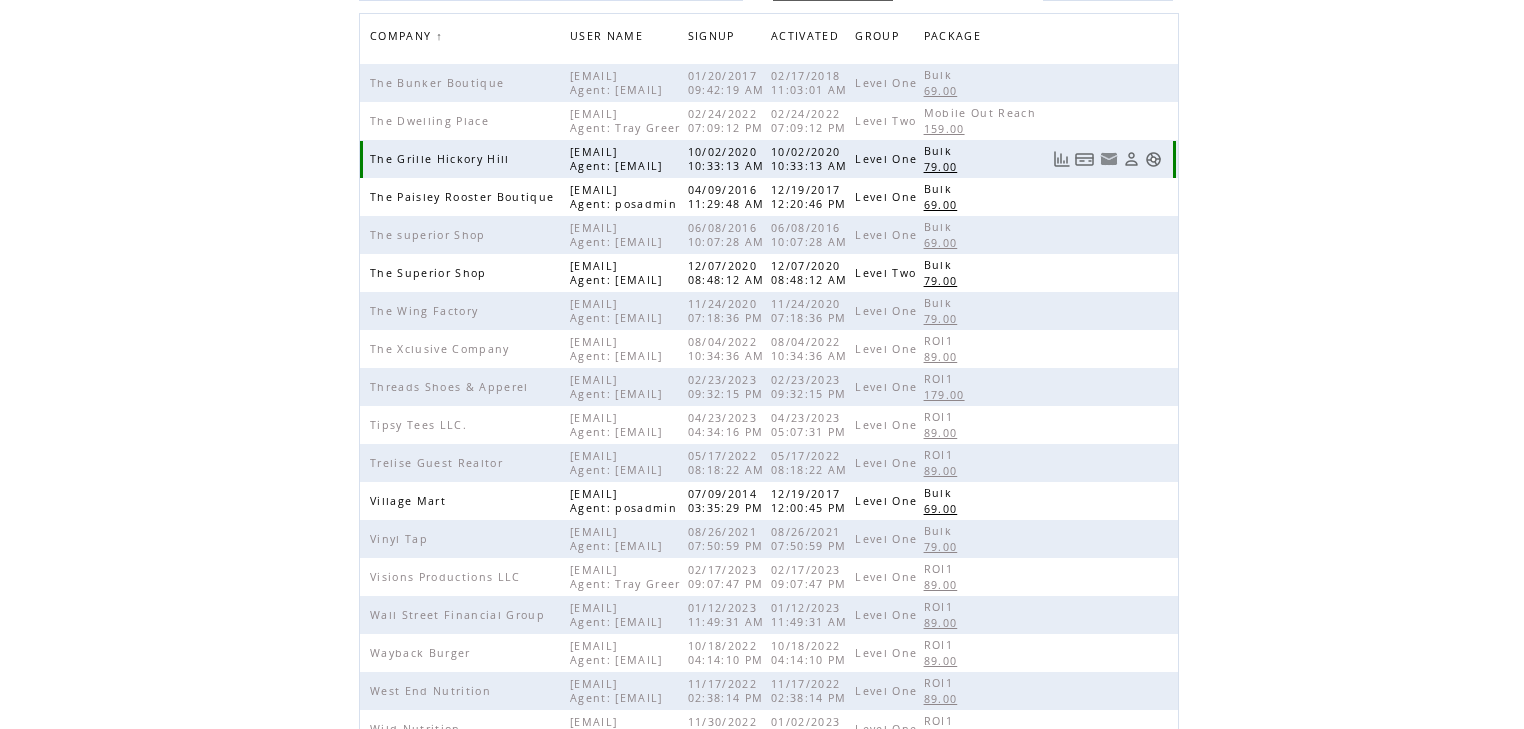 click at bounding box center [1175, 159] 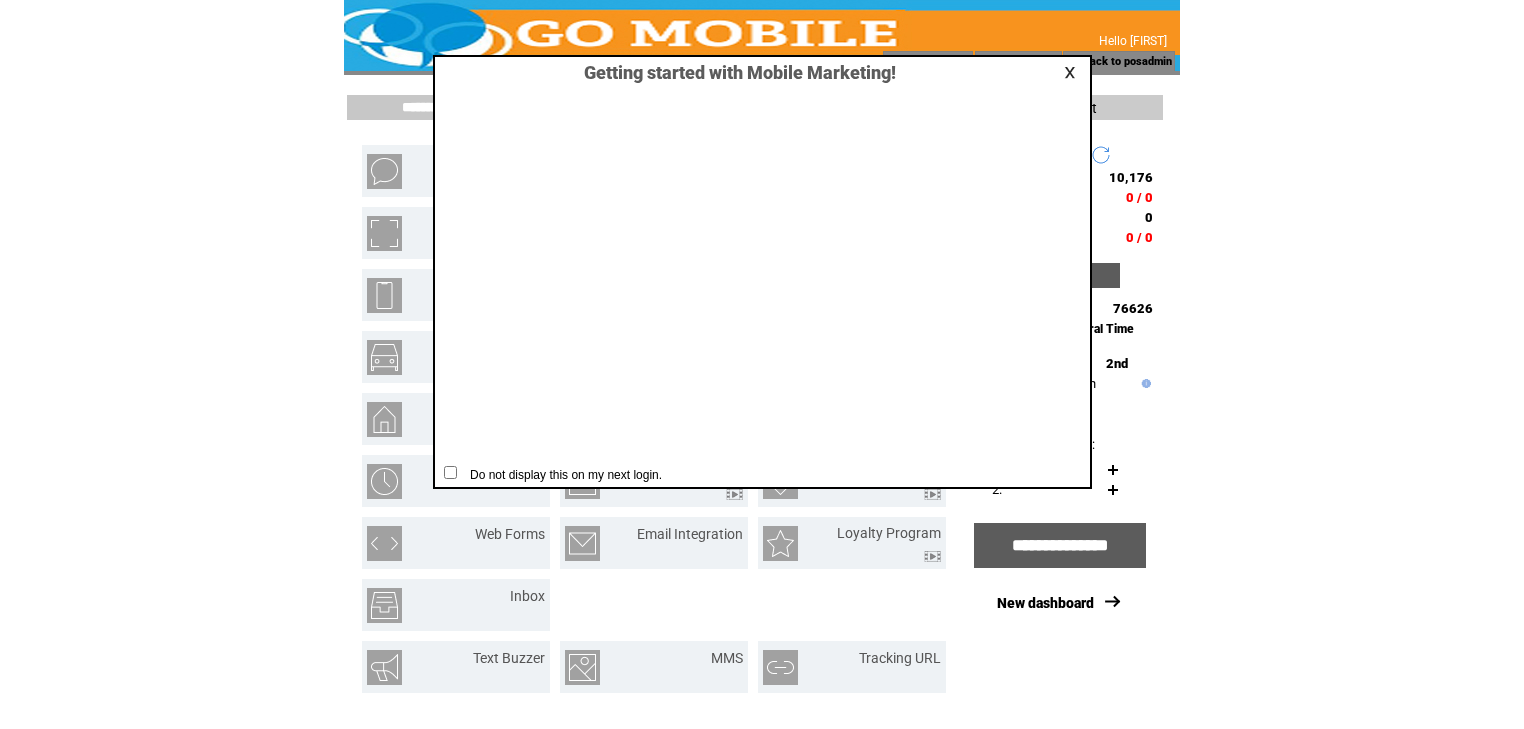 scroll, scrollTop: 0, scrollLeft: 0, axis: both 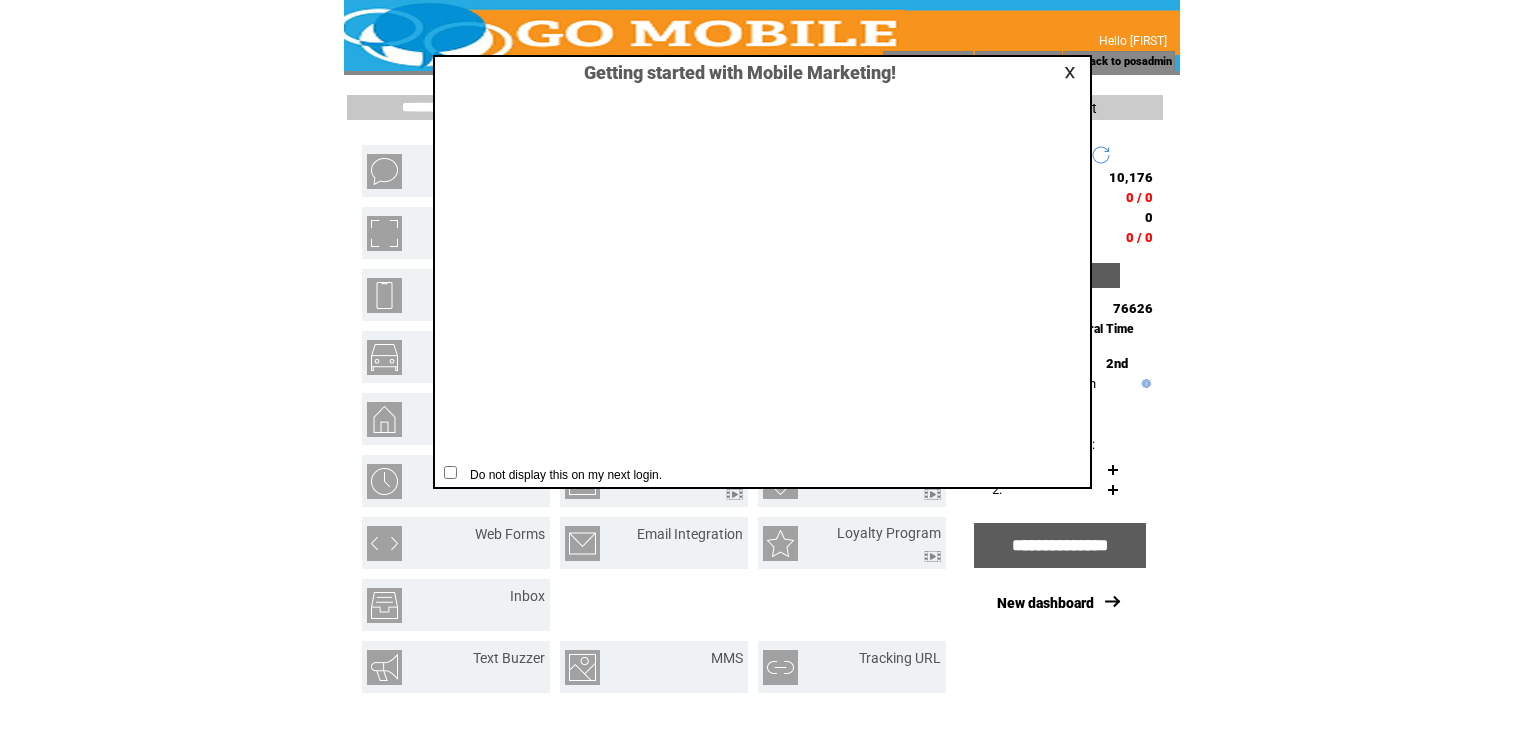 click at bounding box center (1073, 72) 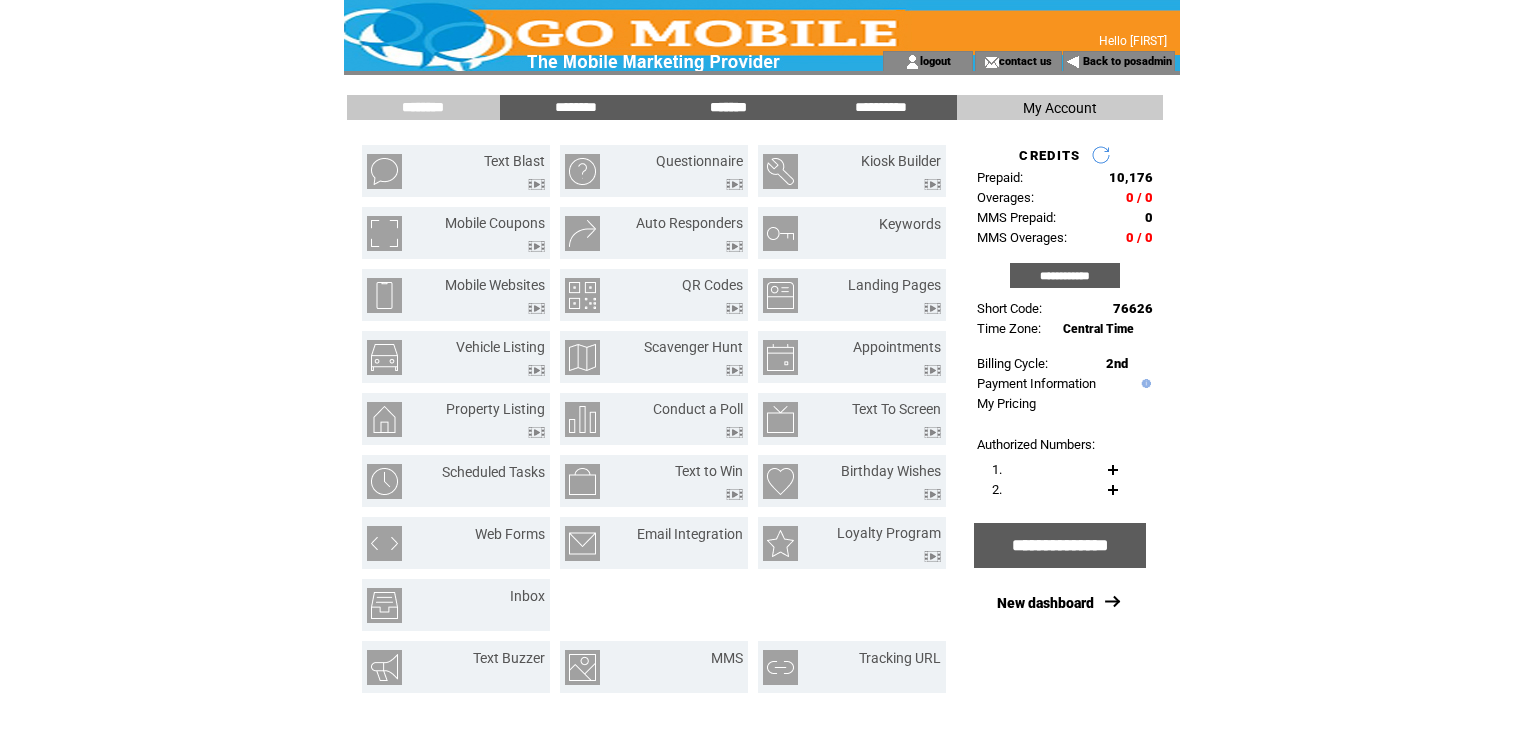 click on "*******" at bounding box center [728, 107] 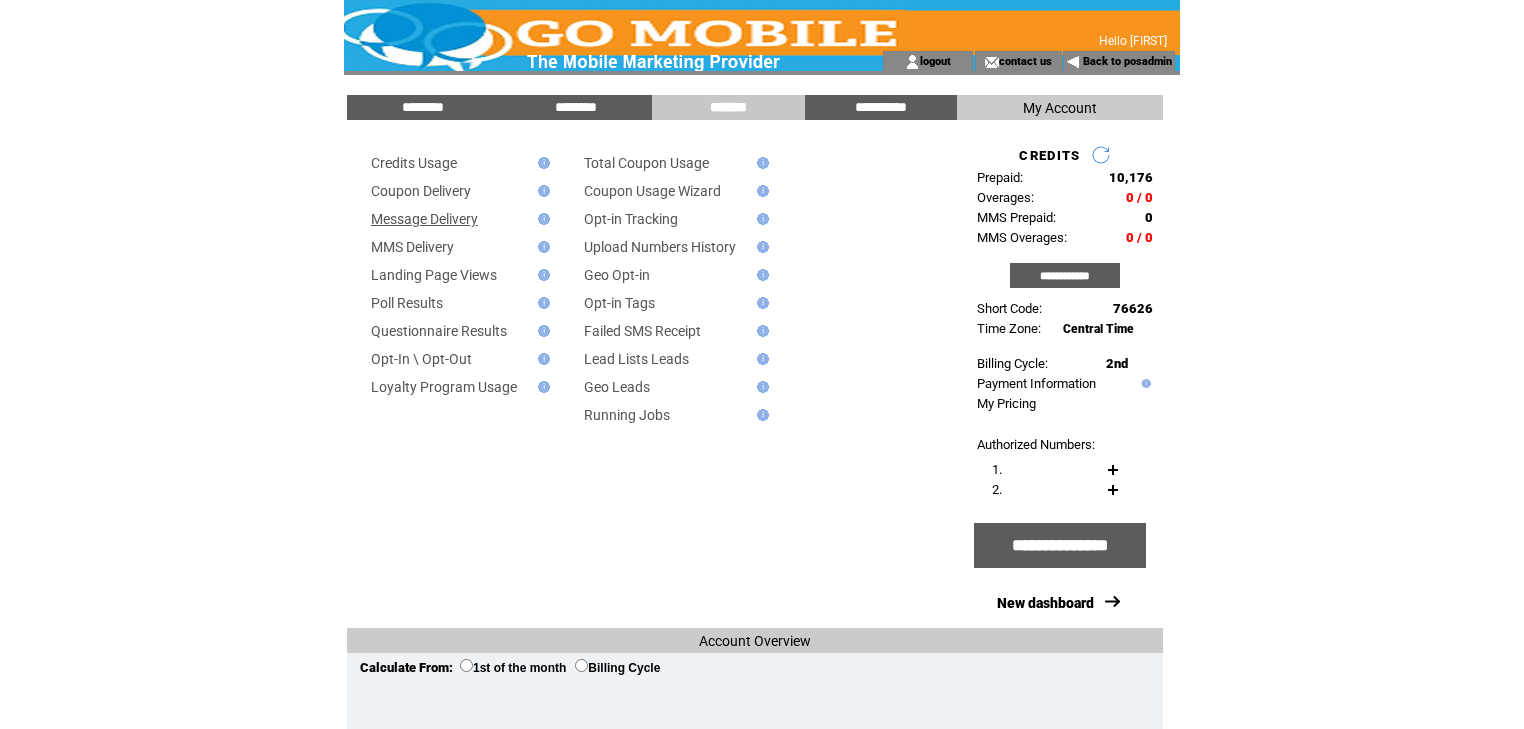 click on "Message Delivery" at bounding box center [424, 219] 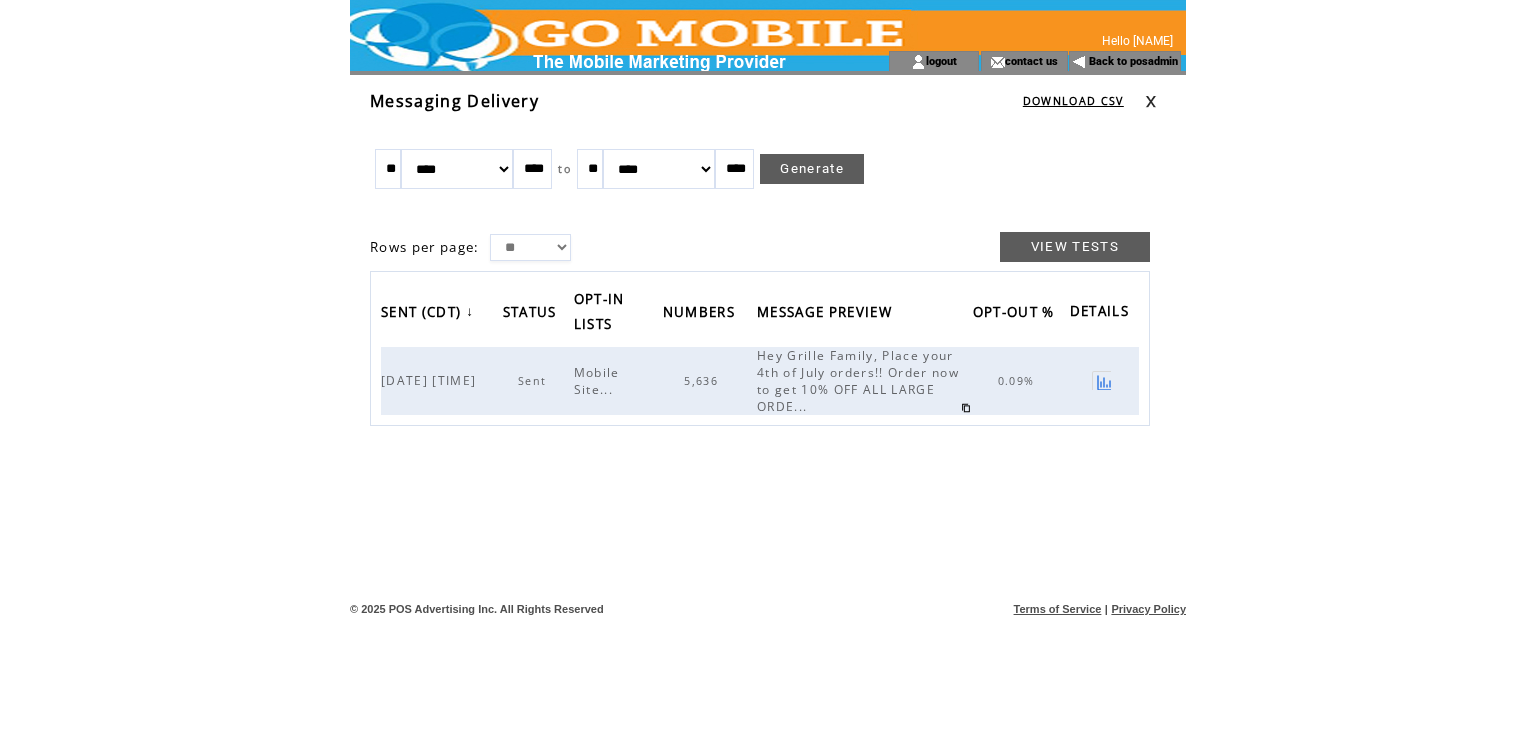 scroll, scrollTop: 0, scrollLeft: 0, axis: both 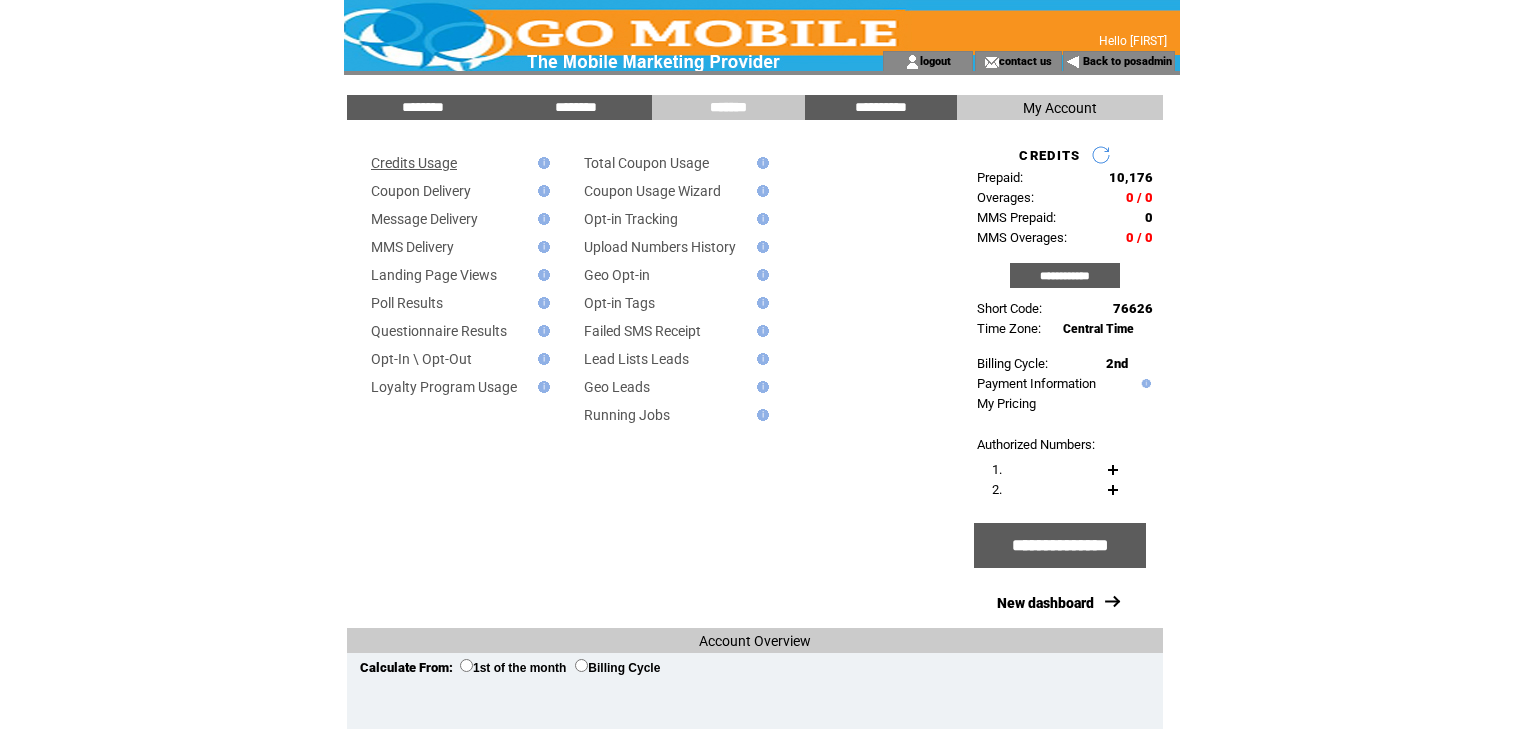 click on "Credits Usage" at bounding box center (414, 163) 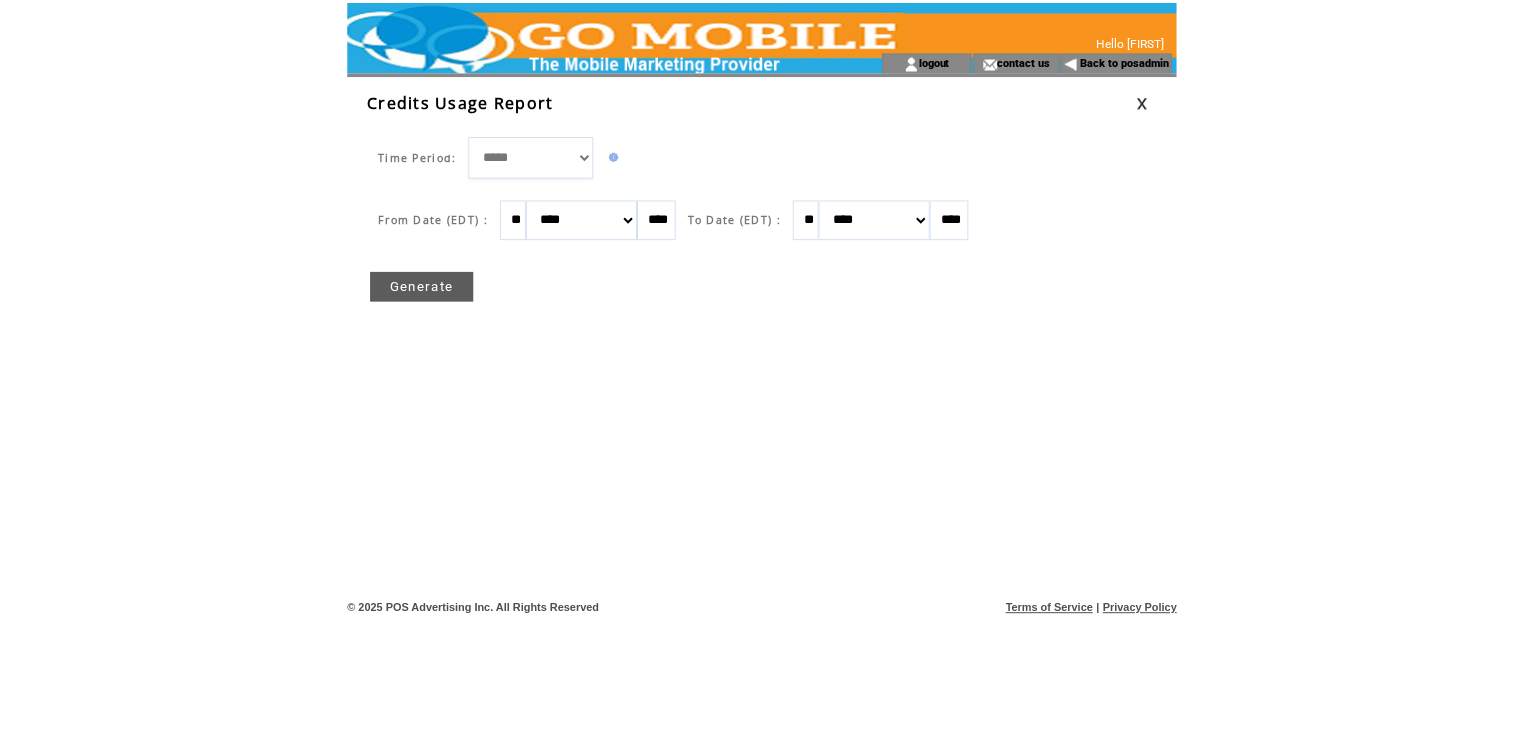 scroll, scrollTop: 0, scrollLeft: 0, axis: both 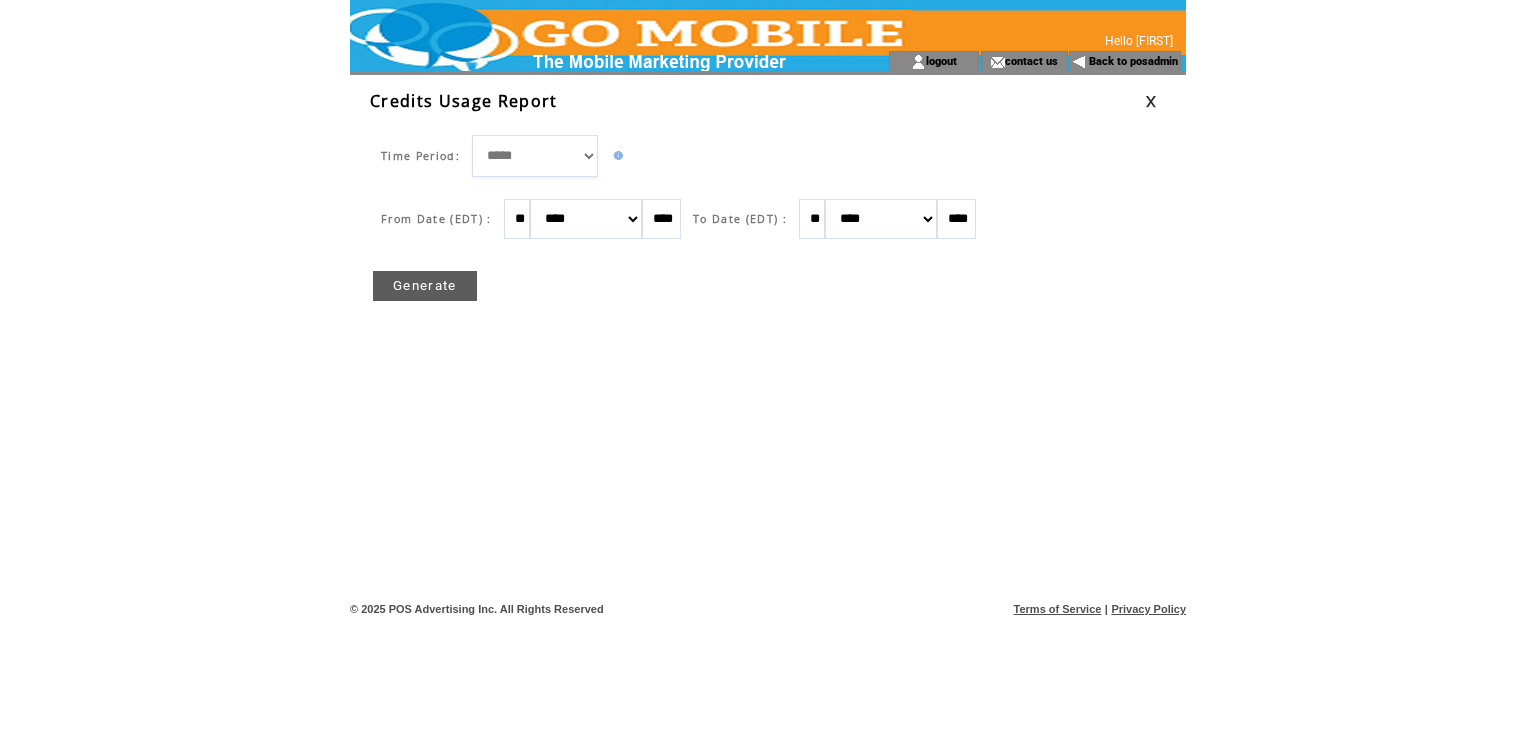 click on "******* 		 ******** 		 ***** 		 ***** 		 *** 		 **** 		 **** 		 ****** 		 ********* 		 ******* 		 ******** 		 ********" at bounding box center [586, 219] 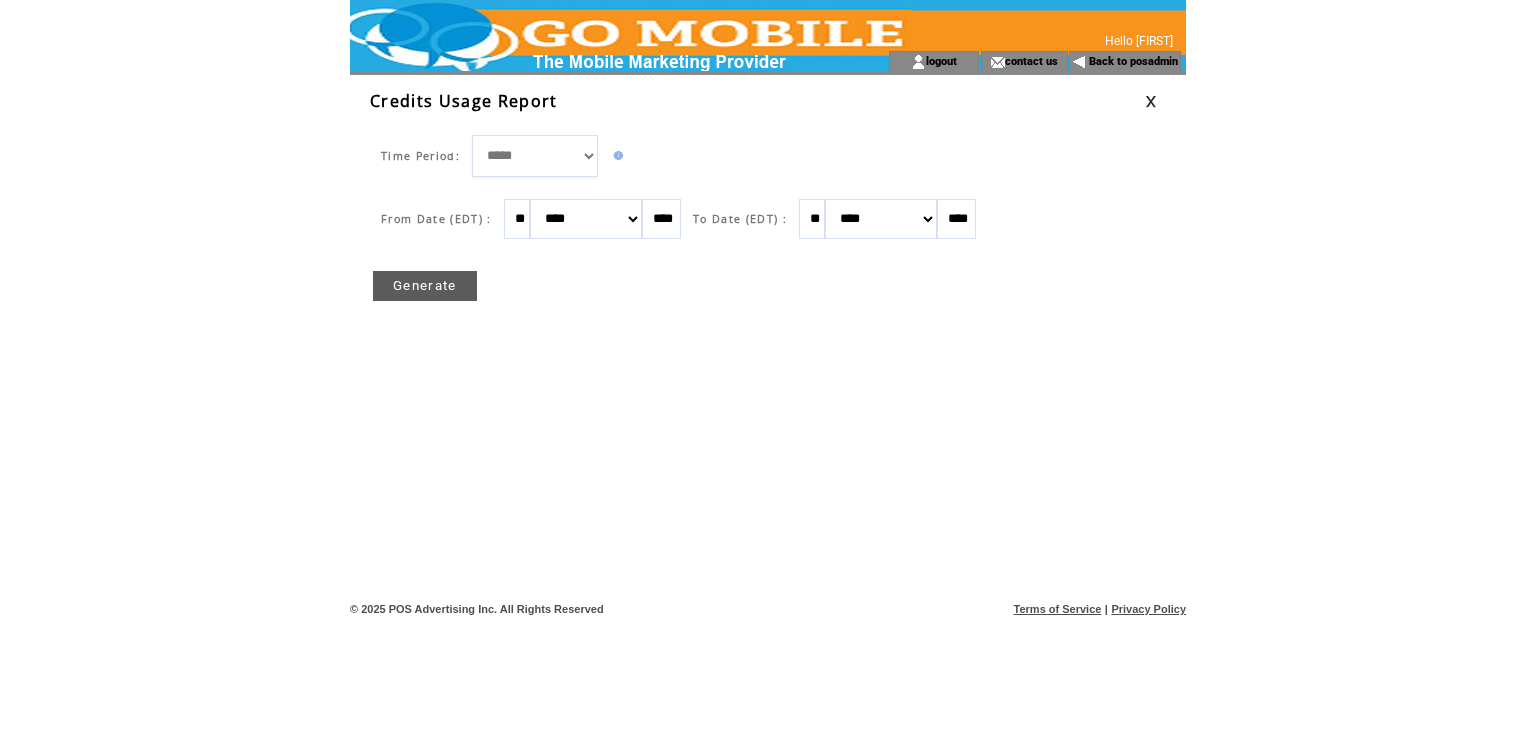 select on "*" 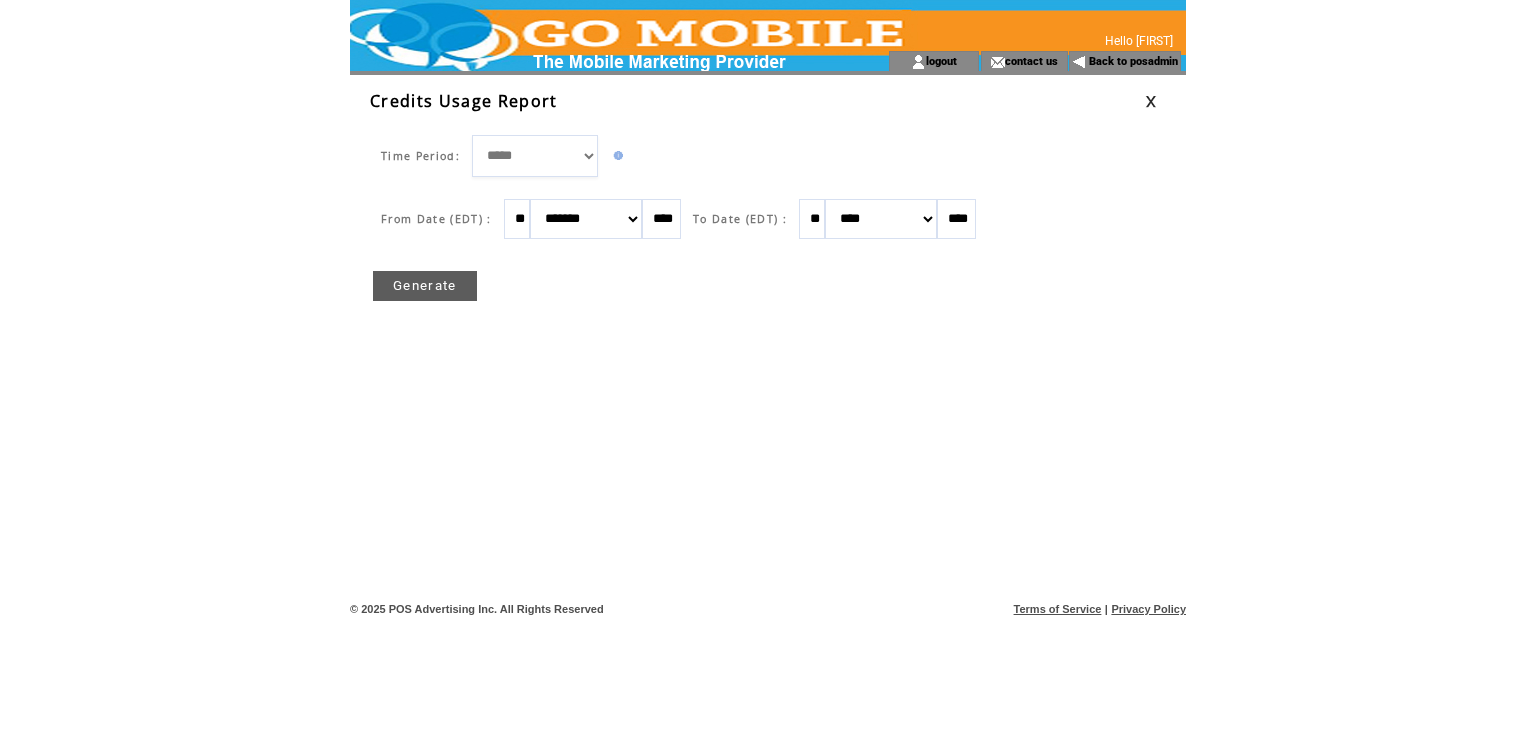 click on "Generate" at bounding box center [425, 286] 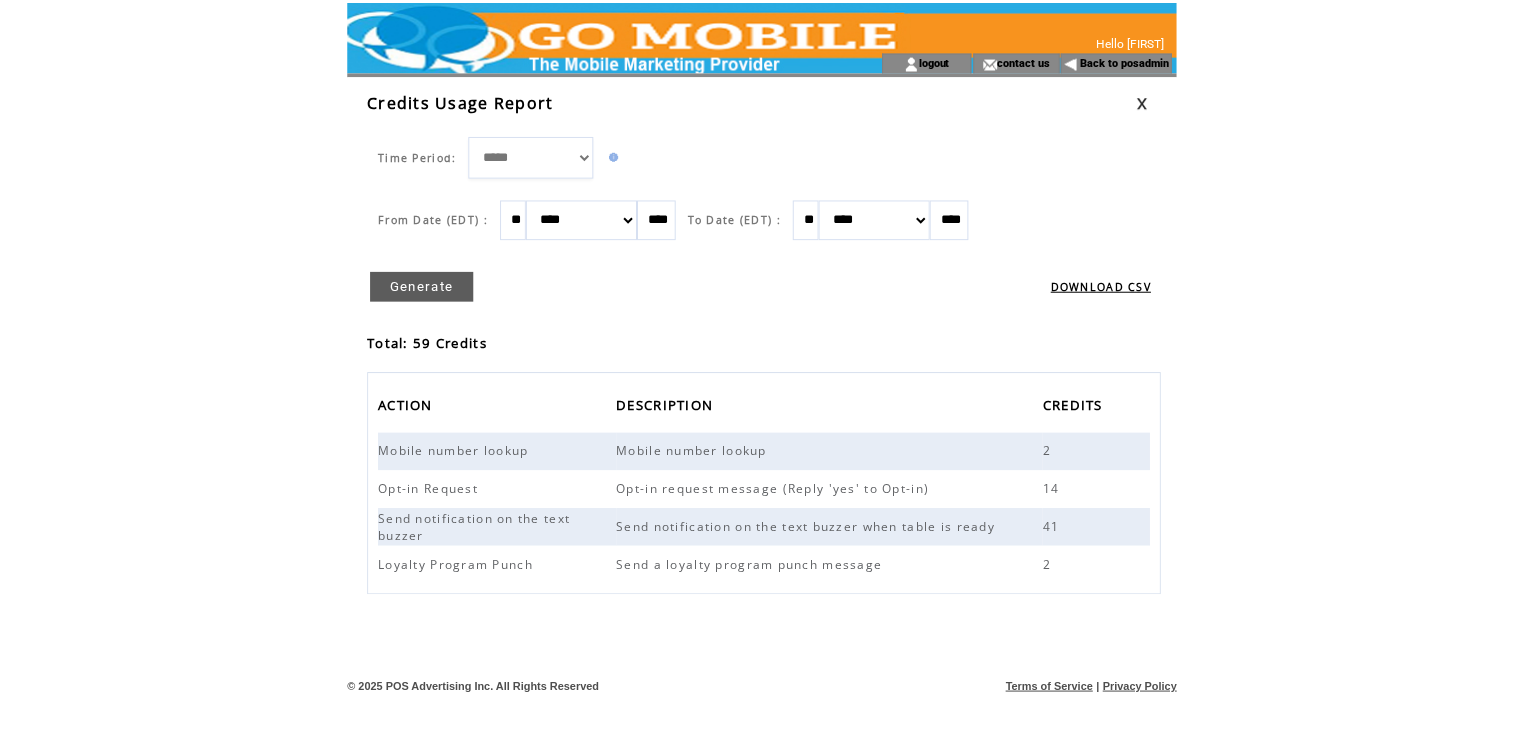 scroll, scrollTop: 0, scrollLeft: 0, axis: both 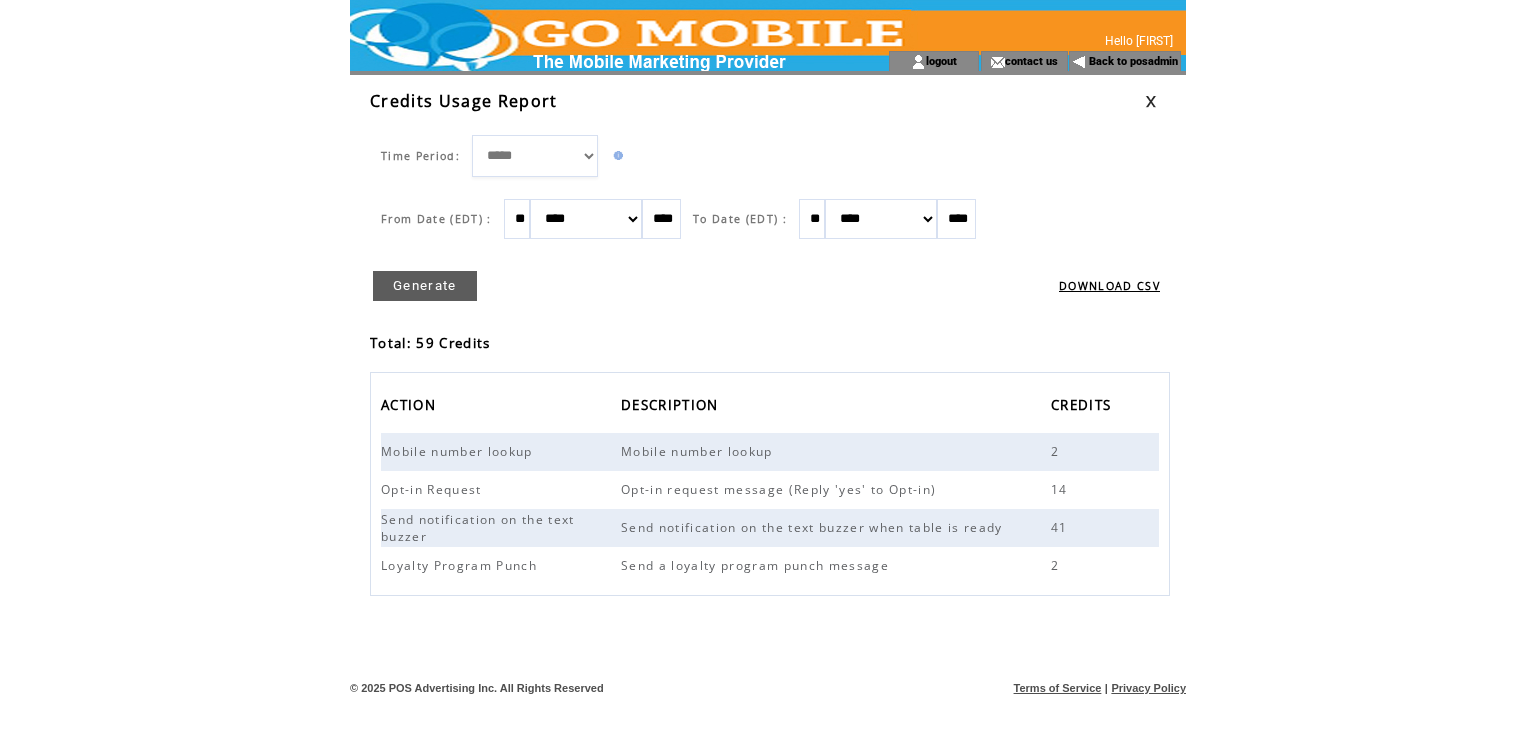 click on "**" at bounding box center (812, 219) 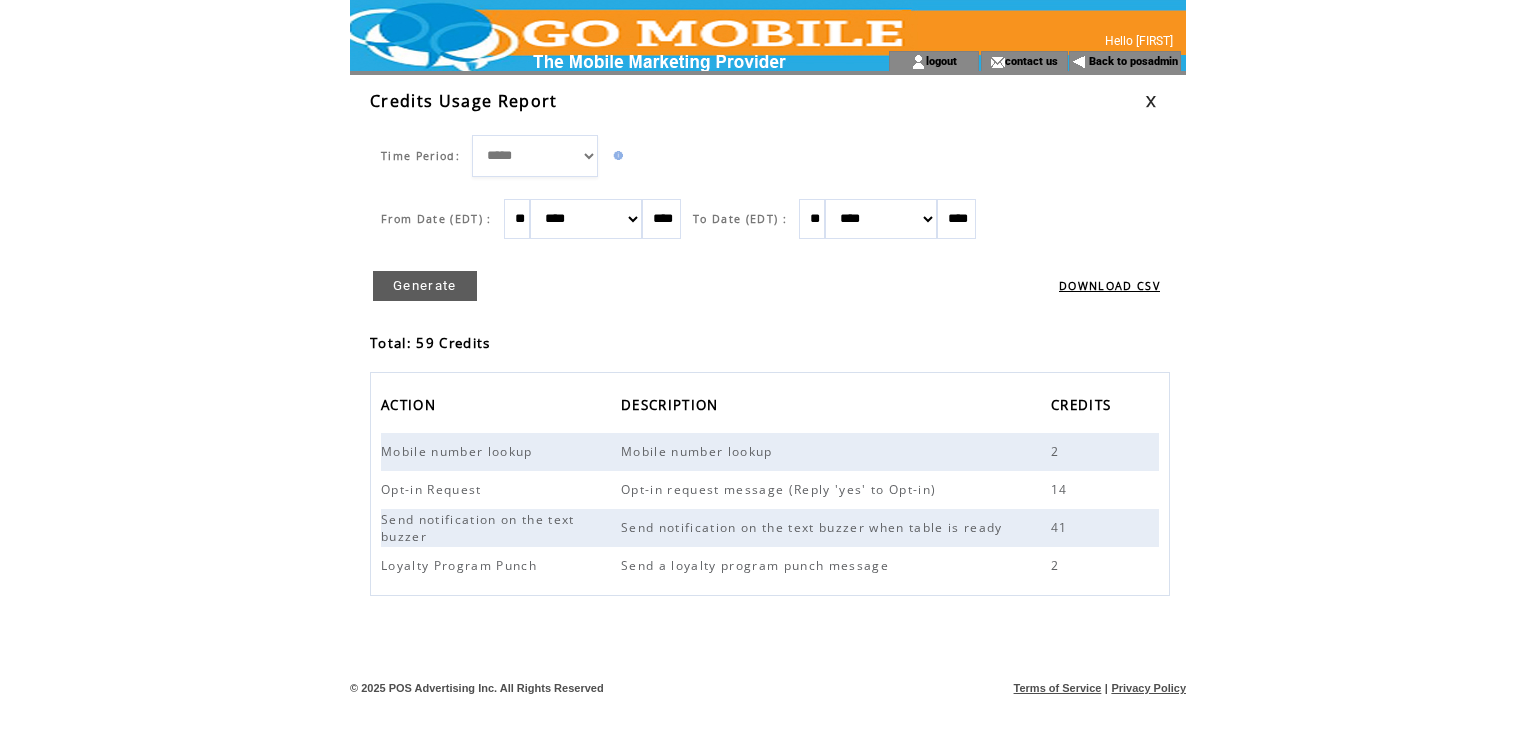 type on "**" 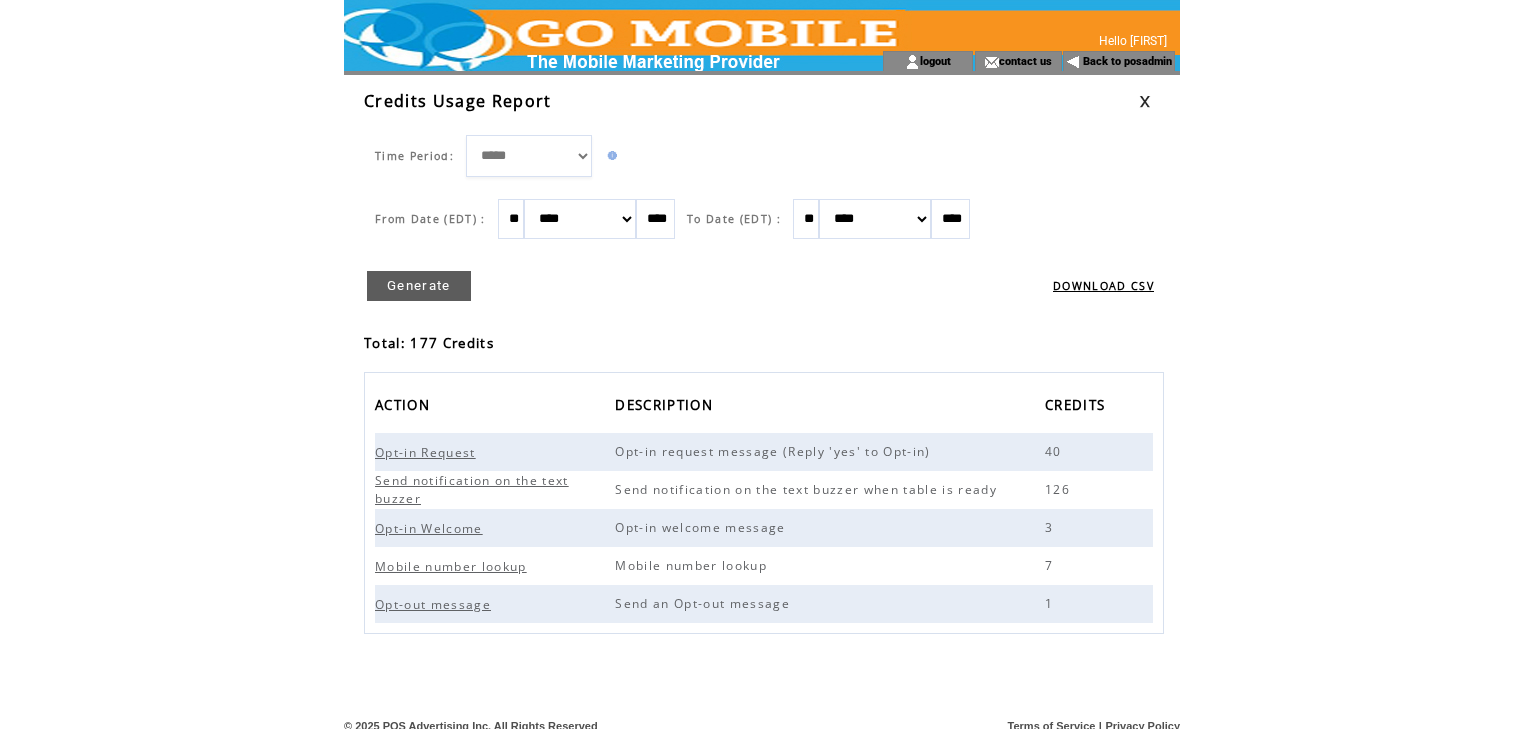 scroll, scrollTop: 0, scrollLeft: 0, axis: both 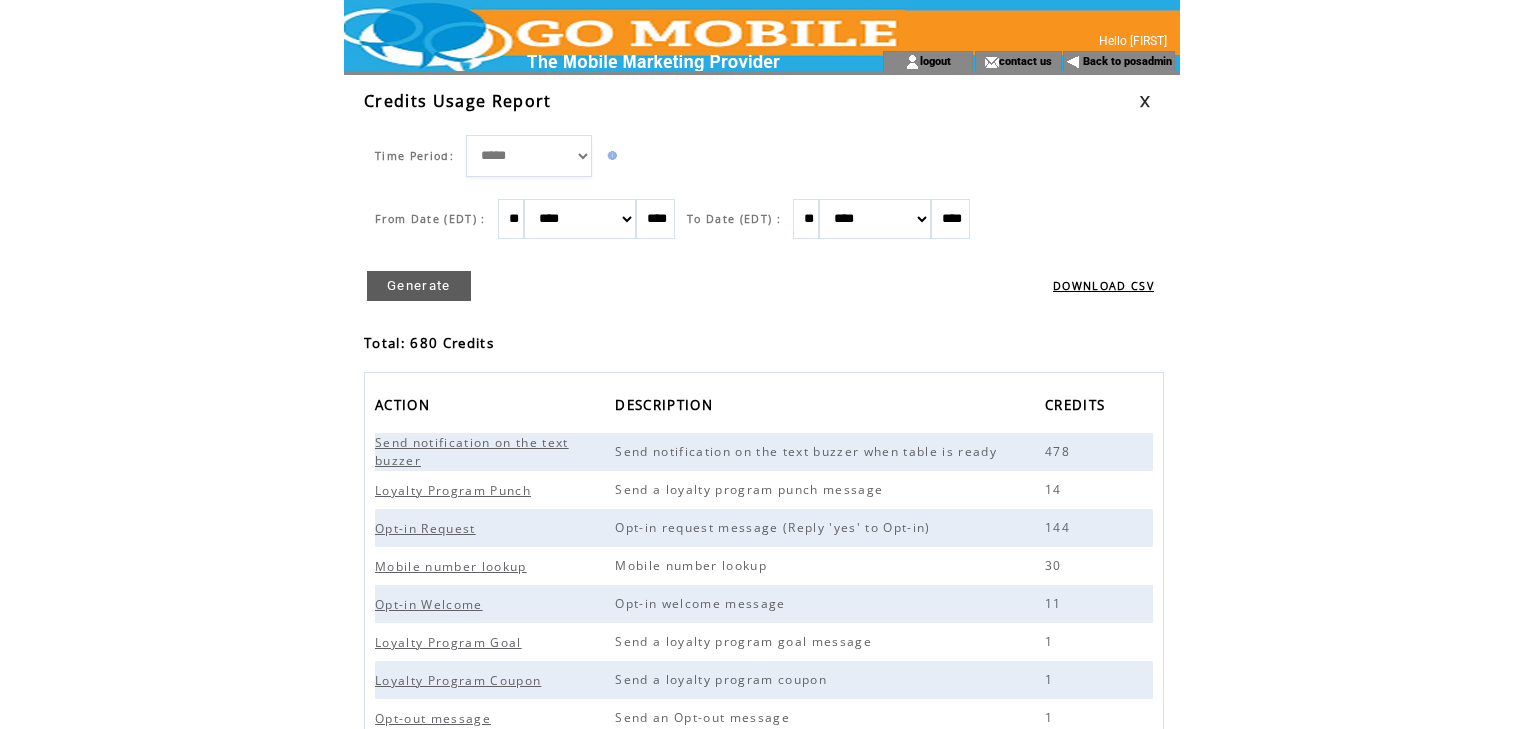 click at bounding box center (1145, 101) 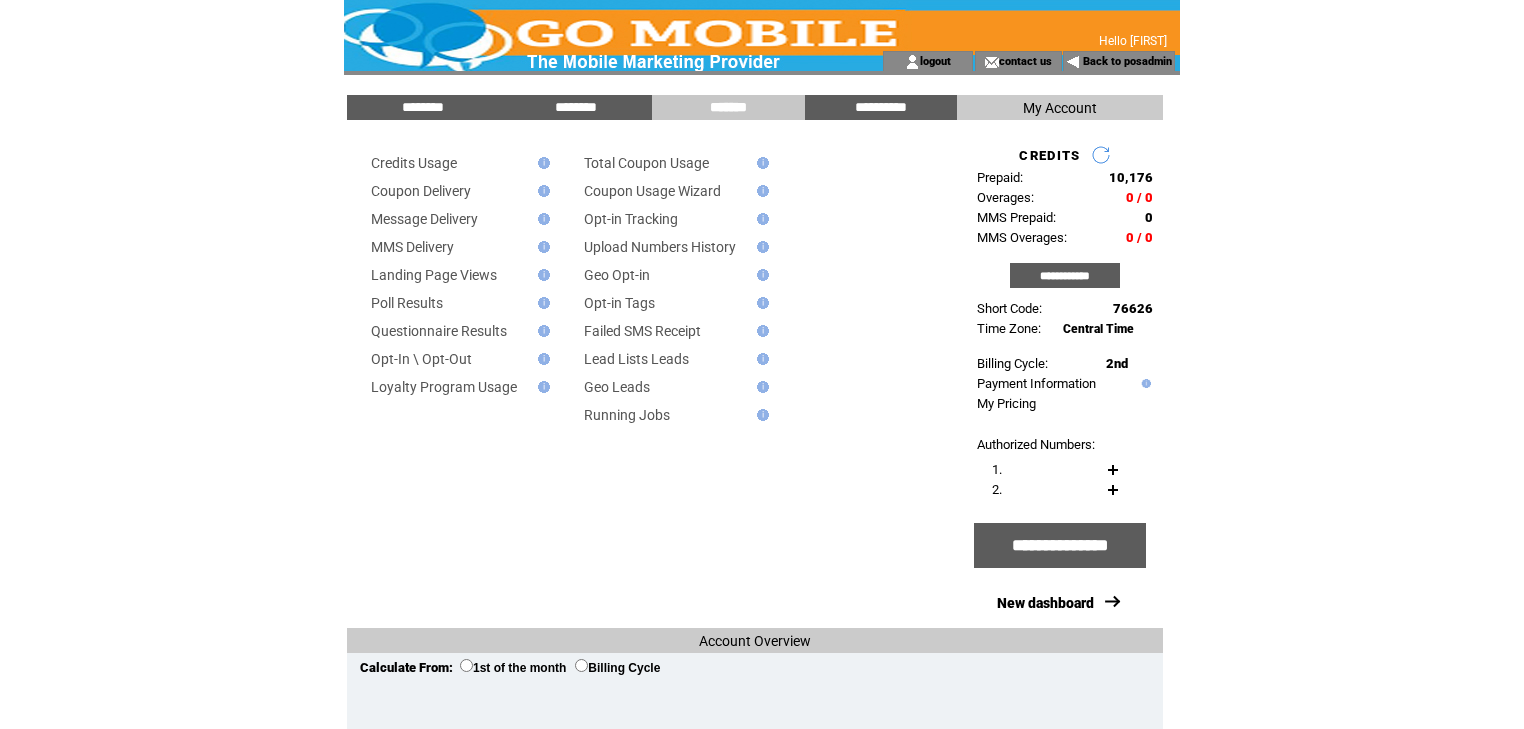 scroll, scrollTop: 0, scrollLeft: 0, axis: both 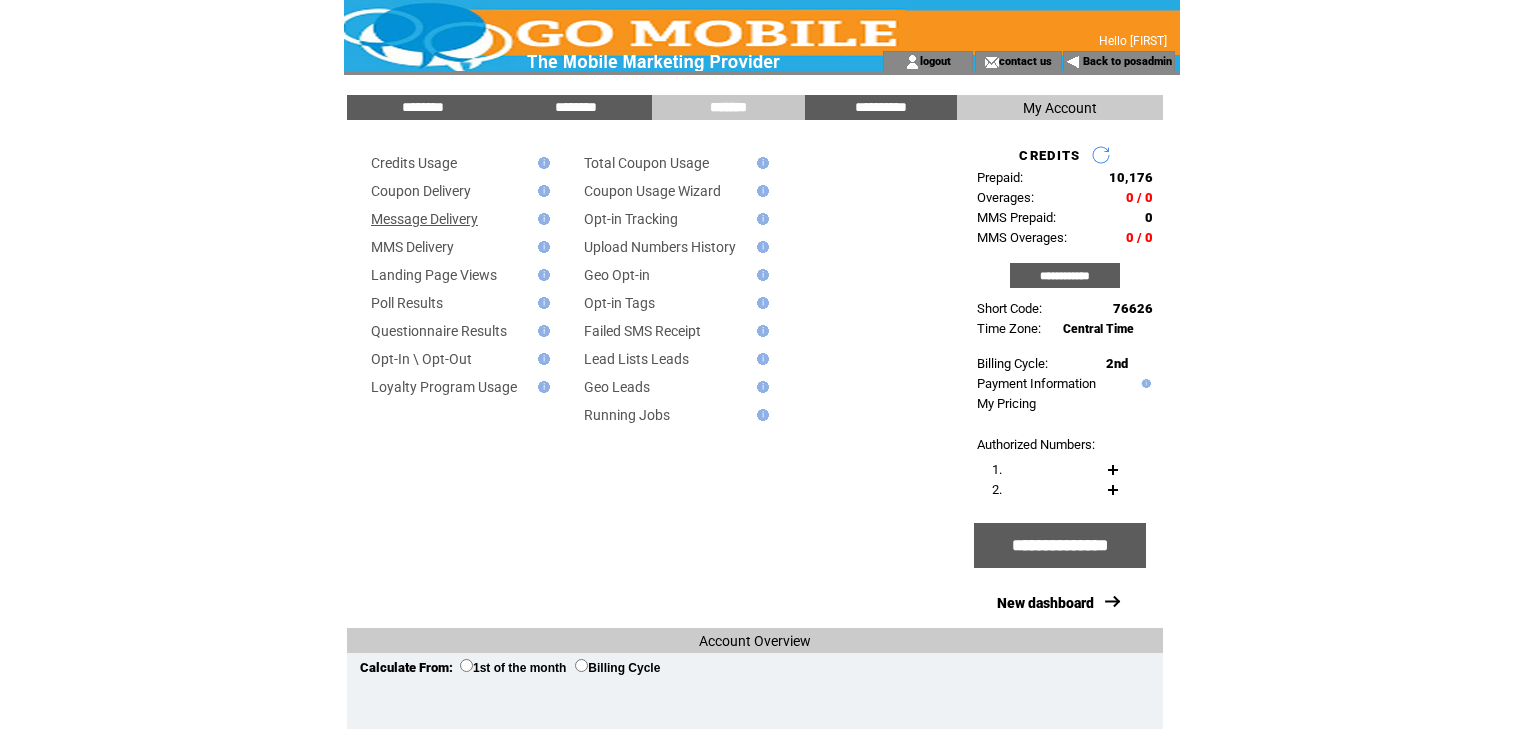 click on "Message Delivery" at bounding box center [424, 219] 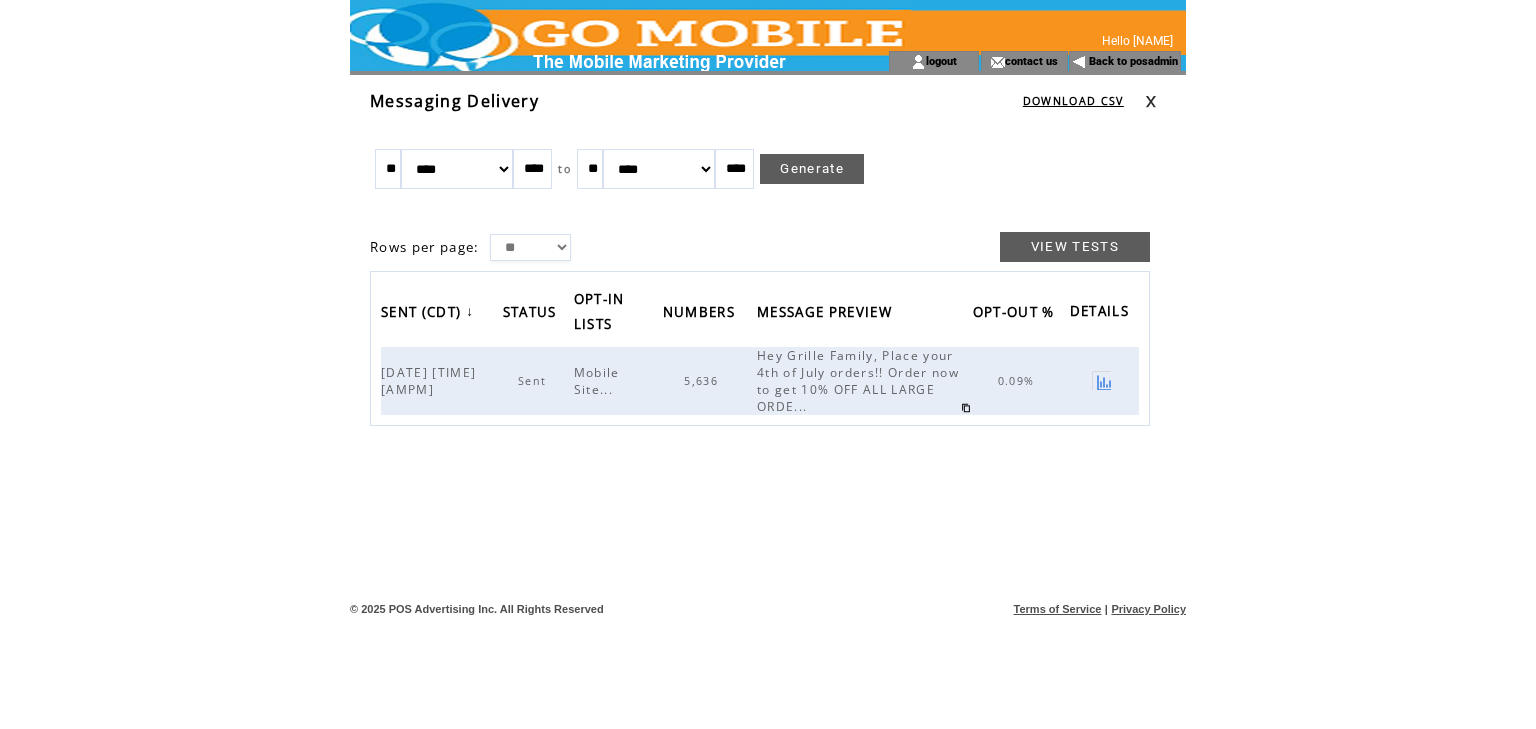 scroll, scrollTop: 0, scrollLeft: 0, axis: both 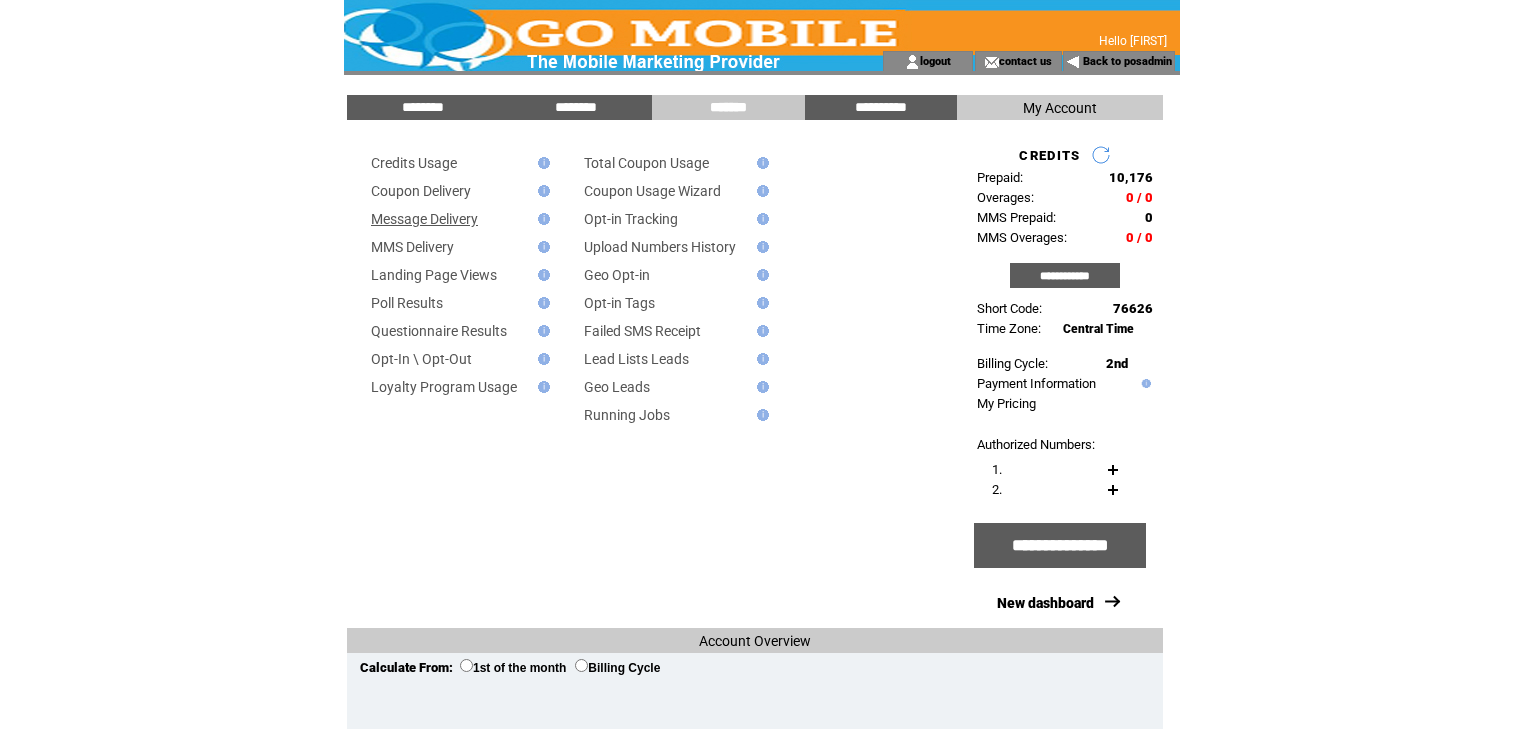 click on "Message Delivery" at bounding box center (424, 219) 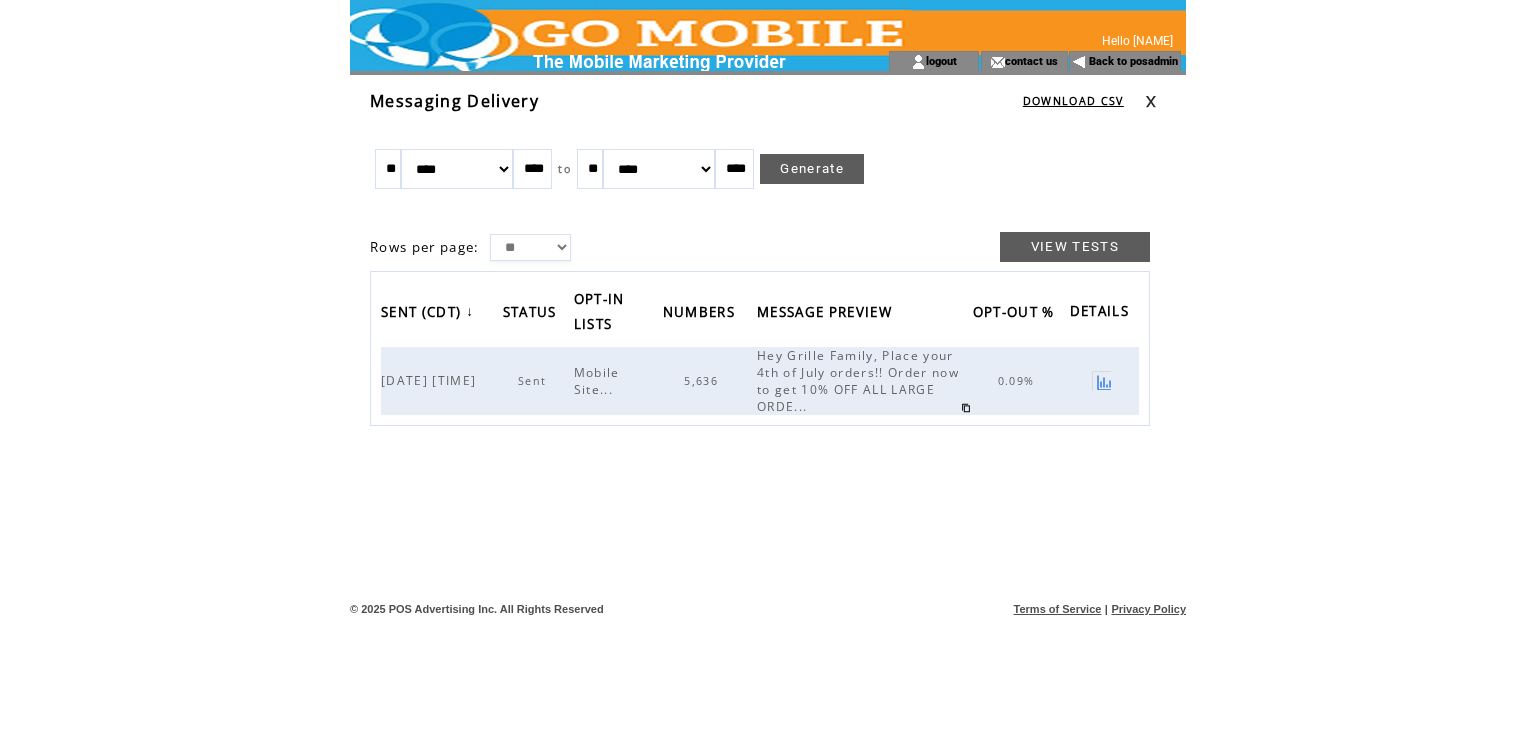 scroll, scrollTop: 0, scrollLeft: 0, axis: both 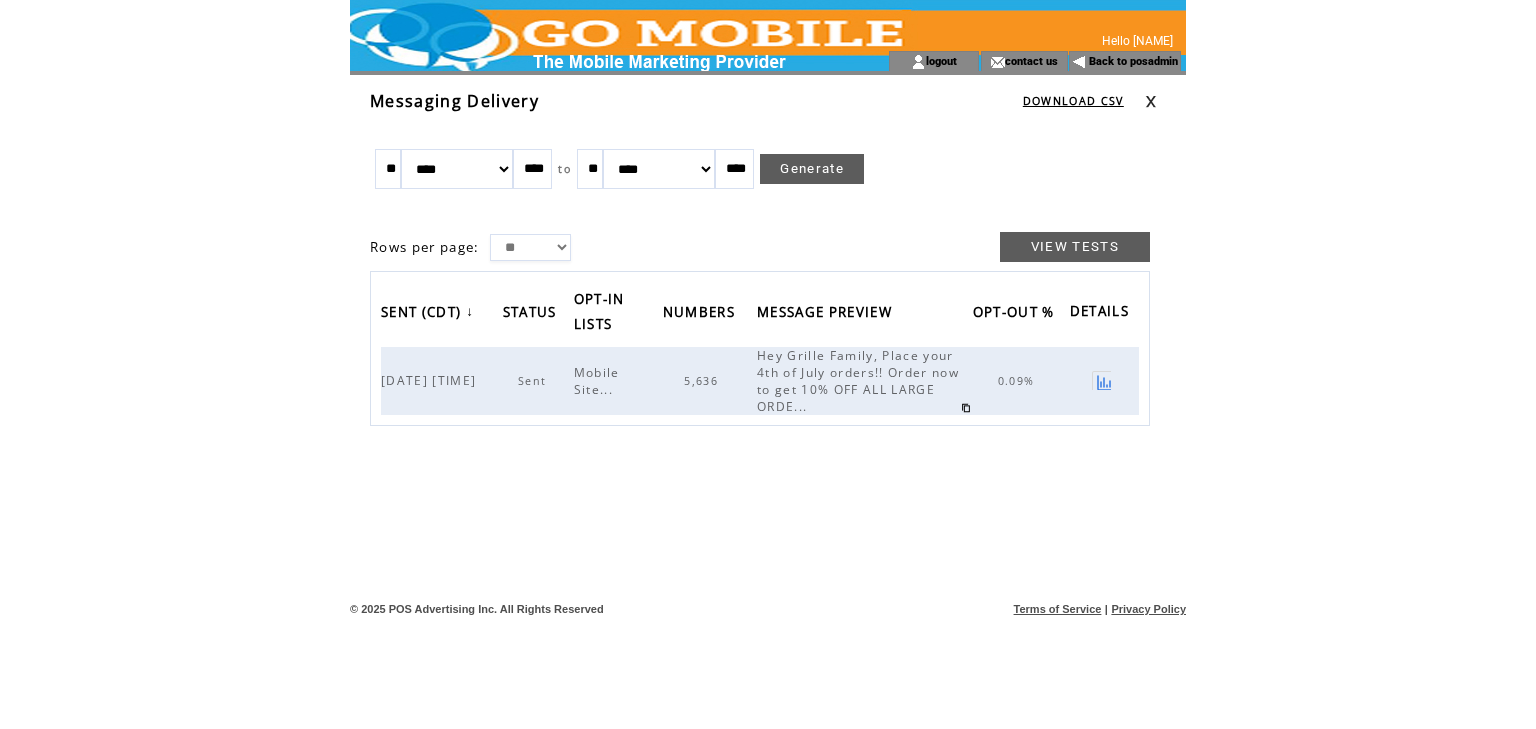 click on "Generate" at bounding box center (812, 169) 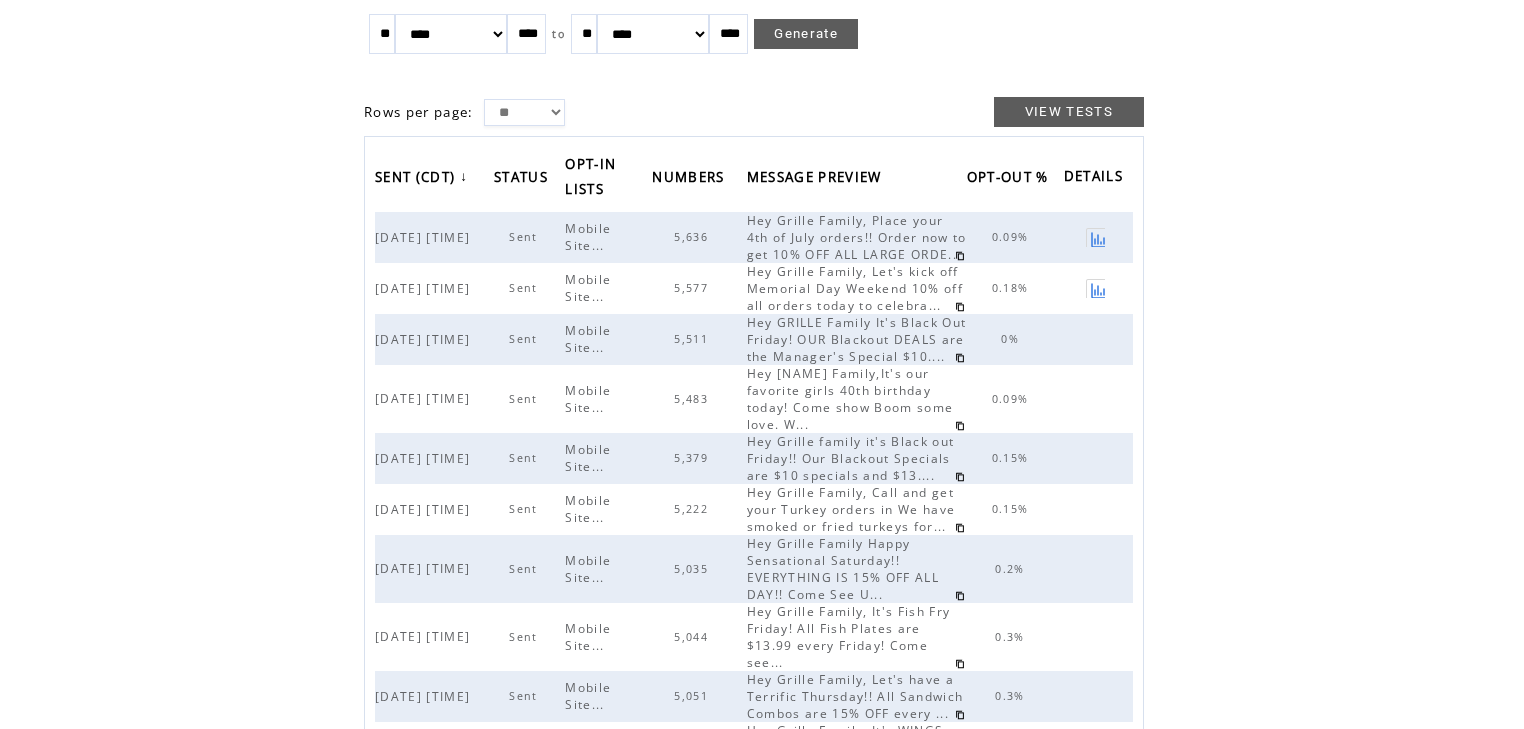 scroll, scrollTop: 160, scrollLeft: 0, axis: vertical 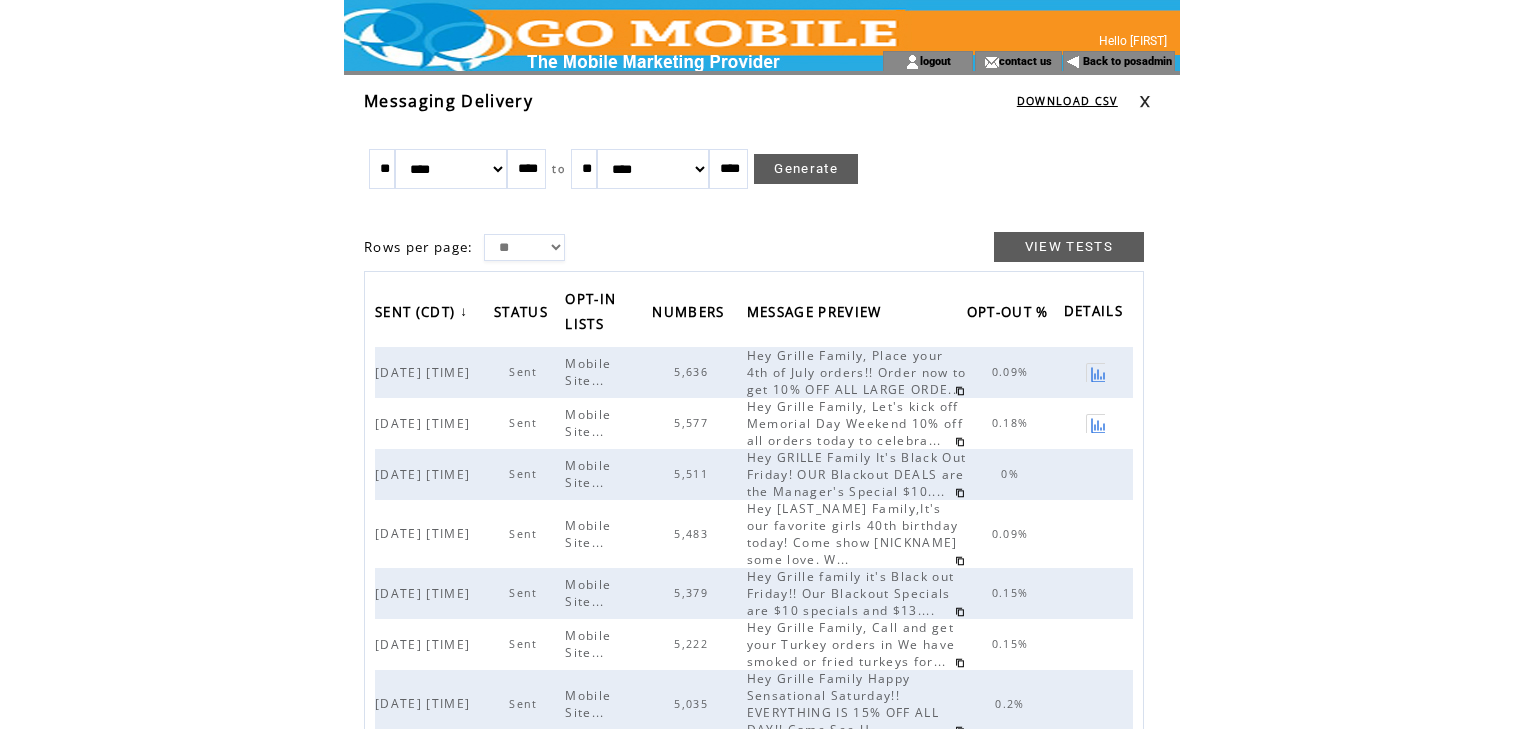 click at bounding box center (1145, 101) 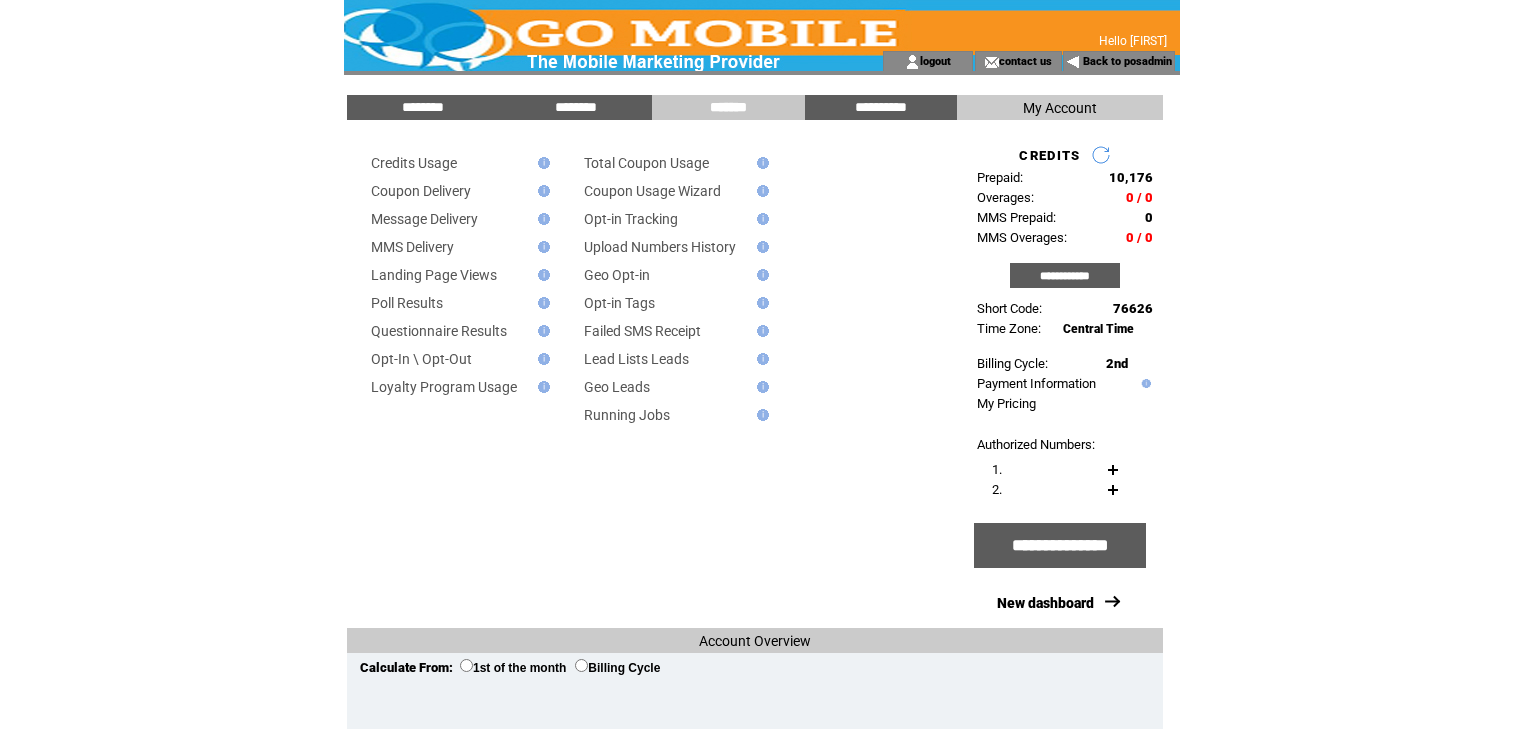 scroll, scrollTop: 0, scrollLeft: 0, axis: both 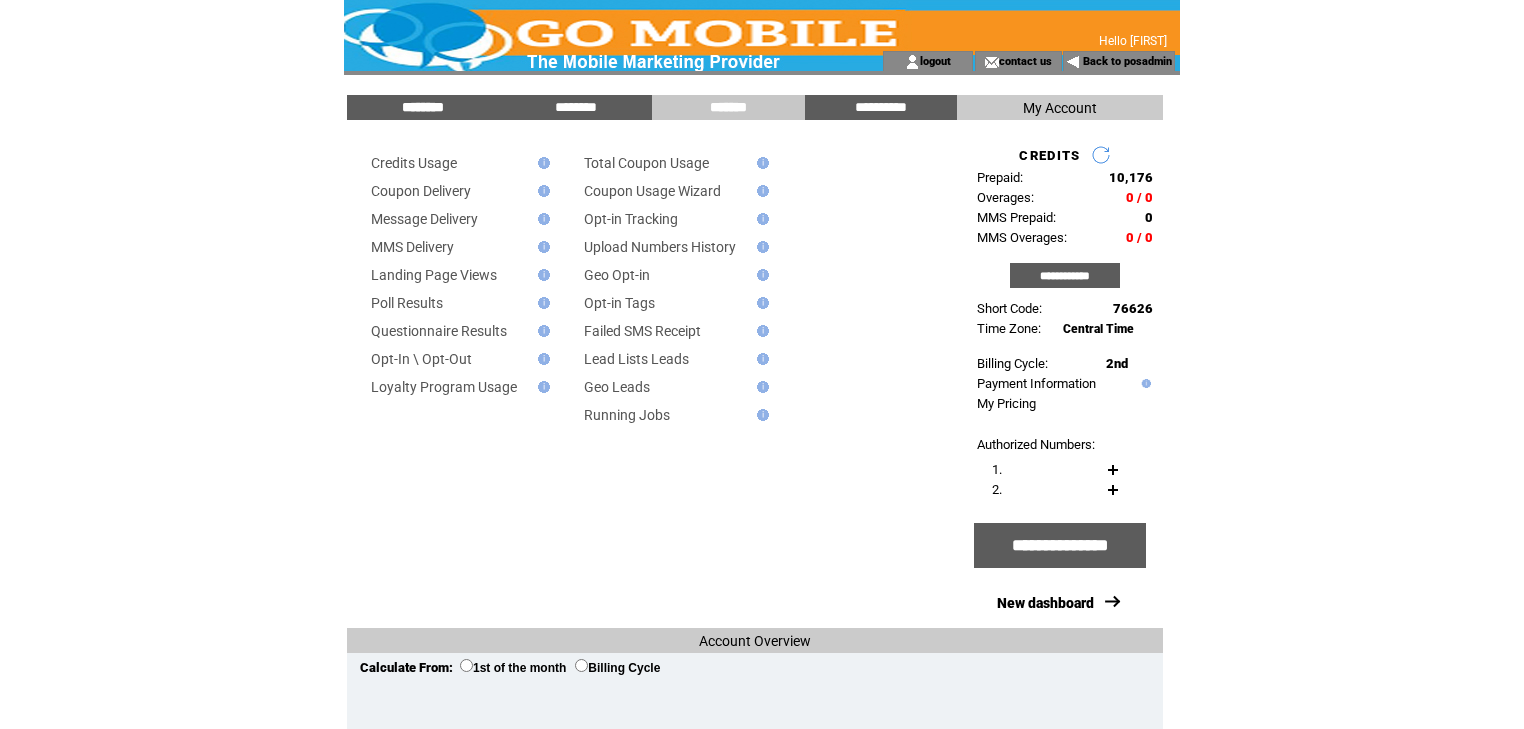 click on "********" at bounding box center (423, 107) 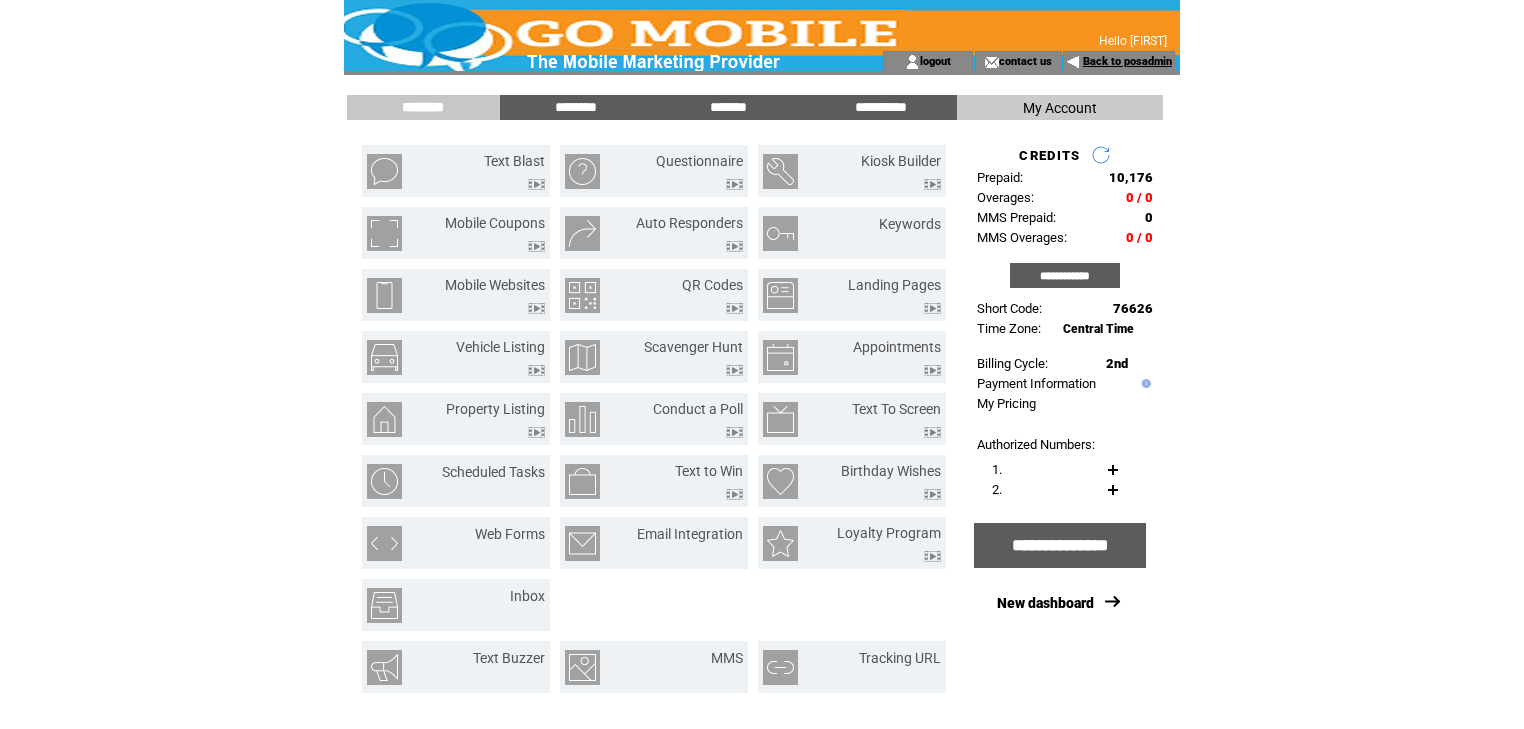 click on "Back to posadmin" at bounding box center [1127, 61] 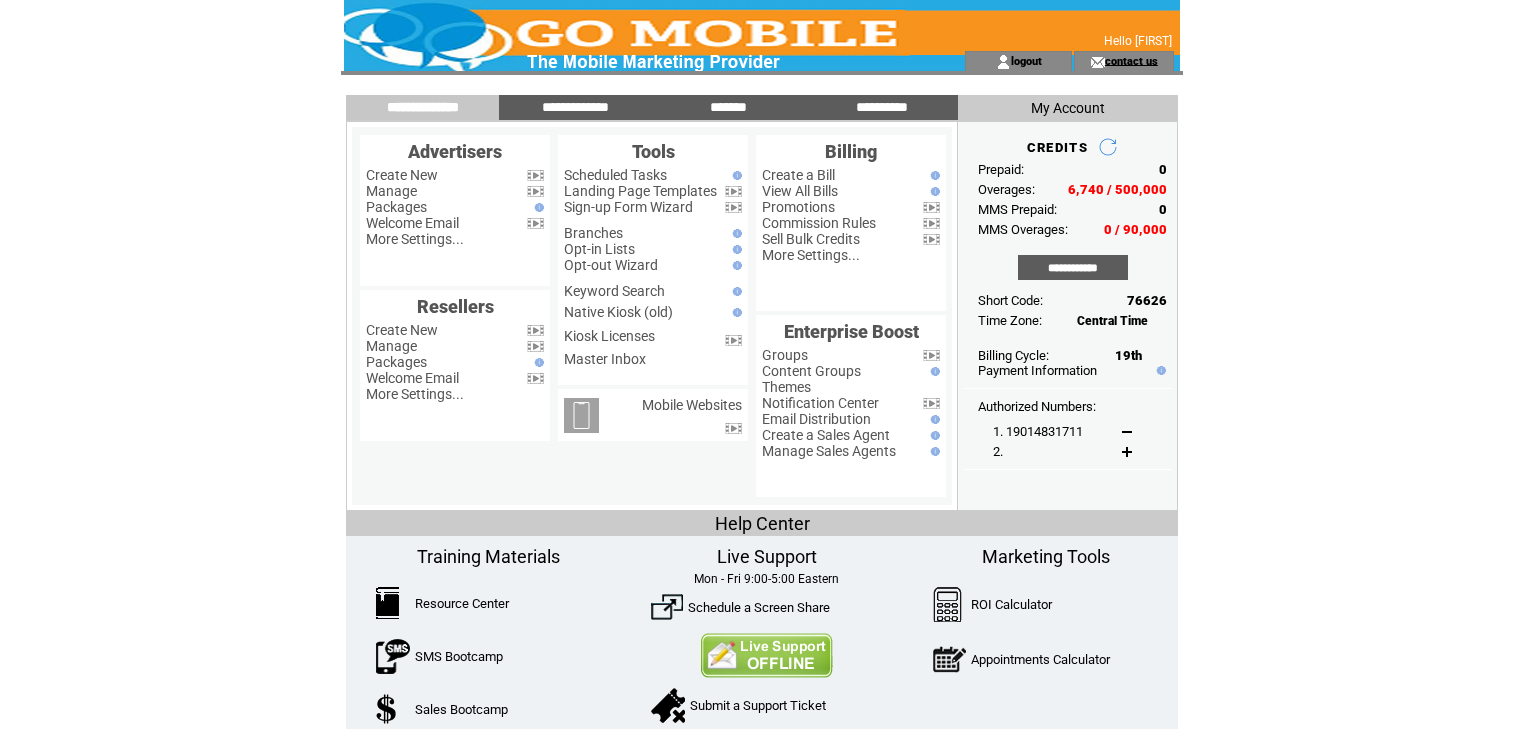 scroll, scrollTop: 0, scrollLeft: 0, axis: both 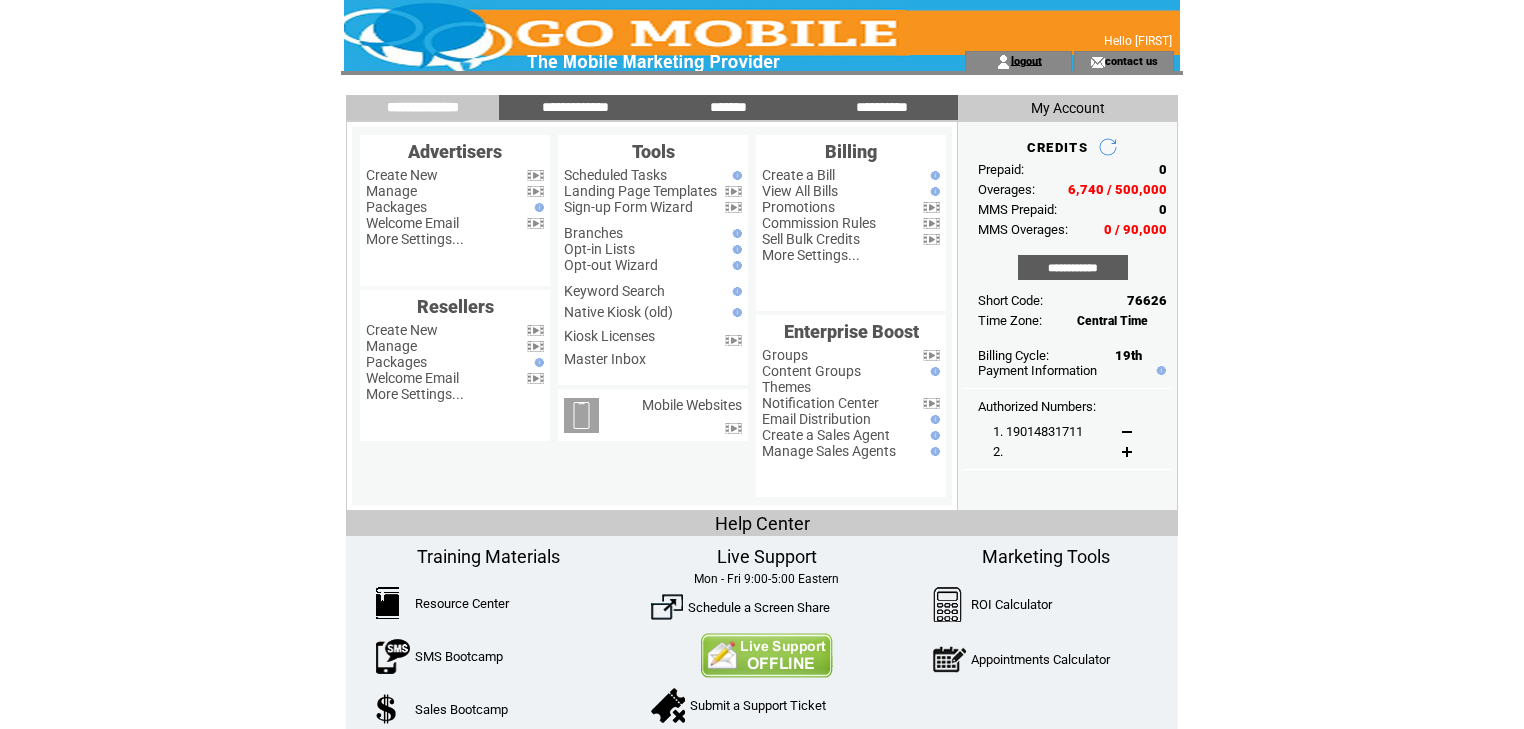 click on "logout" at bounding box center [1026, 60] 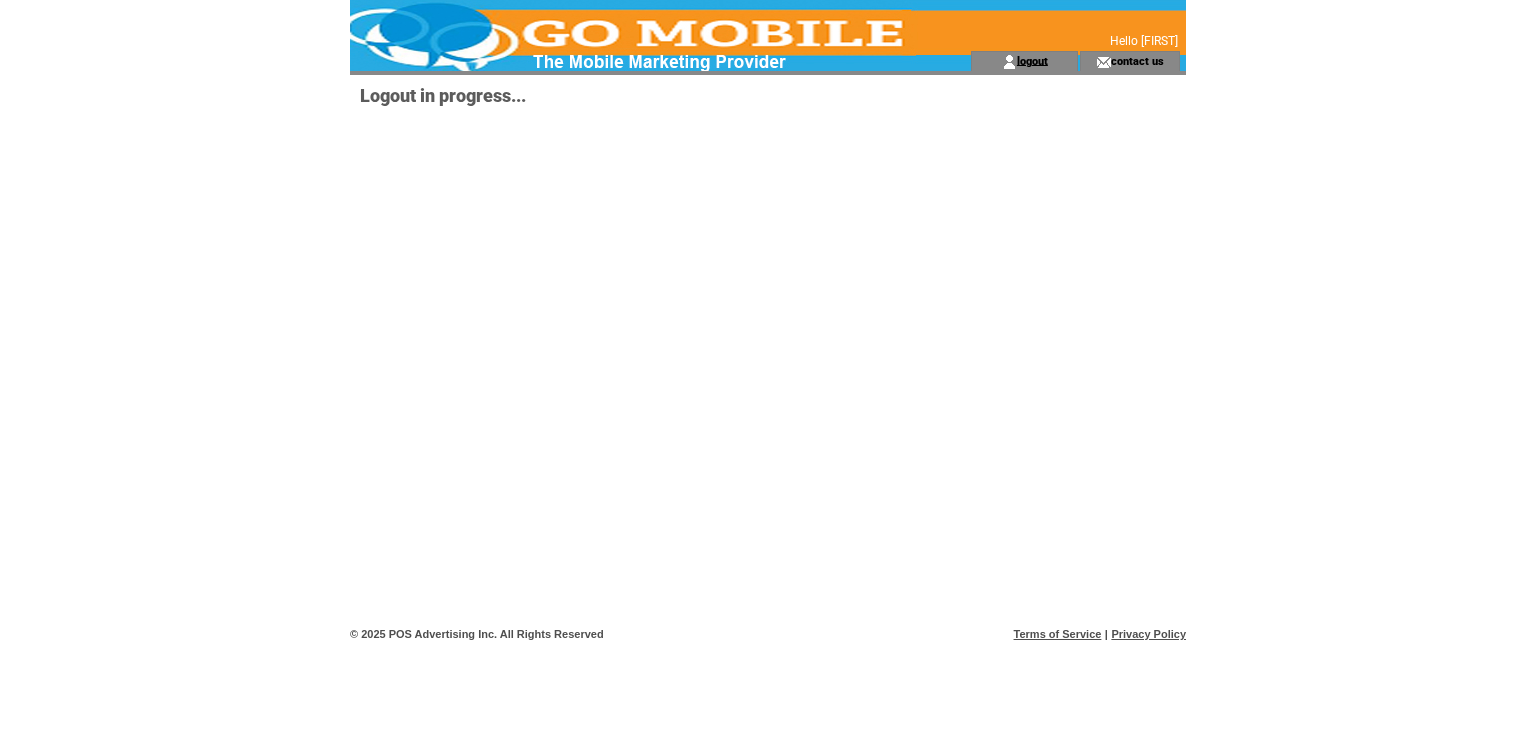 scroll, scrollTop: 0, scrollLeft: 0, axis: both 